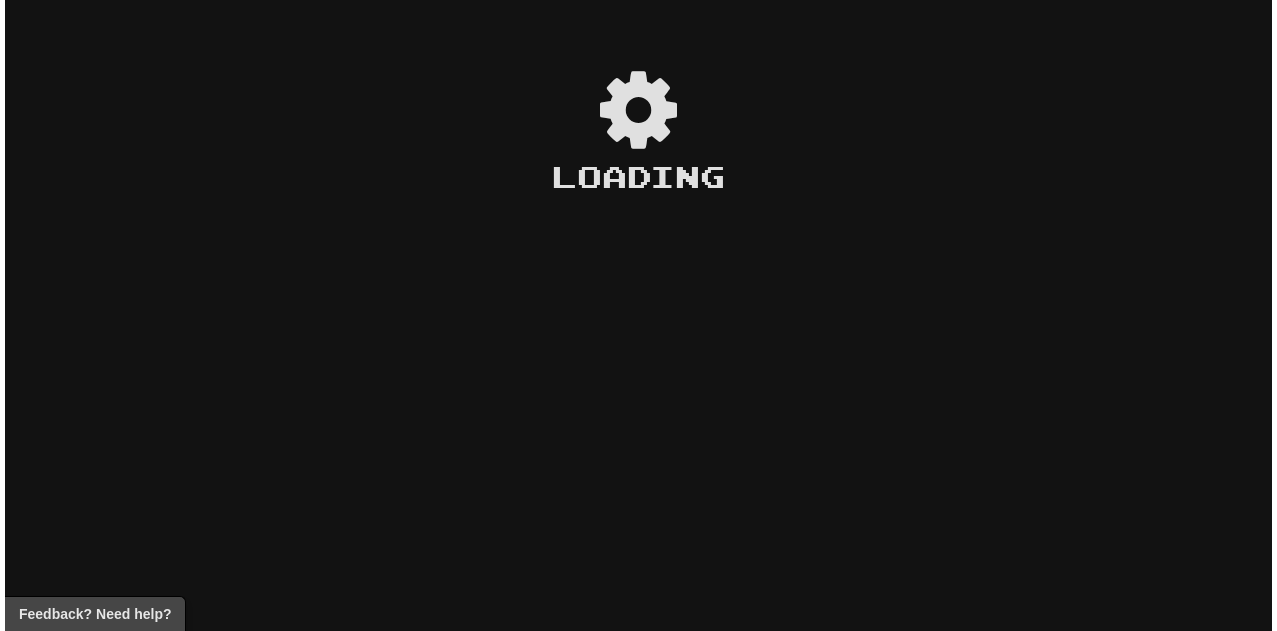 scroll, scrollTop: 0, scrollLeft: 0, axis: both 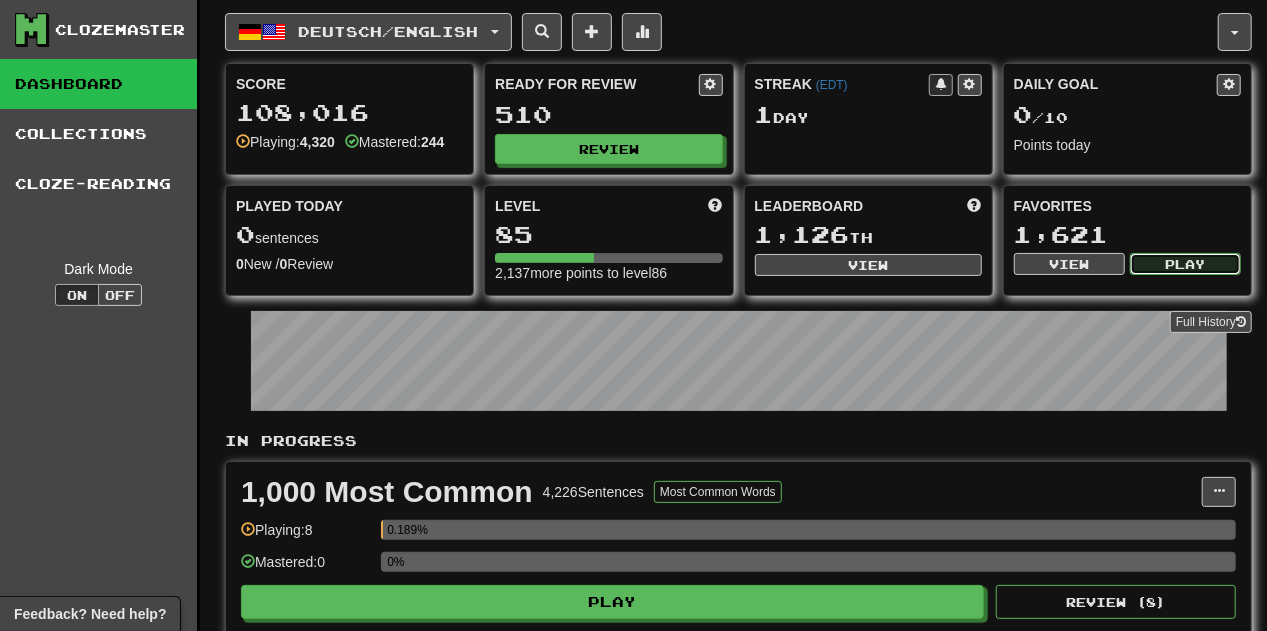 click on "Play" at bounding box center (1185, 264) 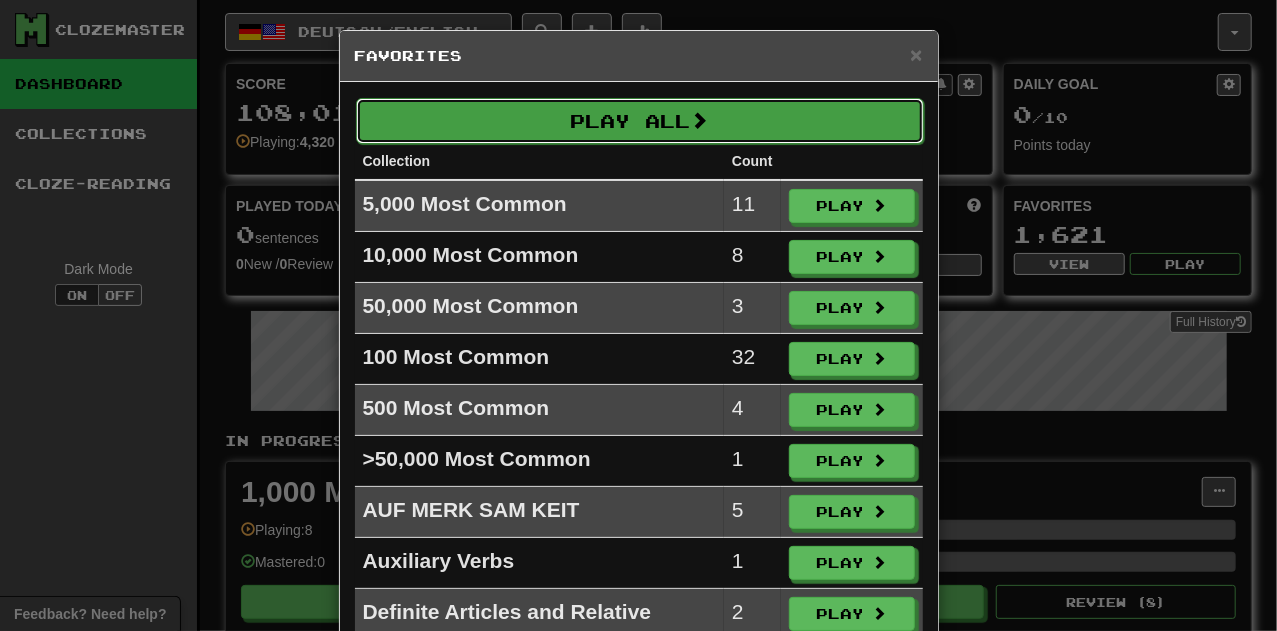 click on "Play All" at bounding box center (640, 121) 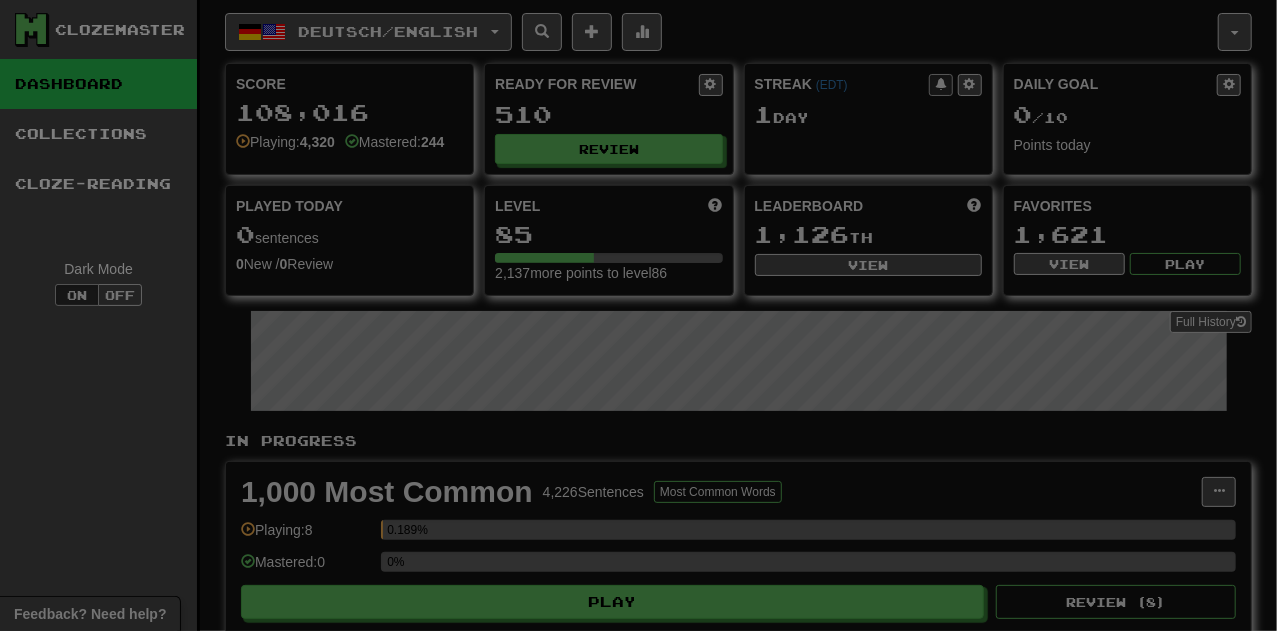 select on "**" 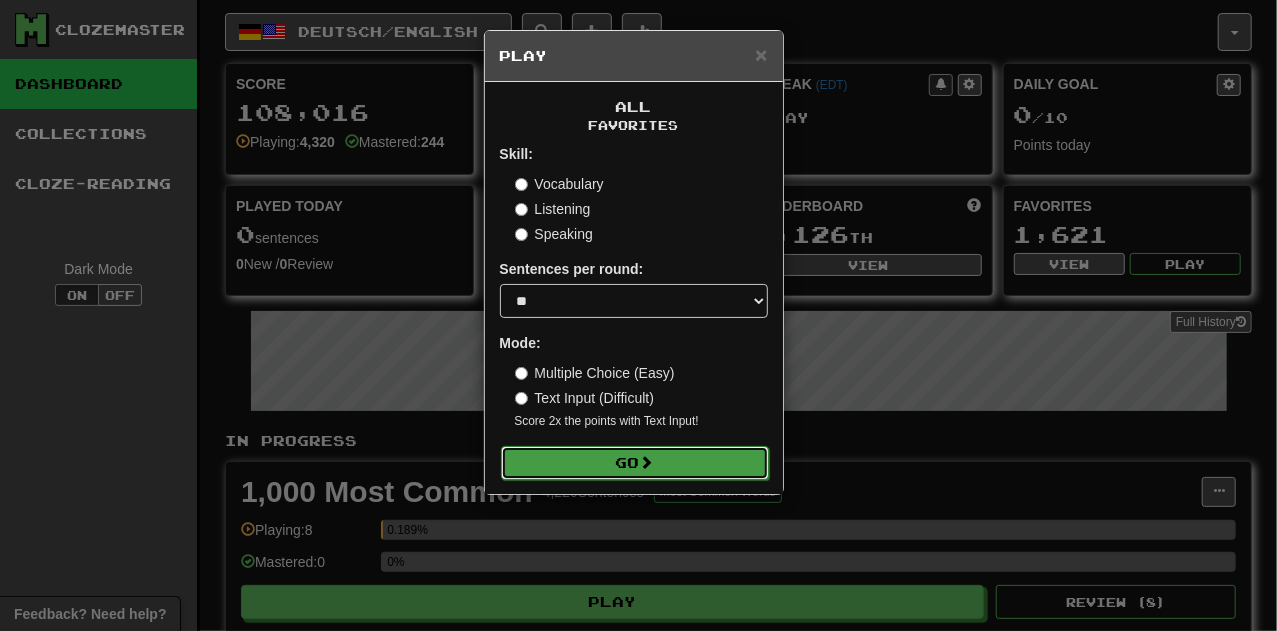 click on "Go" at bounding box center (635, 463) 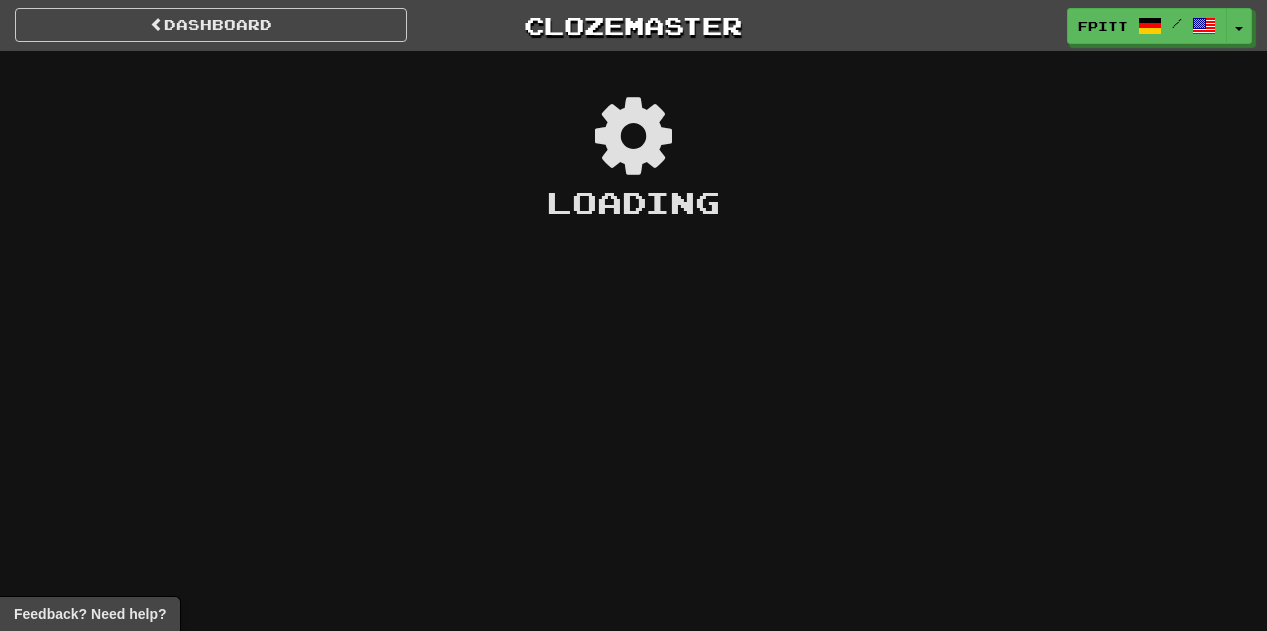 scroll, scrollTop: 0, scrollLeft: 0, axis: both 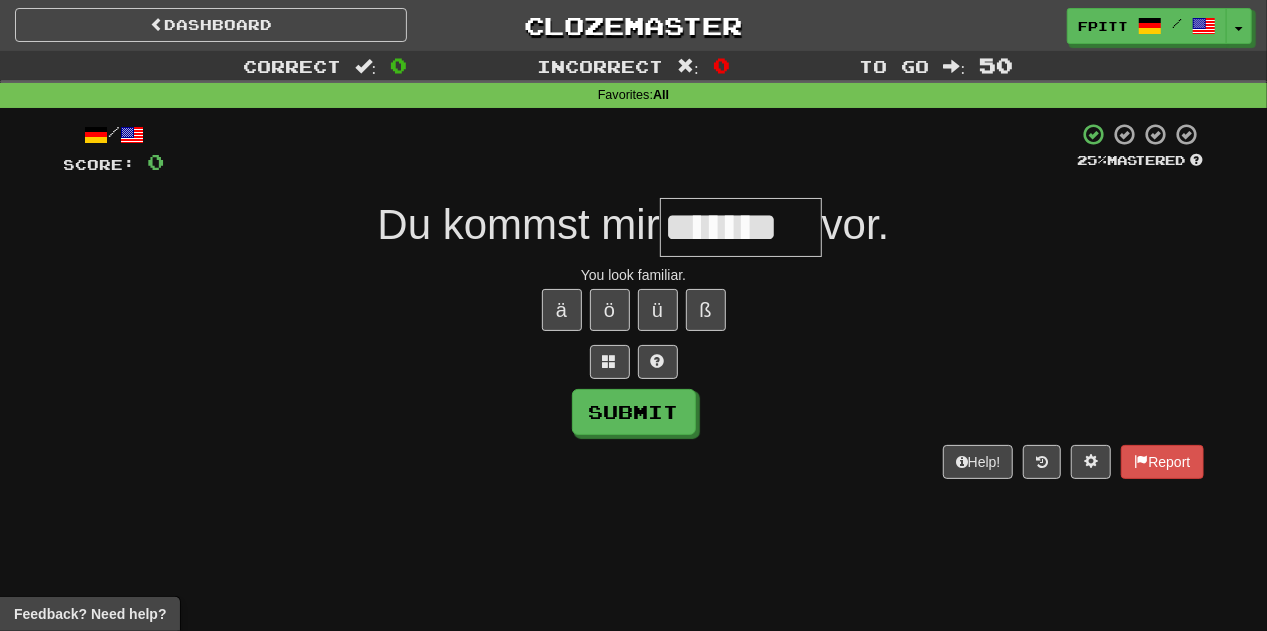 type on "*******" 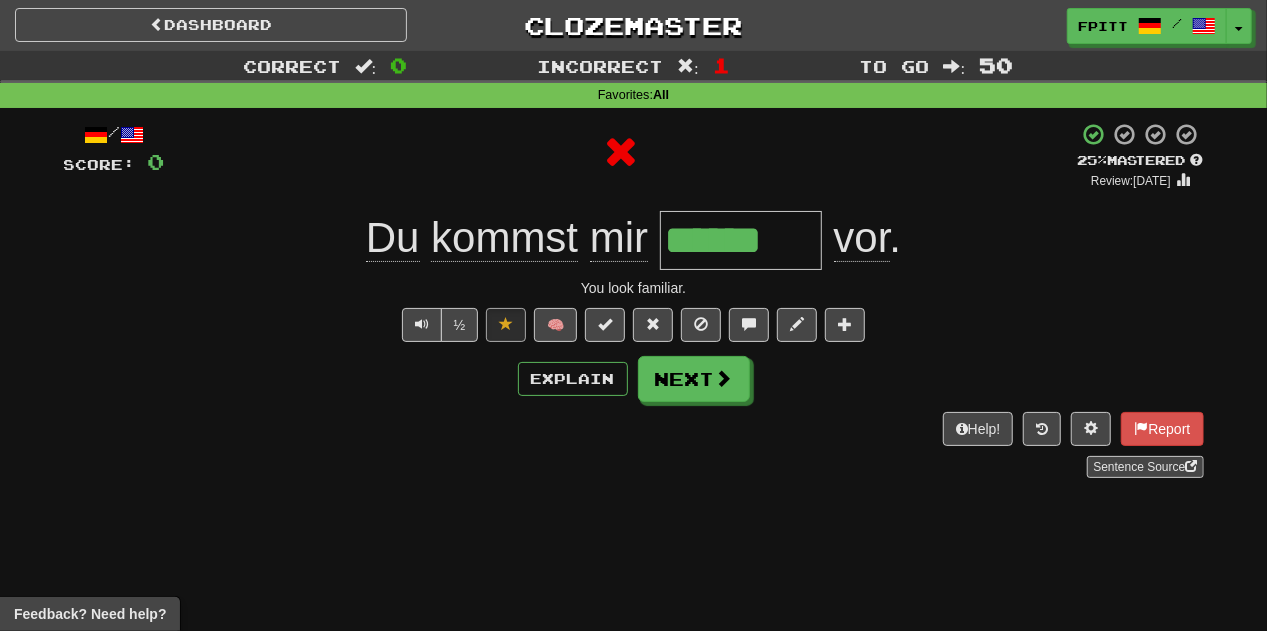 type on "*******" 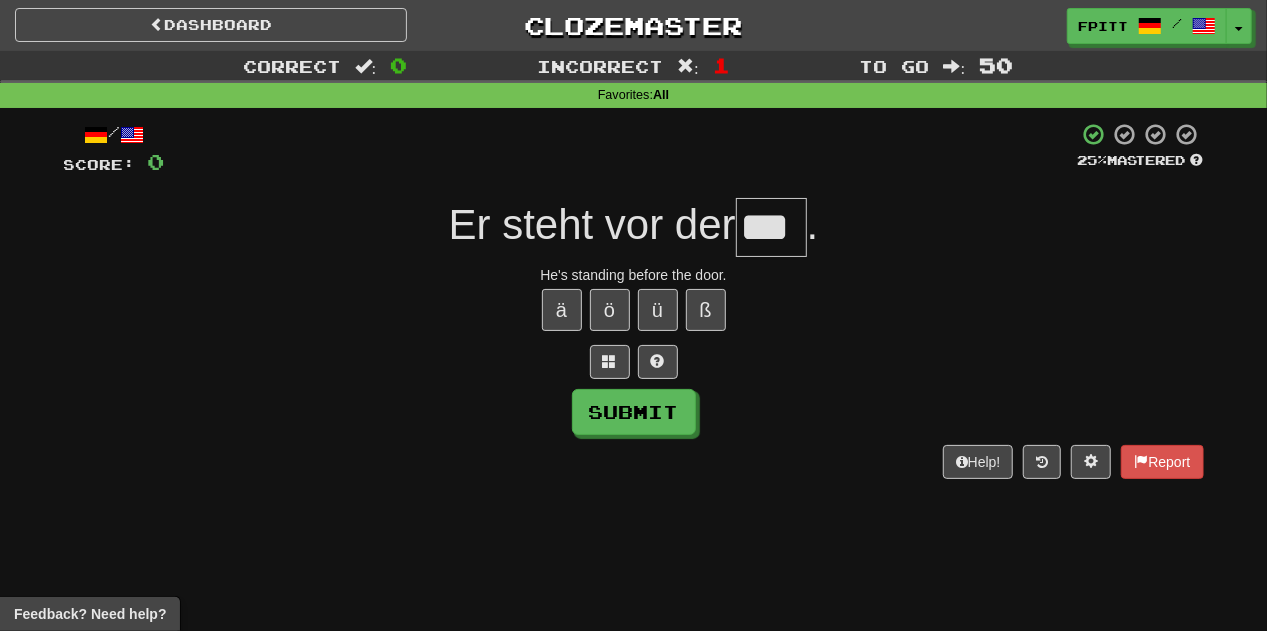type on "***" 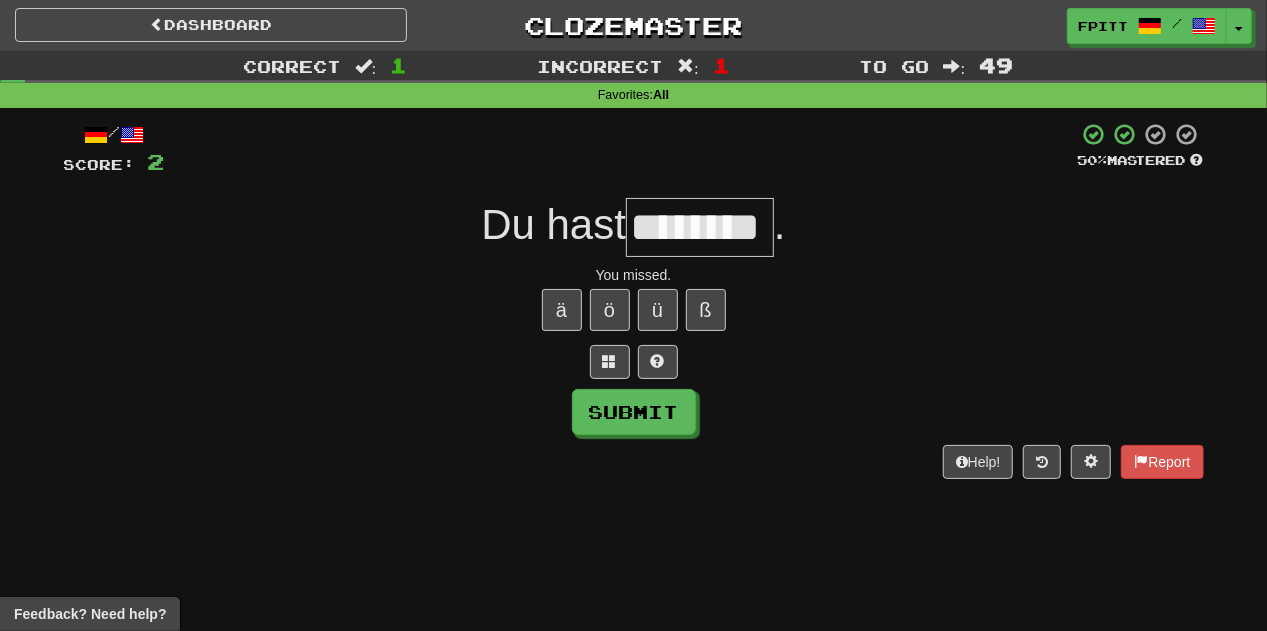 type on "********" 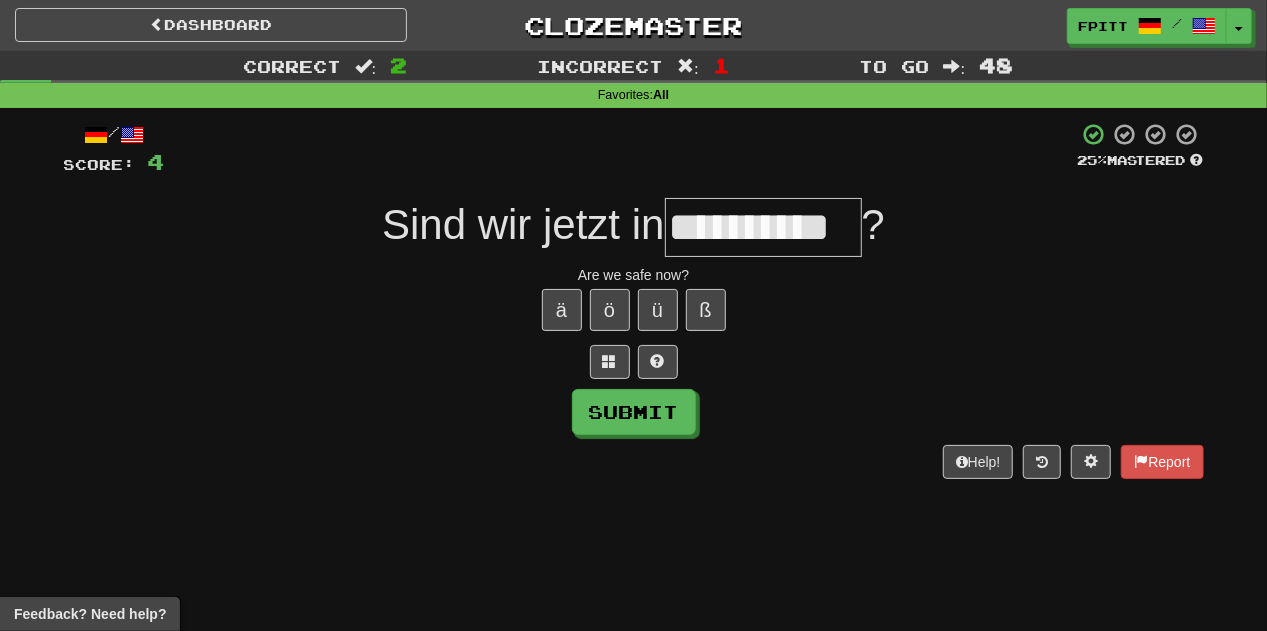 type on "**********" 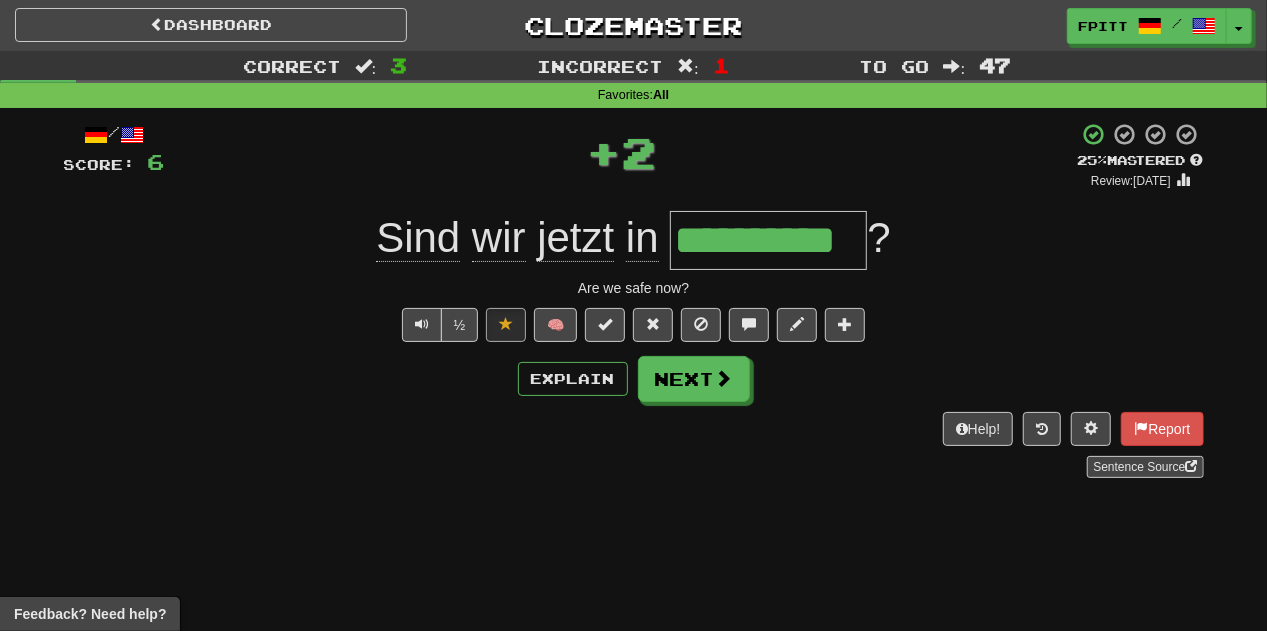 type 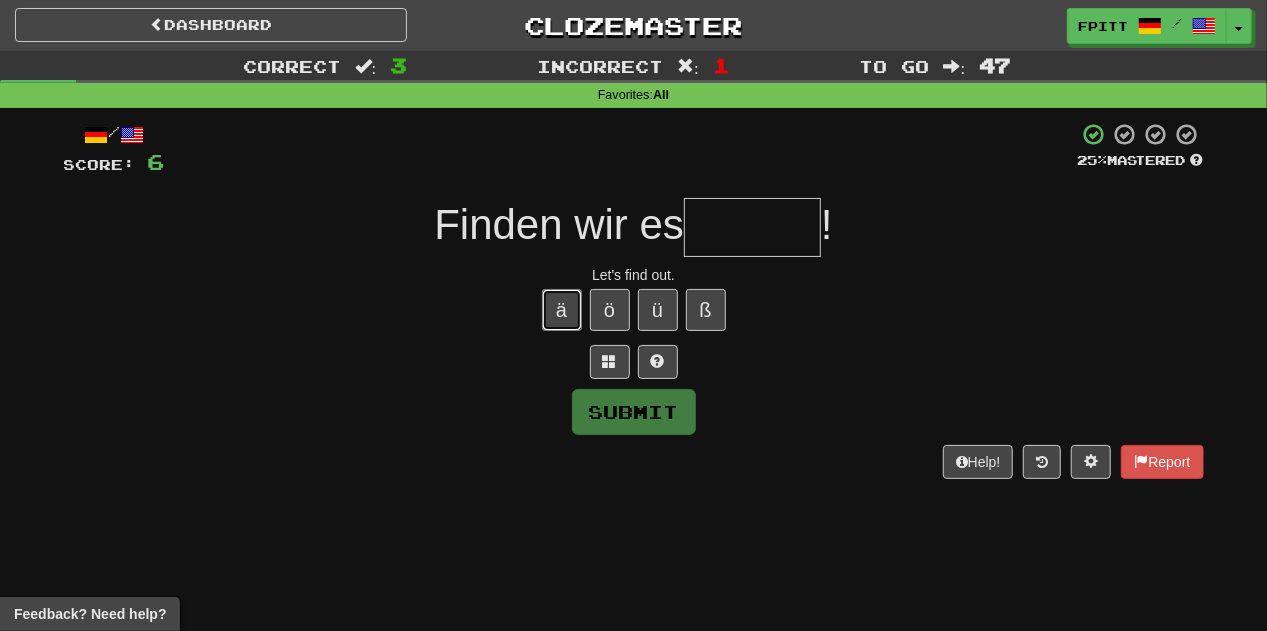 type 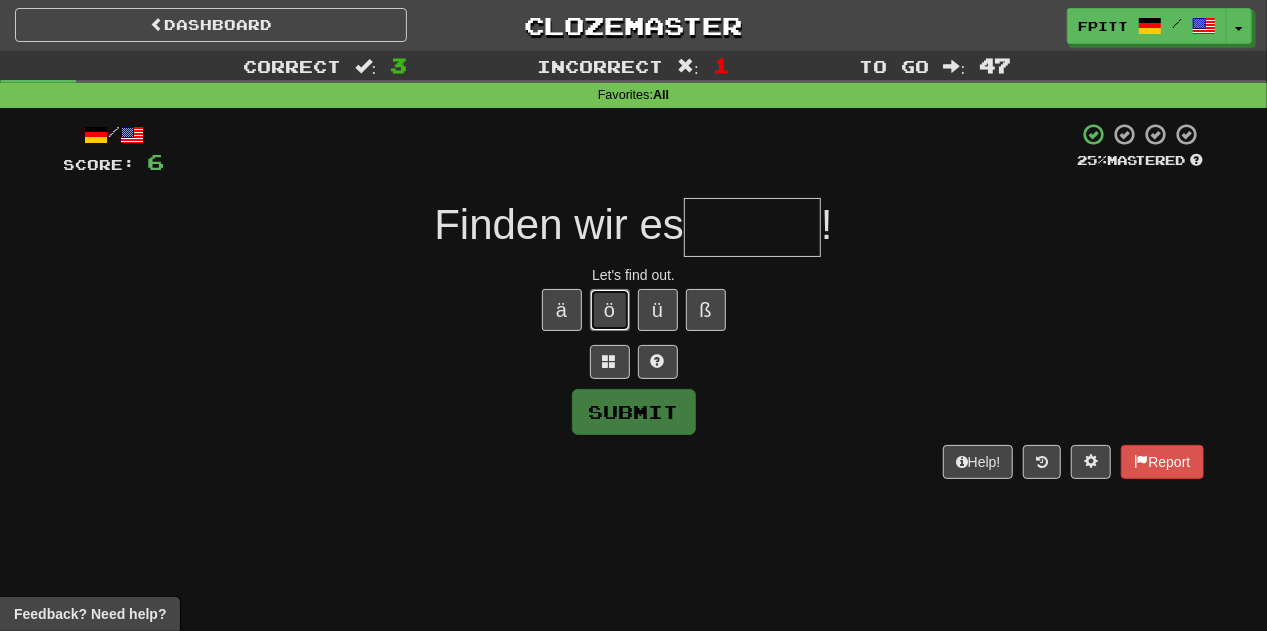 type 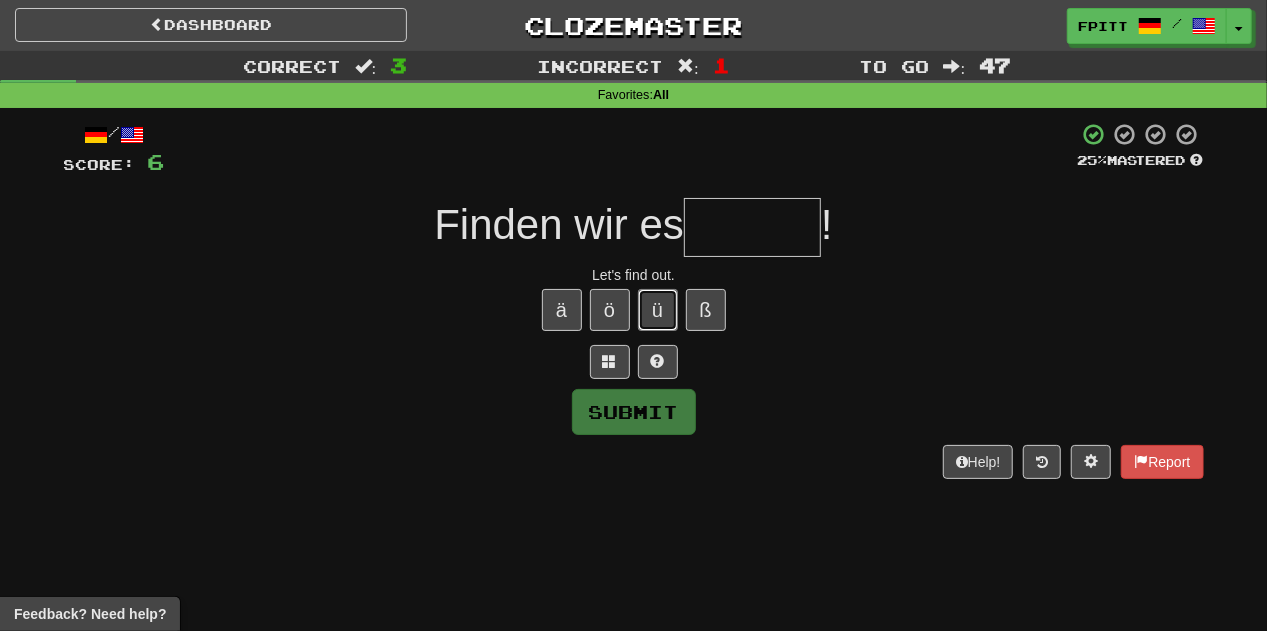 type 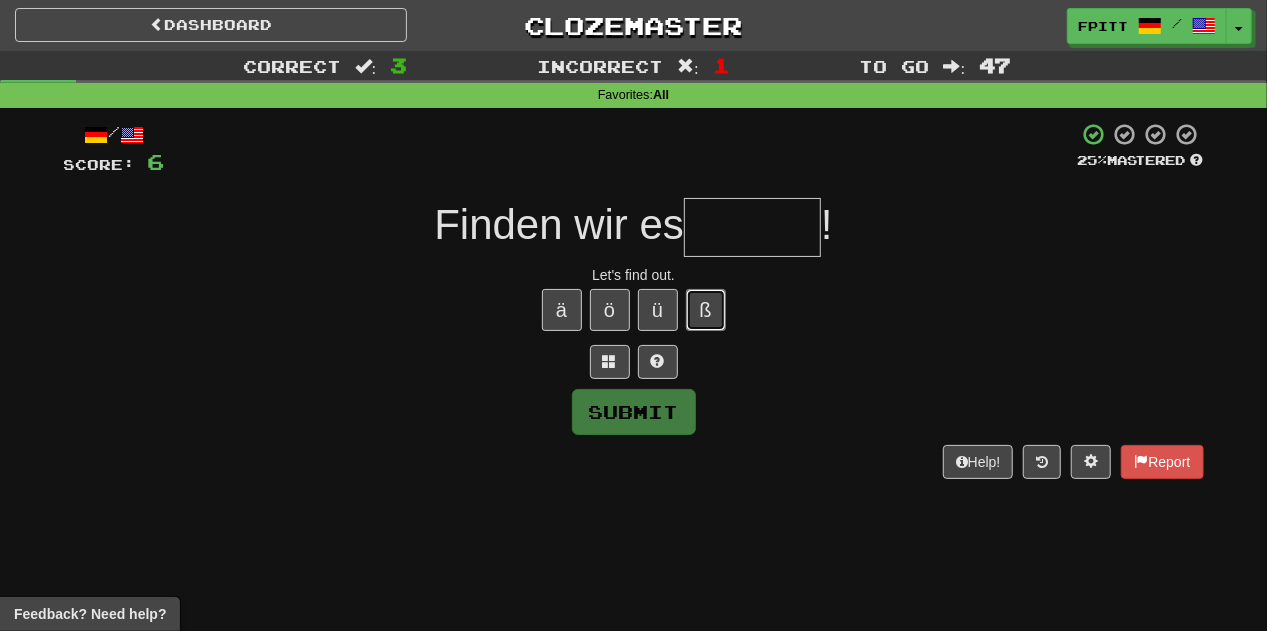 type 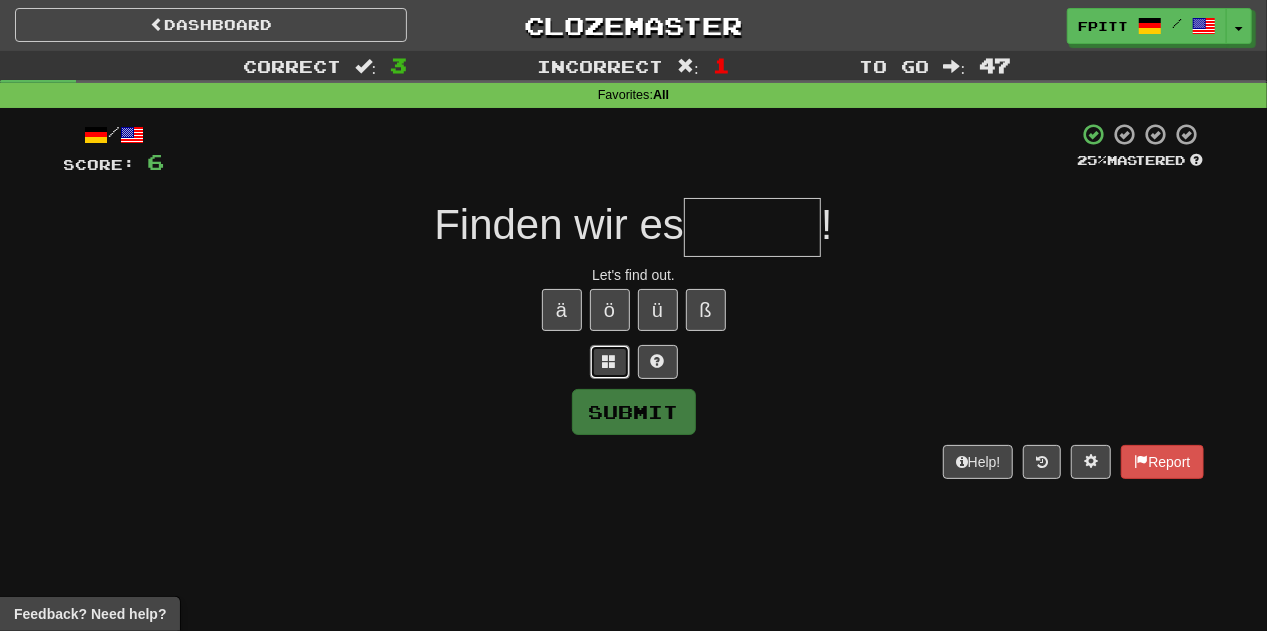 type 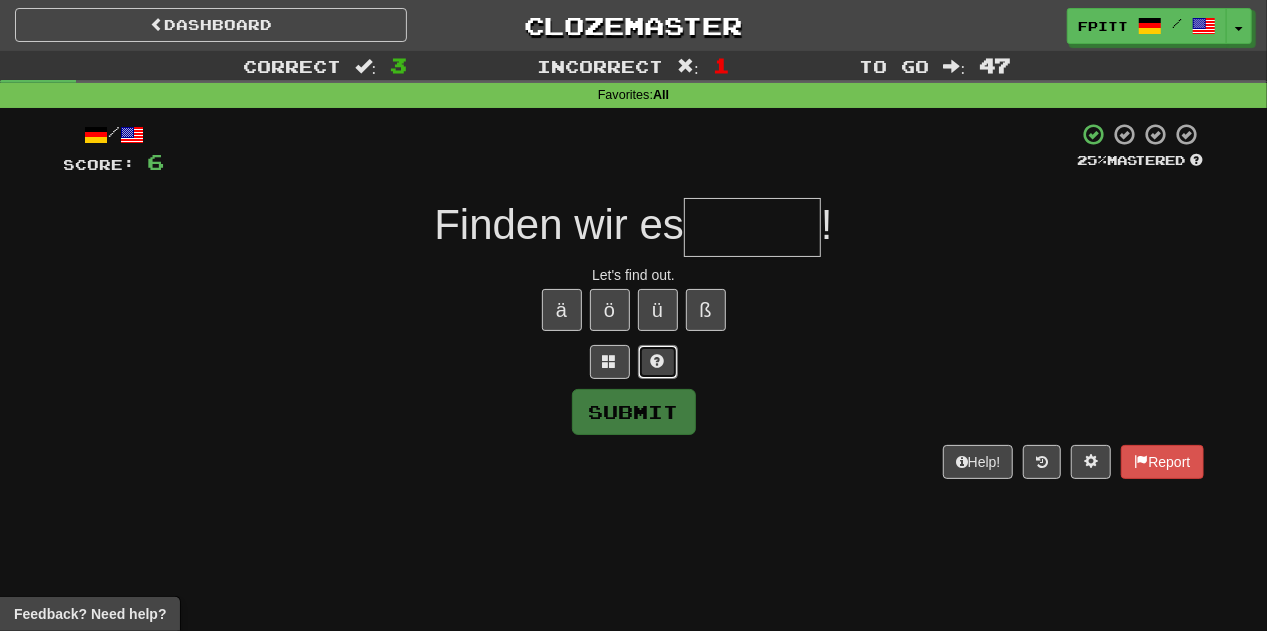 type 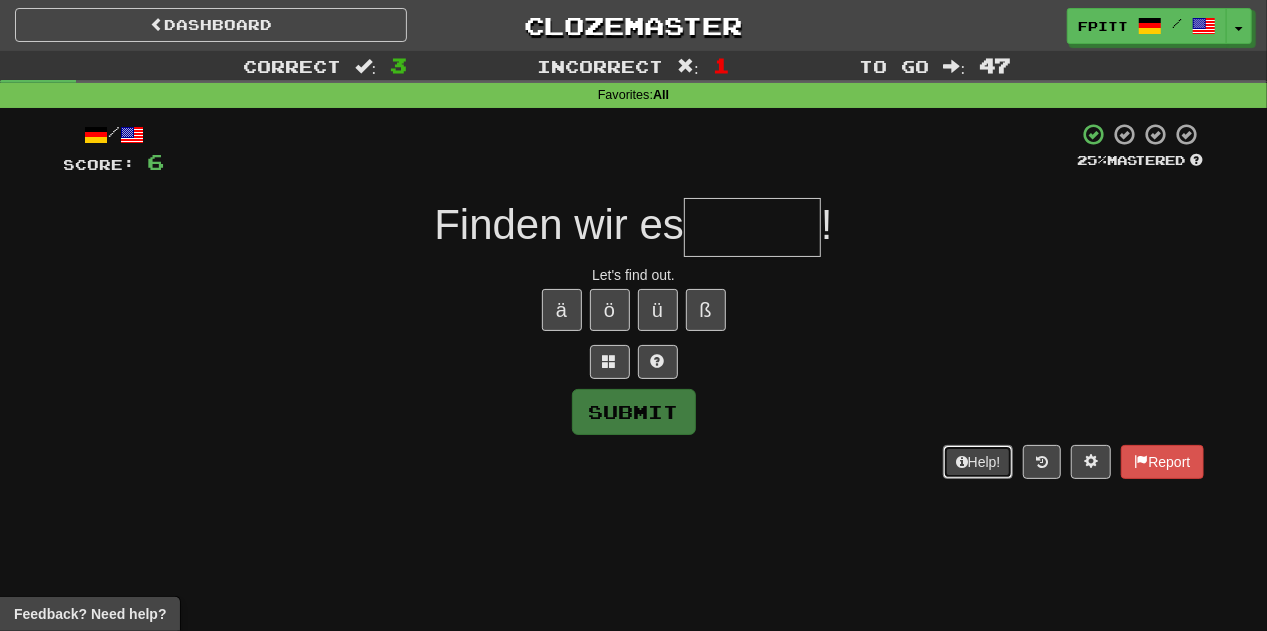 type 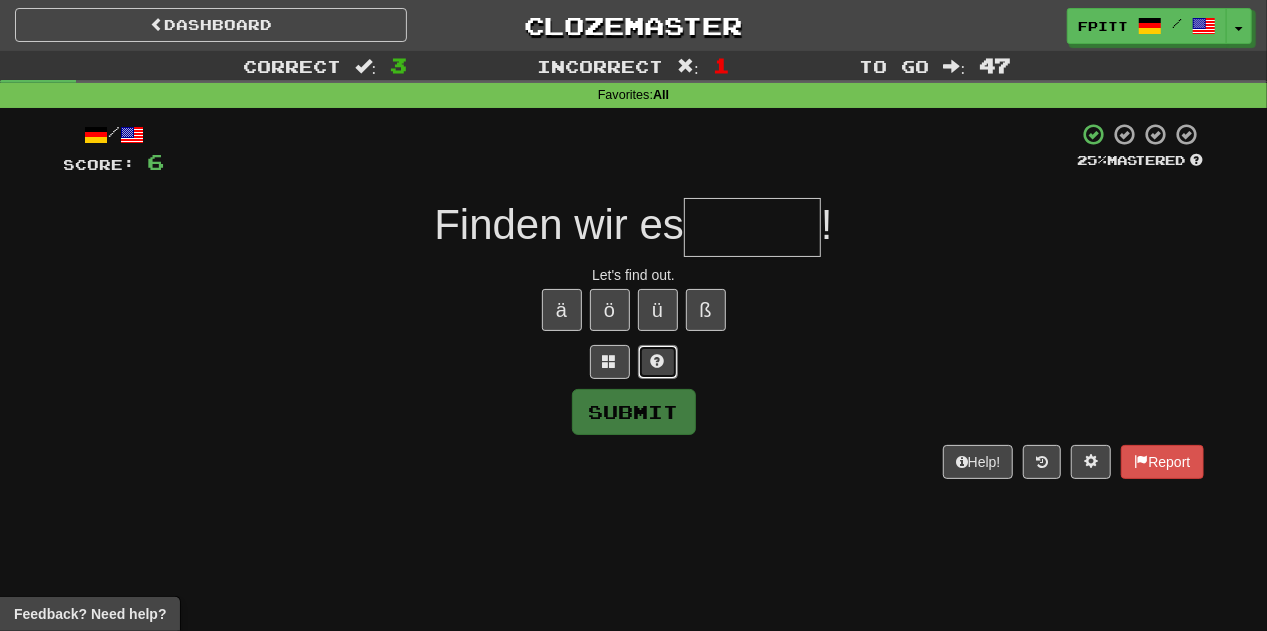 click at bounding box center [658, 362] 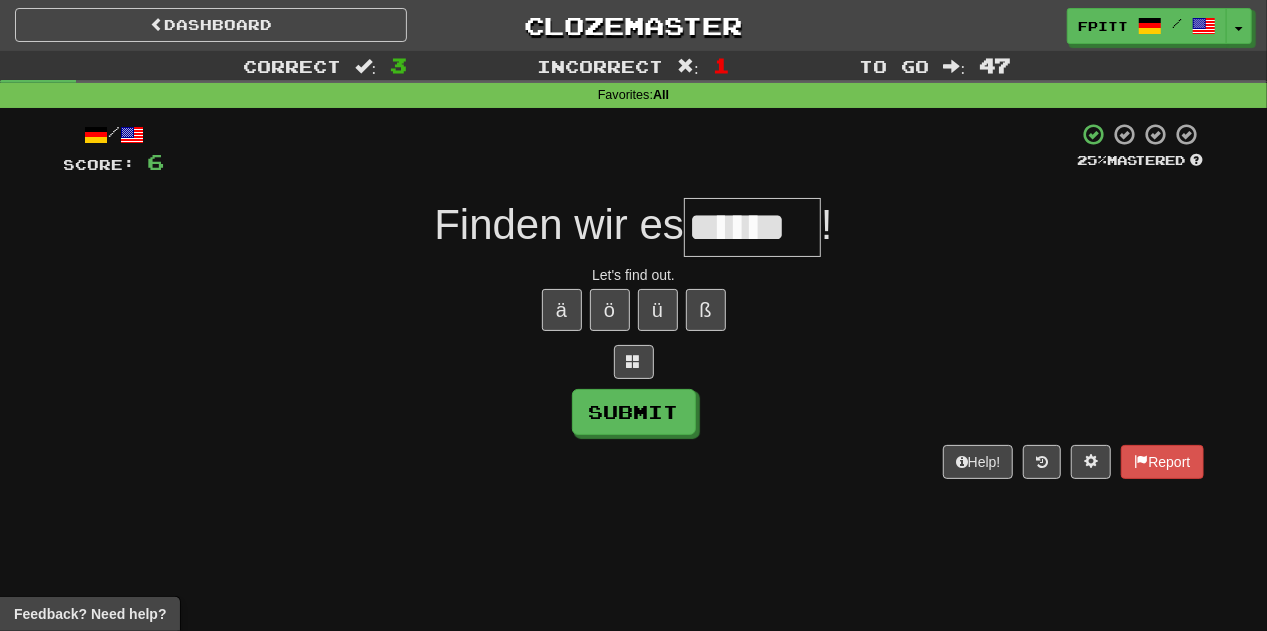 type on "******" 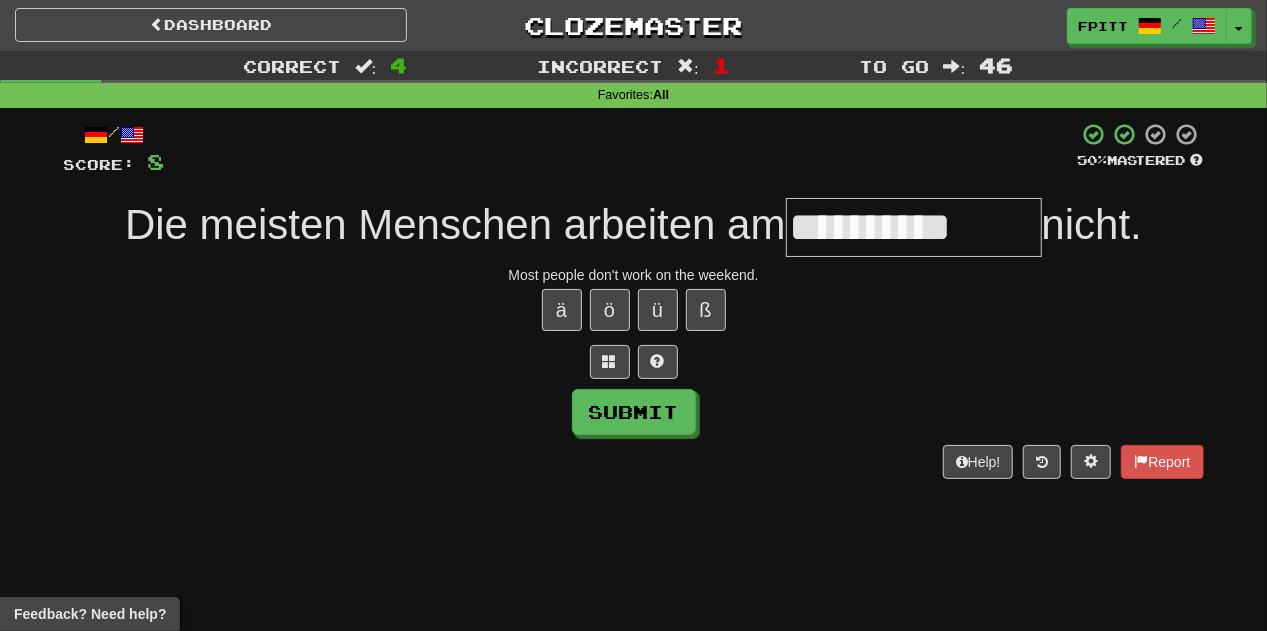 type on "**********" 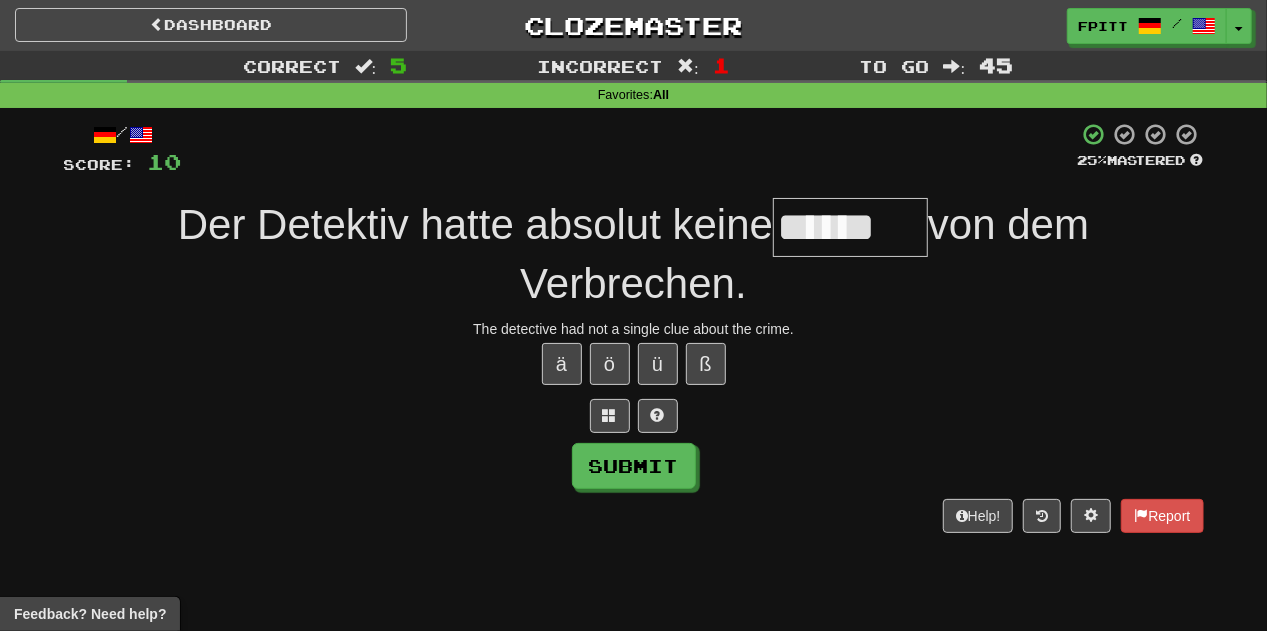 scroll, scrollTop: 0, scrollLeft: 0, axis: both 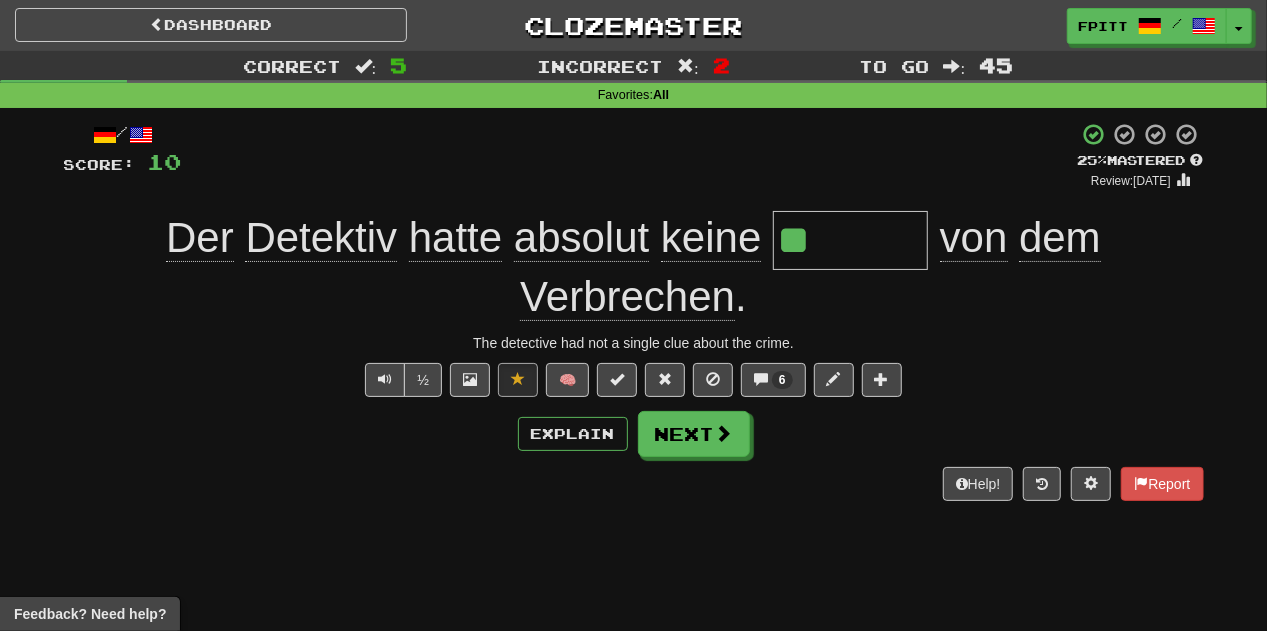 type on "*" 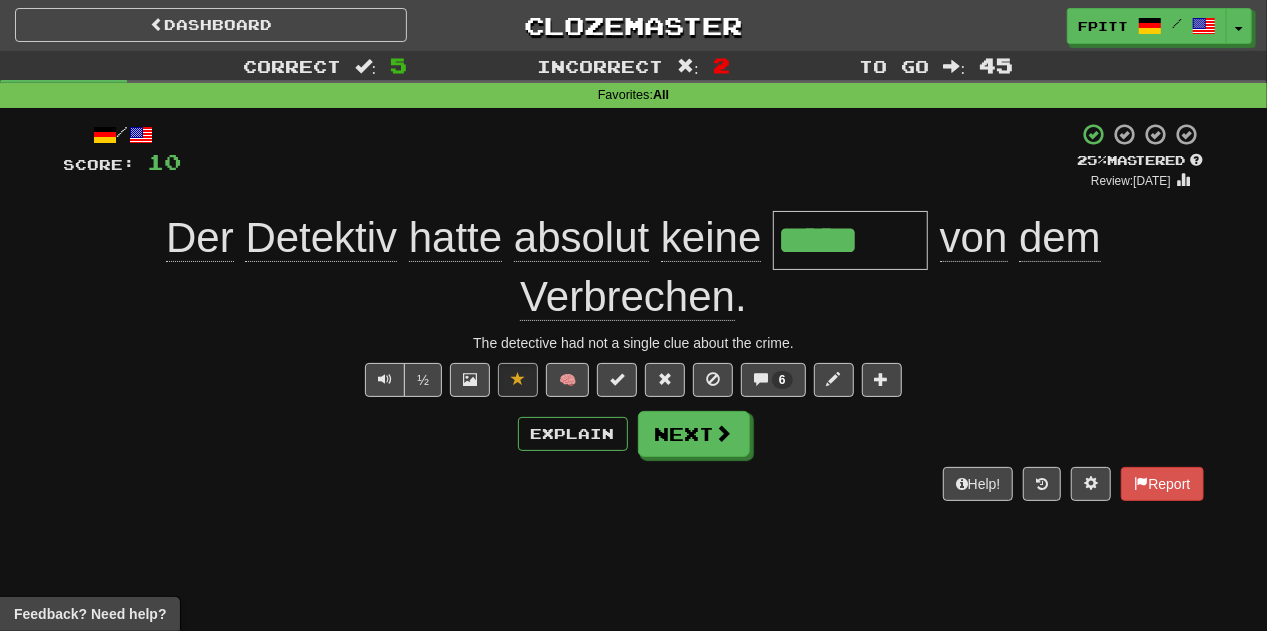 type on "******" 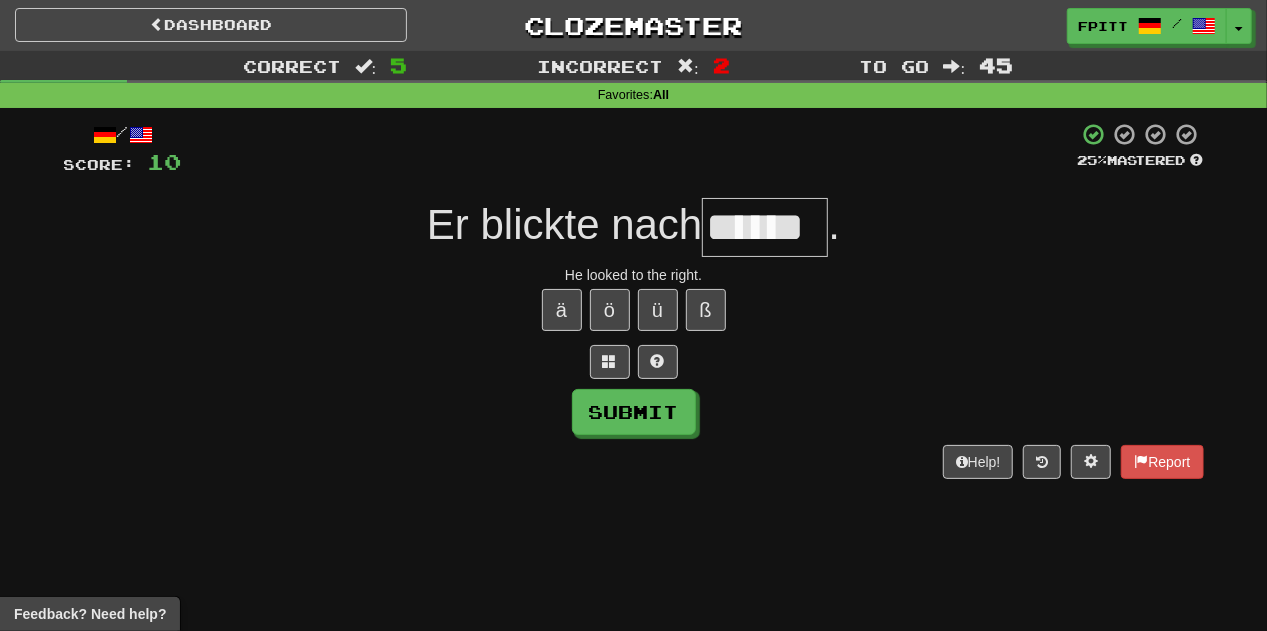 type on "******" 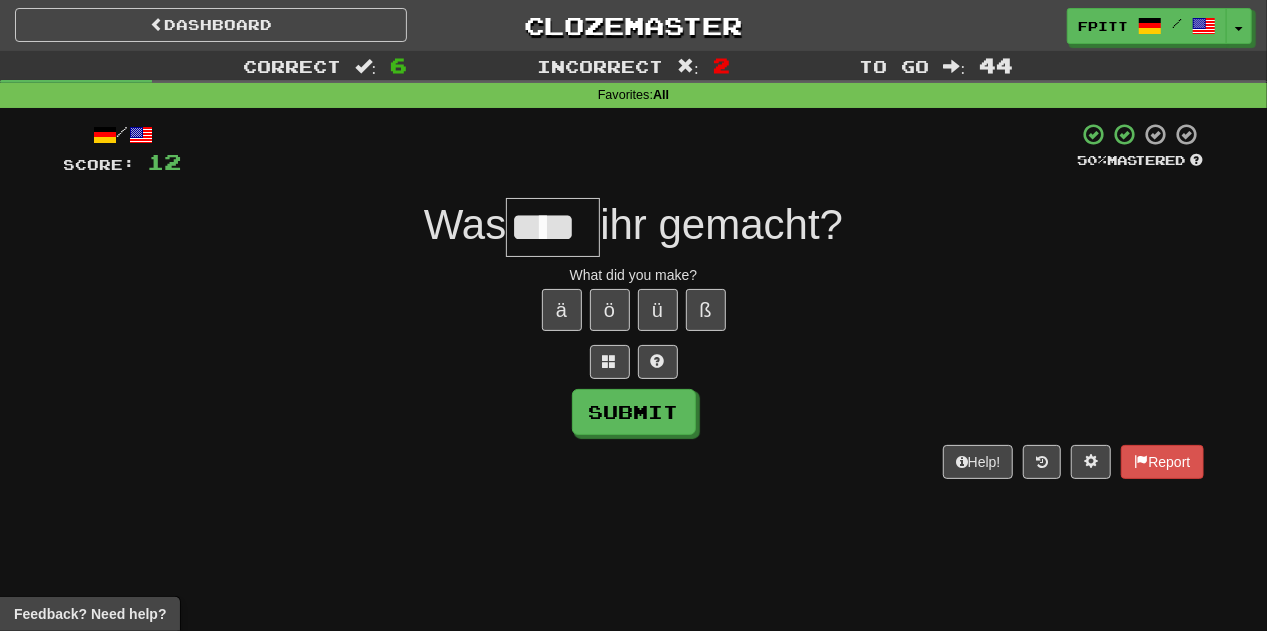type on "****" 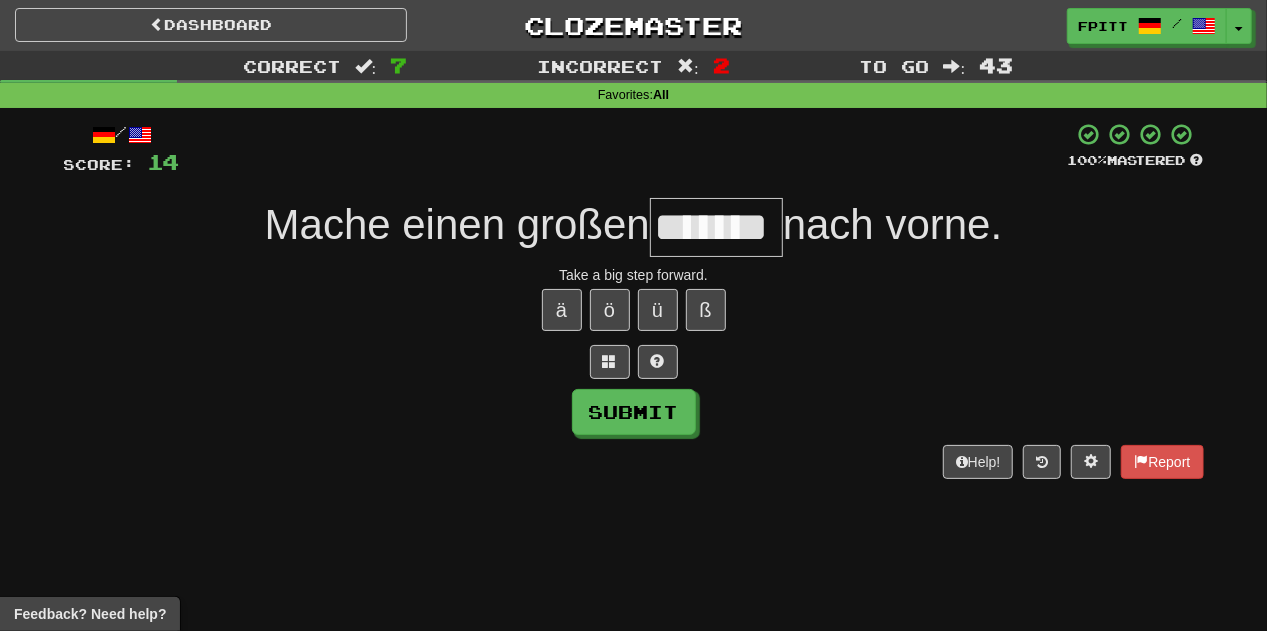 type on "*******" 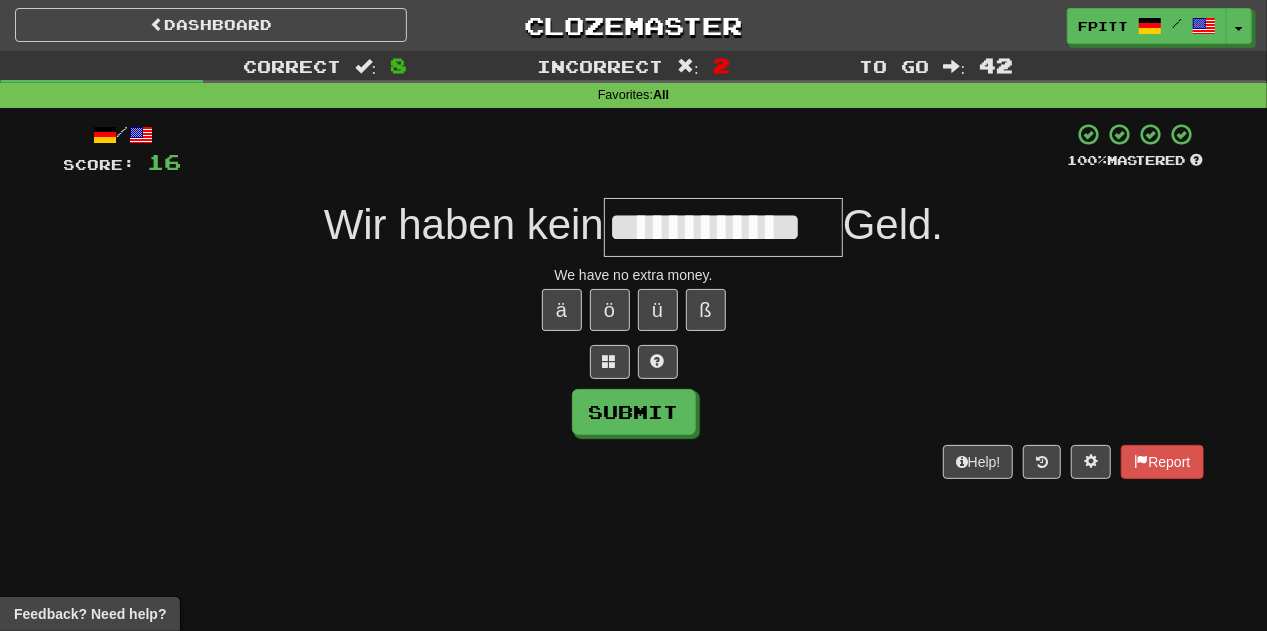 type on "**********" 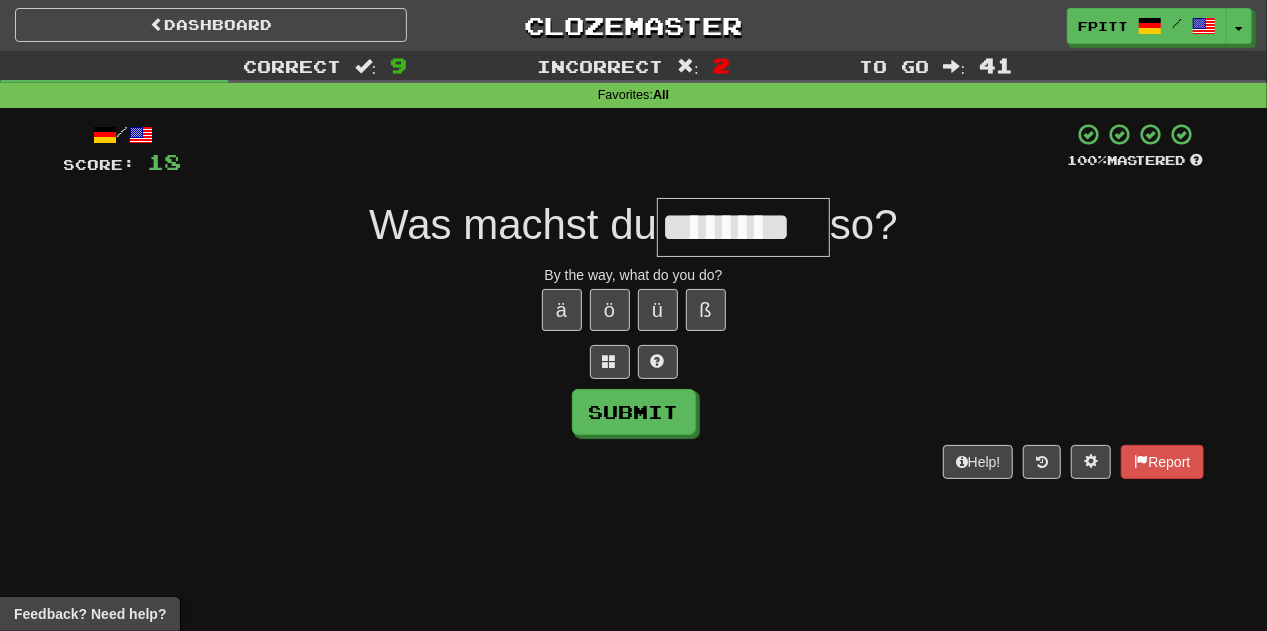 type on "********" 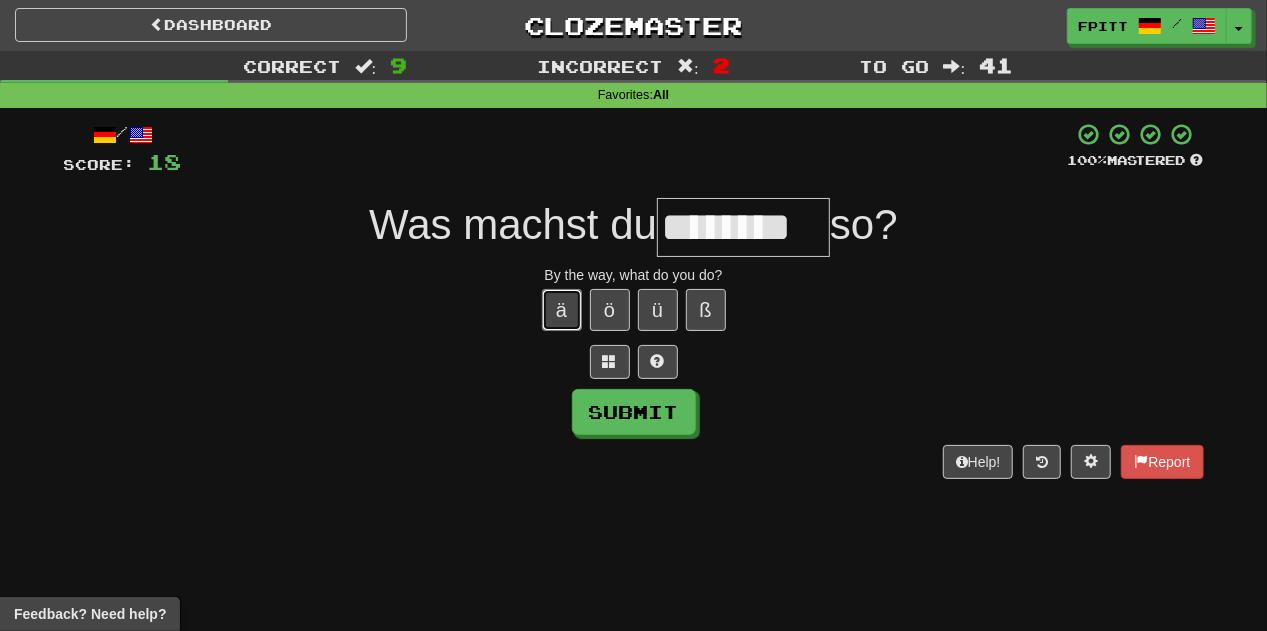 type 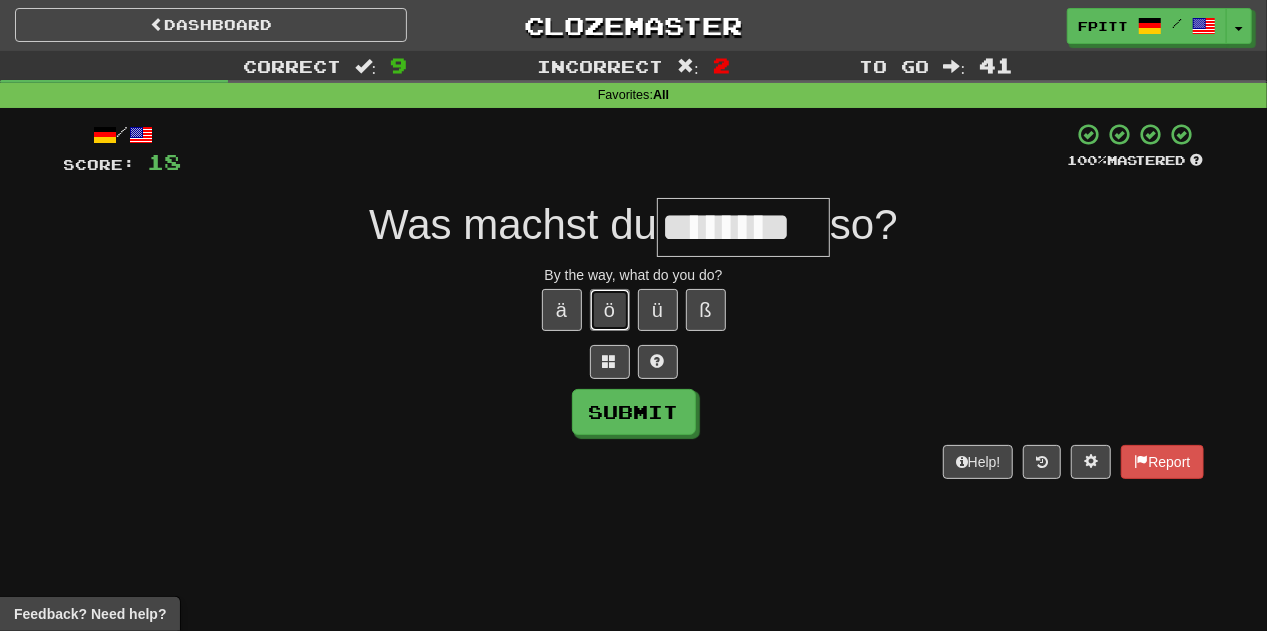 type 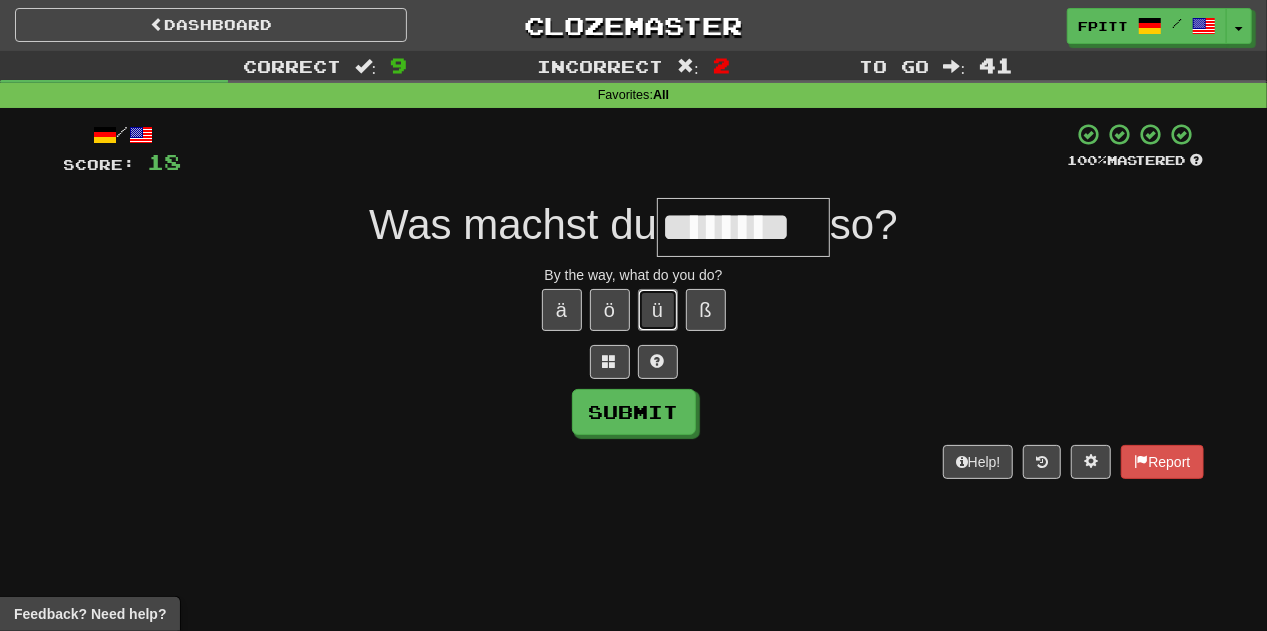 type 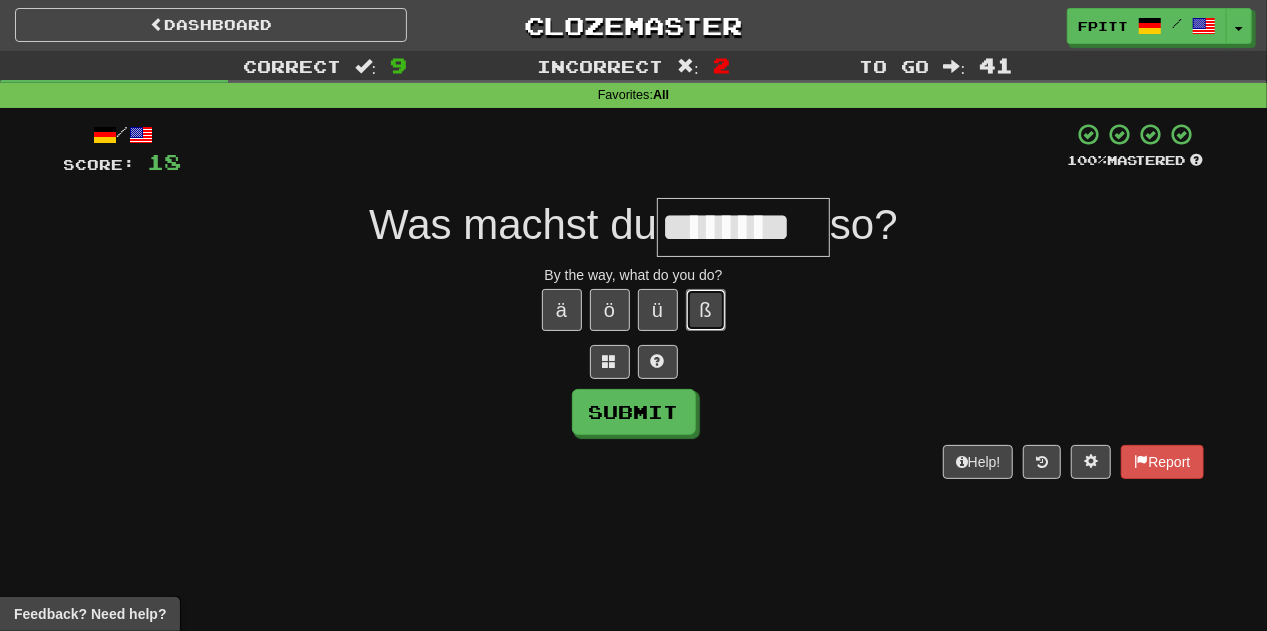 type 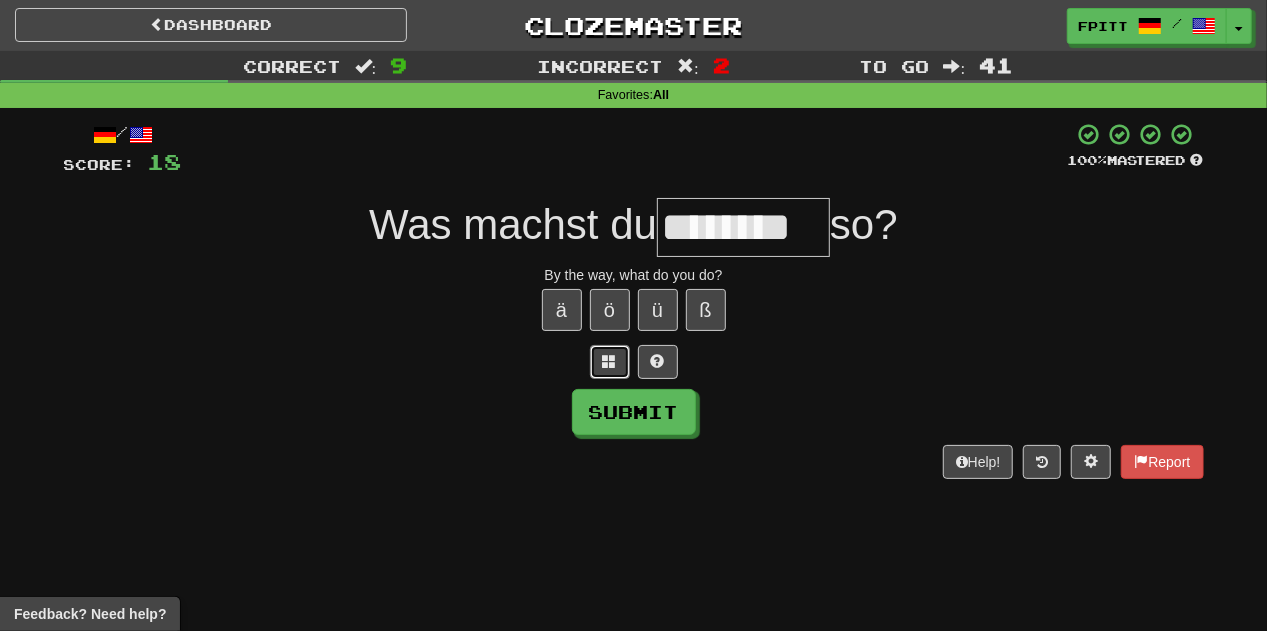 type 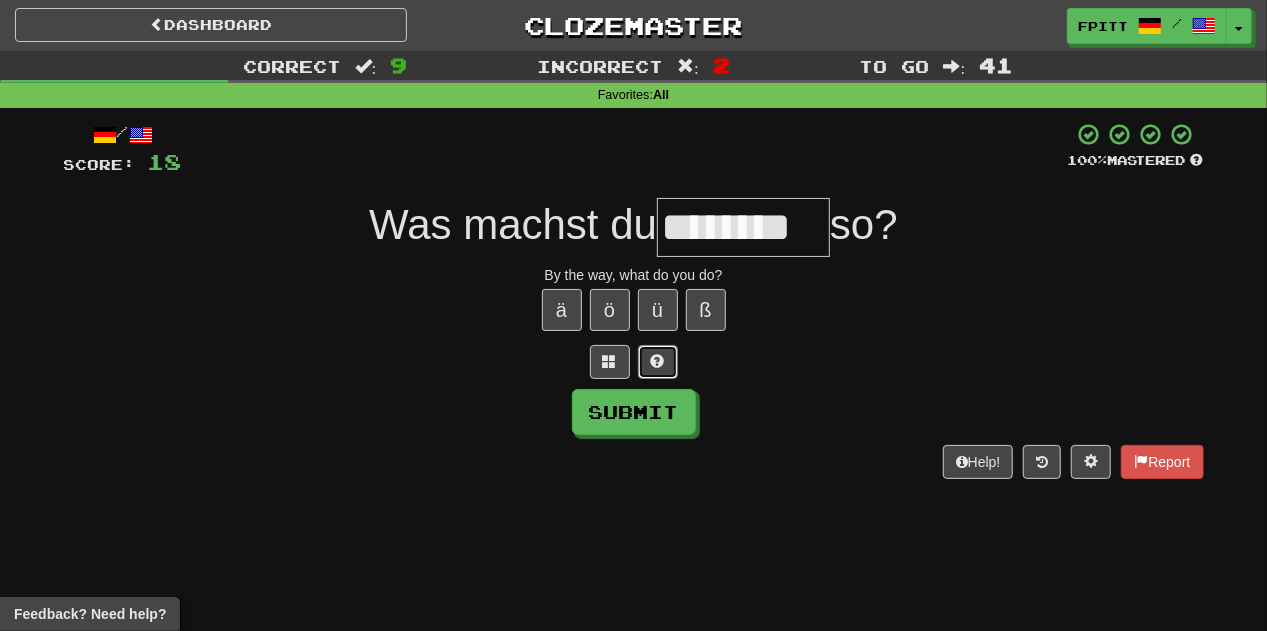 type 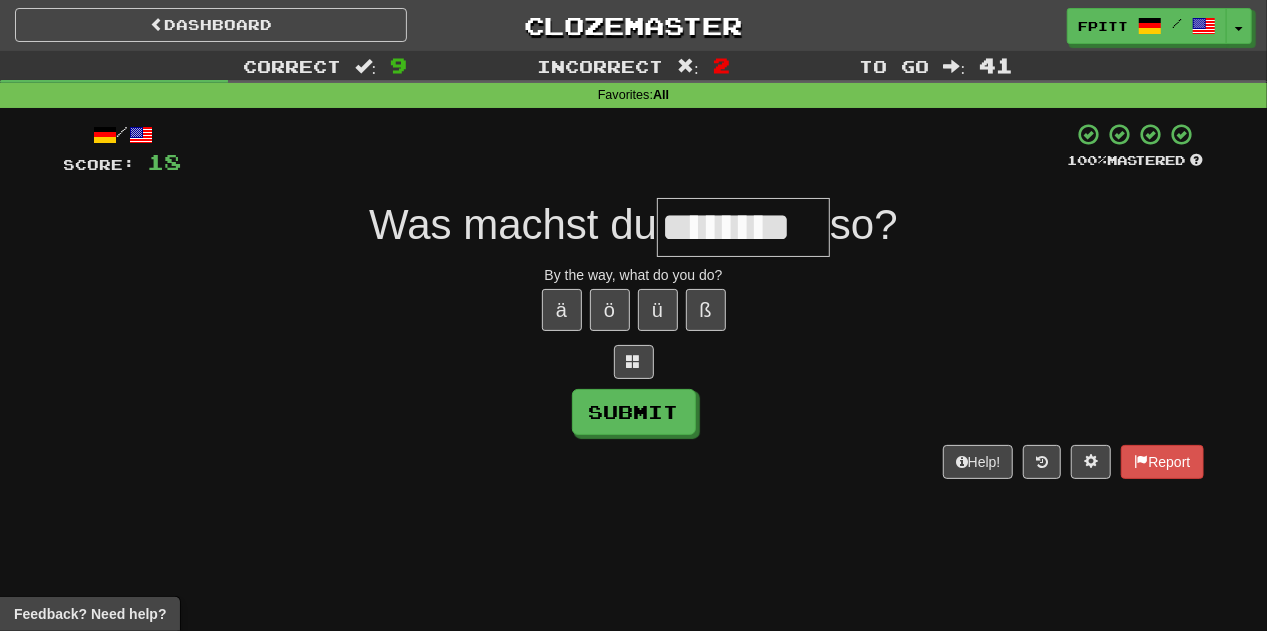type on "********" 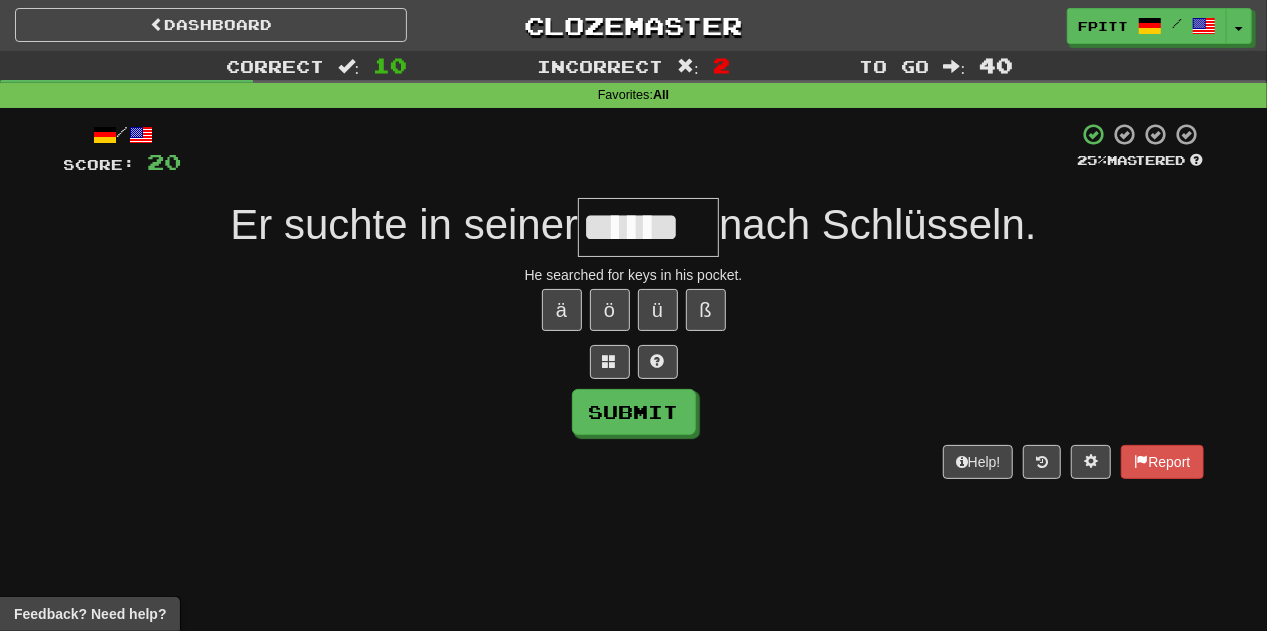 type on "******" 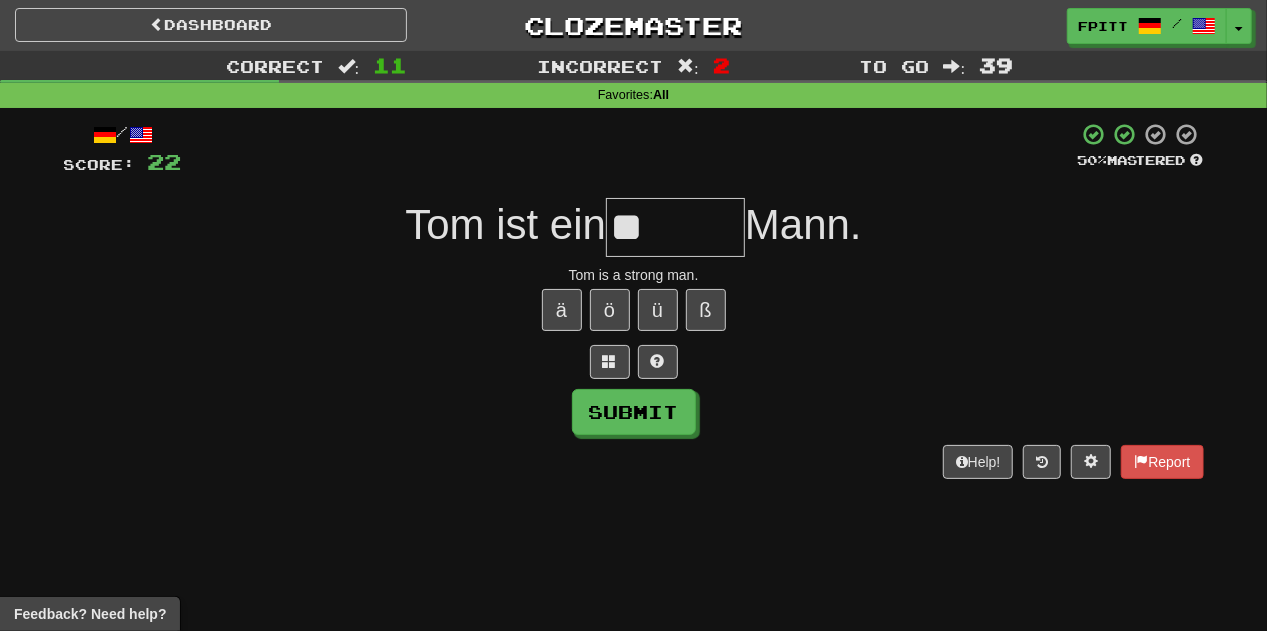 type on "*" 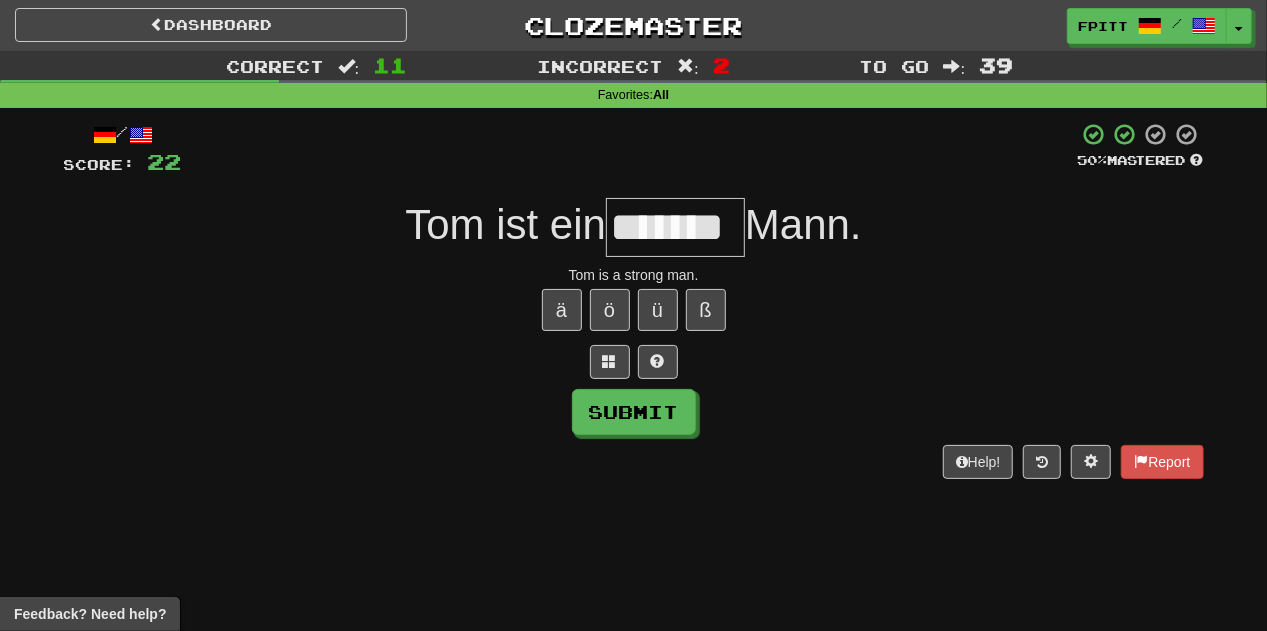 scroll, scrollTop: 0, scrollLeft: 0, axis: both 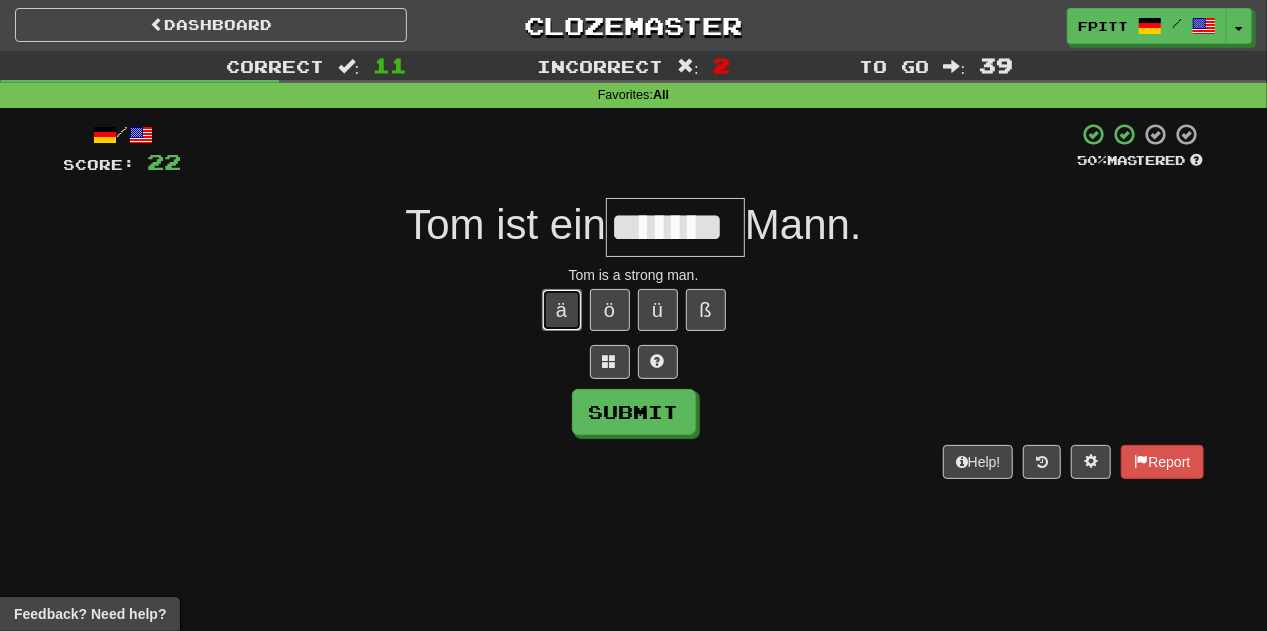 type 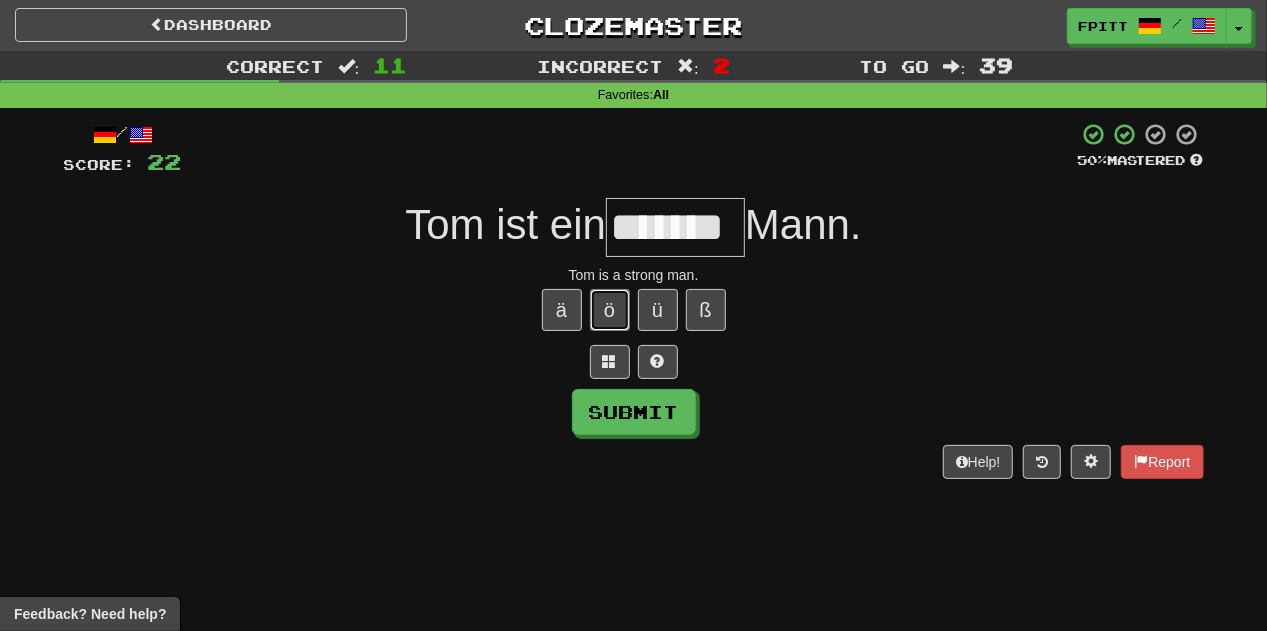 type 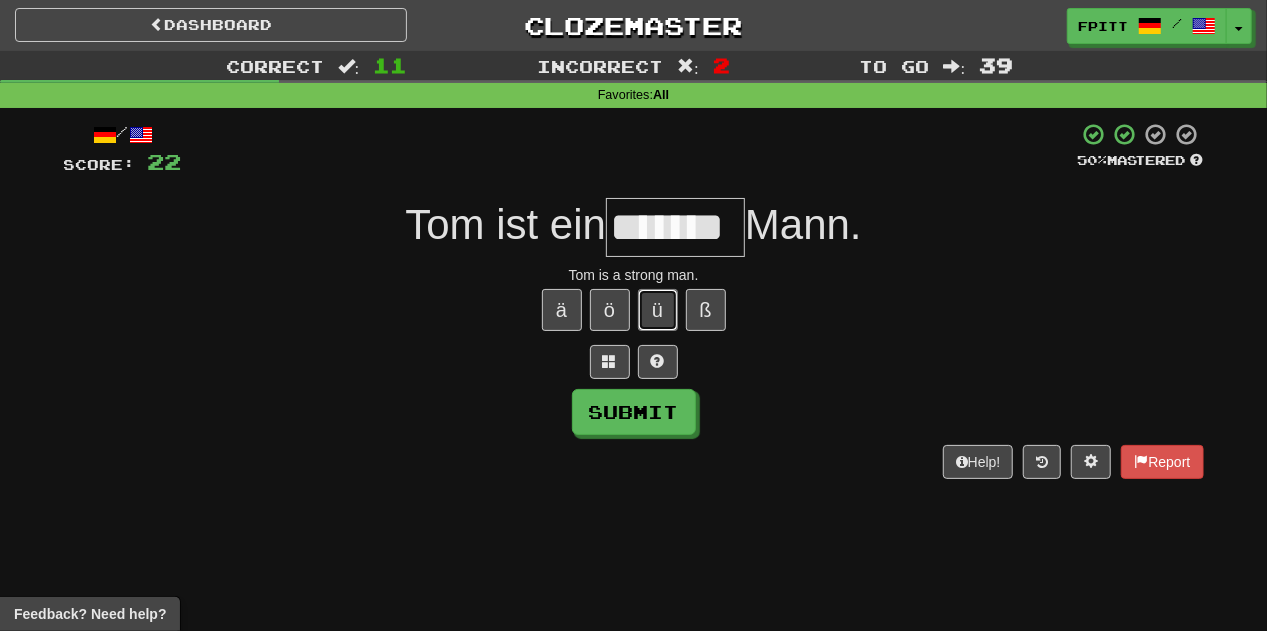 type 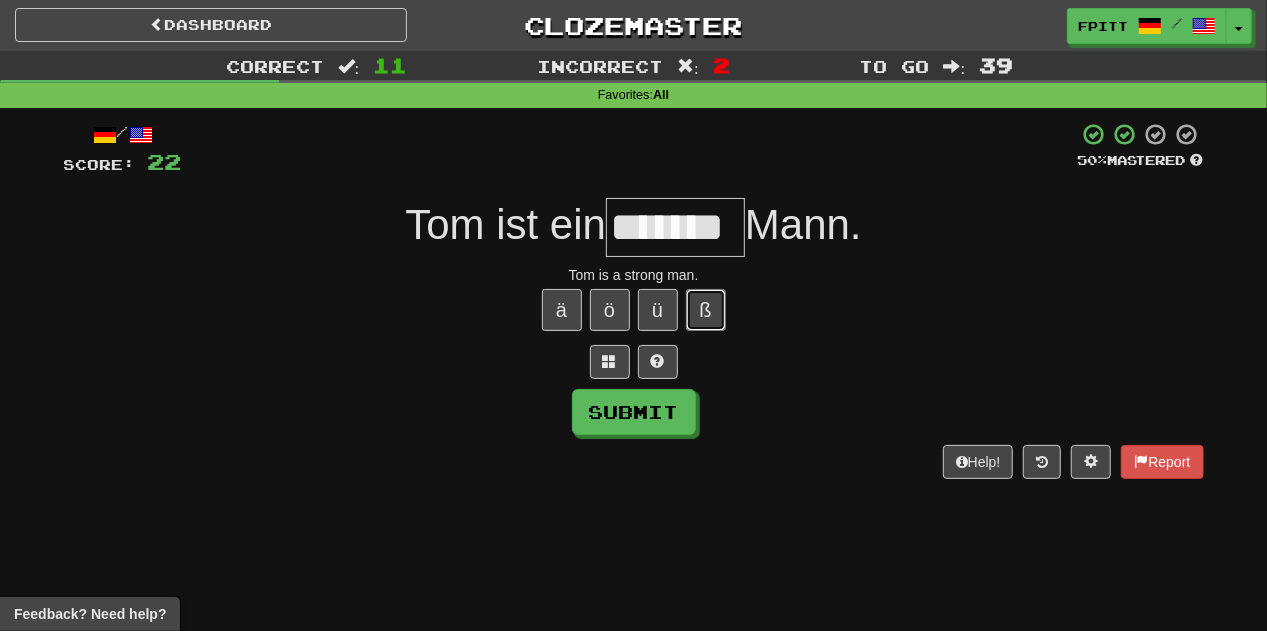 type 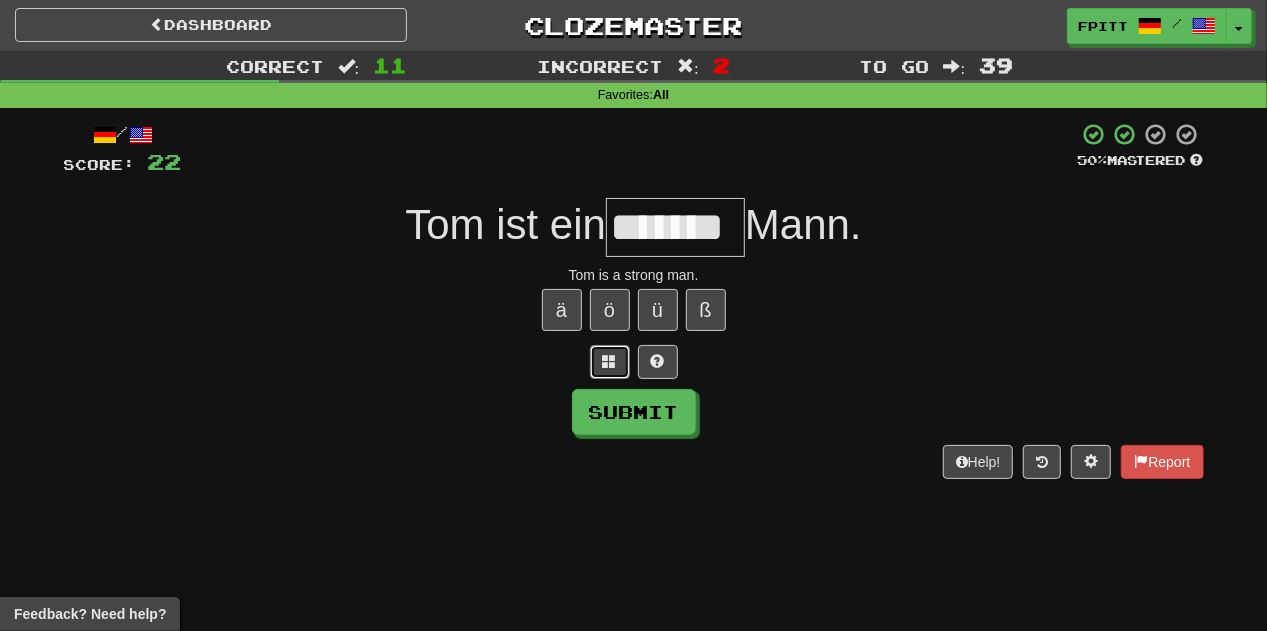 type 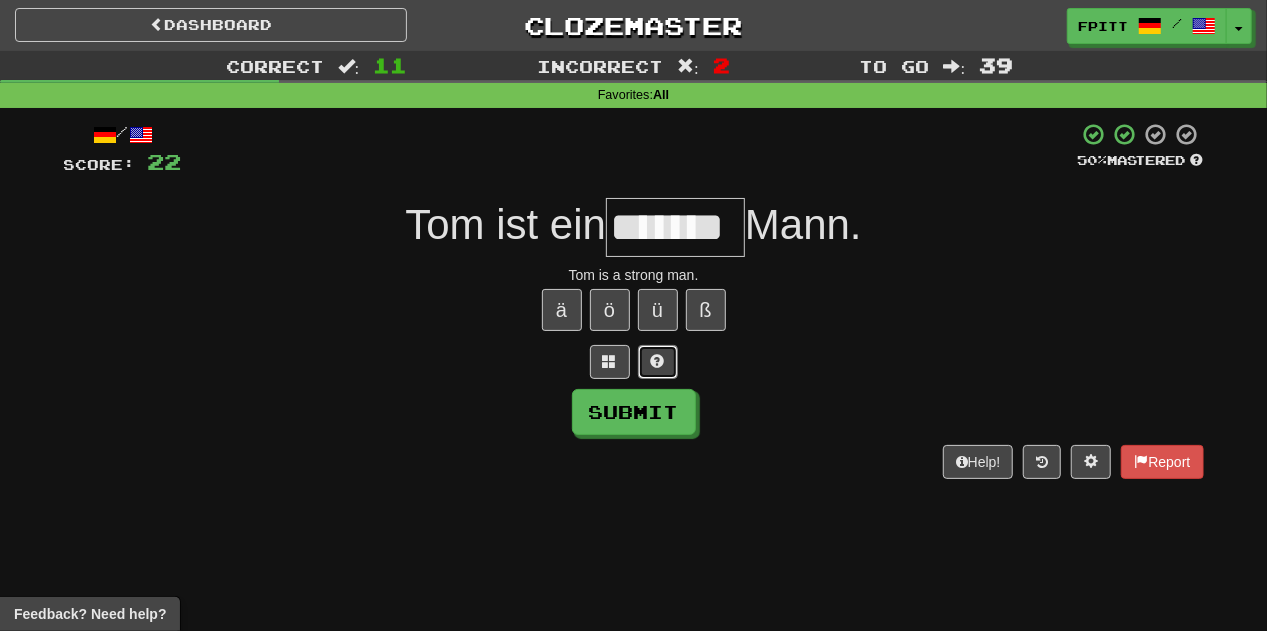type 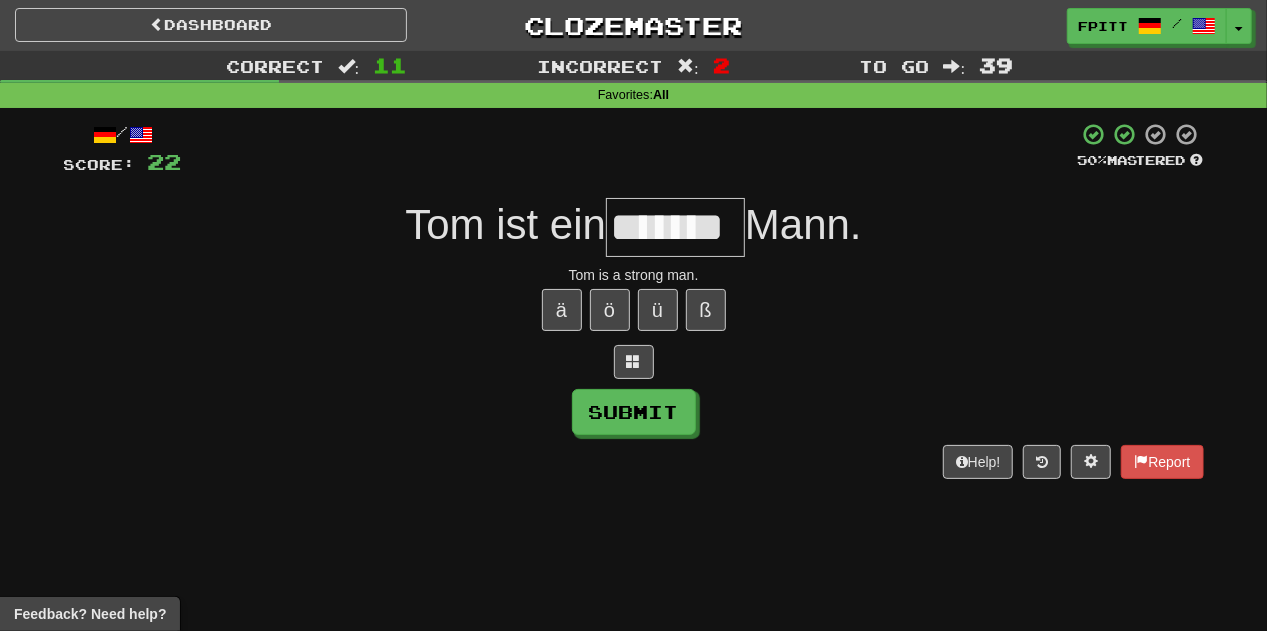 type on "*******" 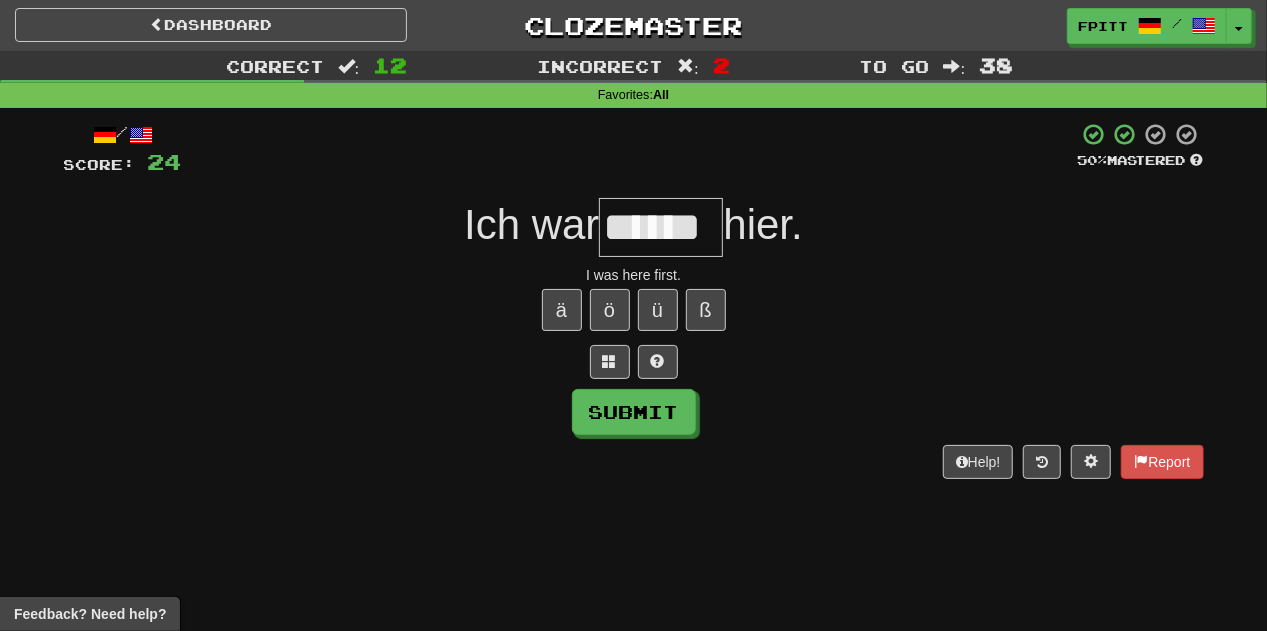 type on "******" 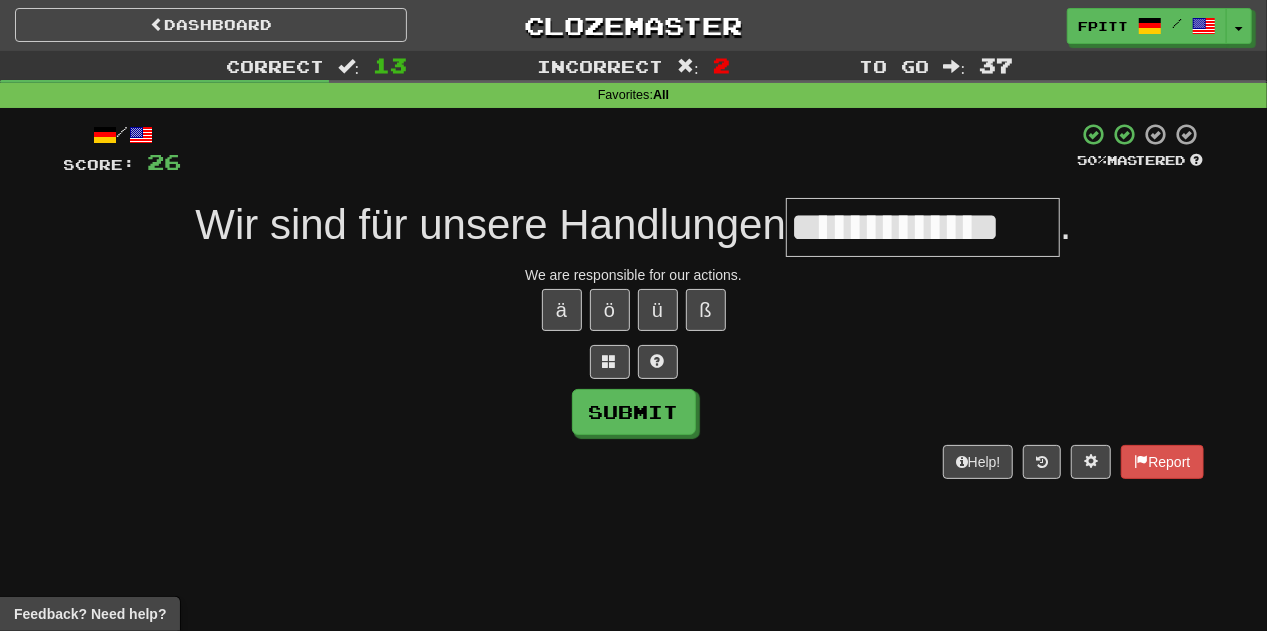 scroll, scrollTop: 0, scrollLeft: 4, axis: horizontal 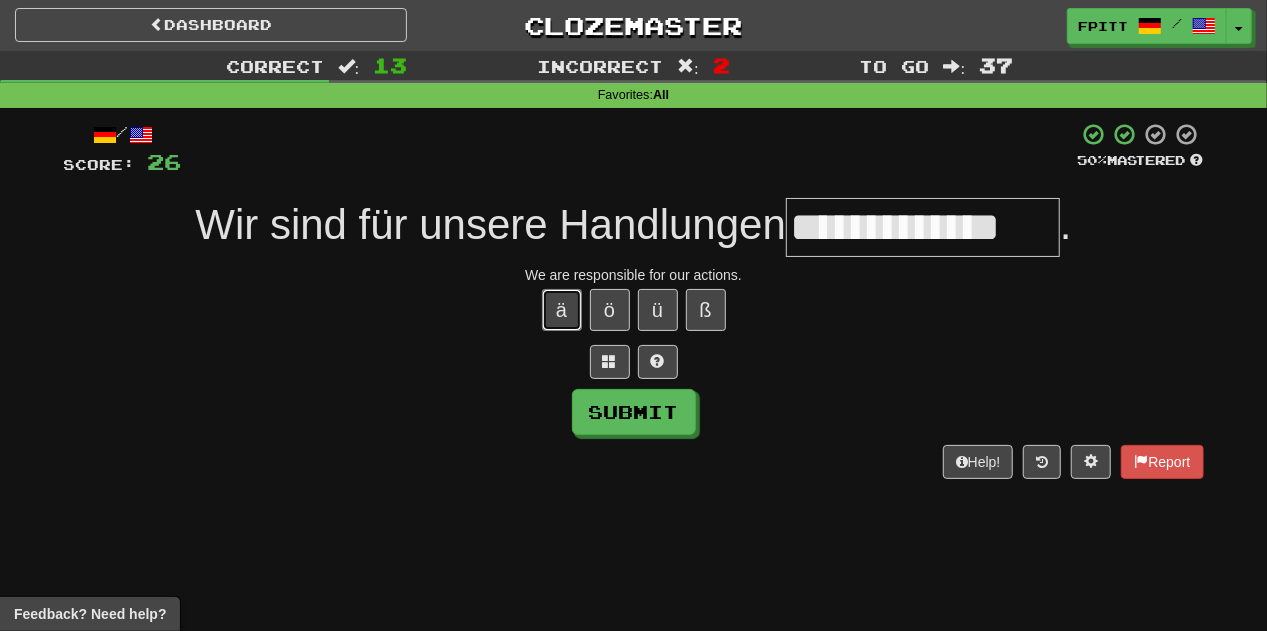 type 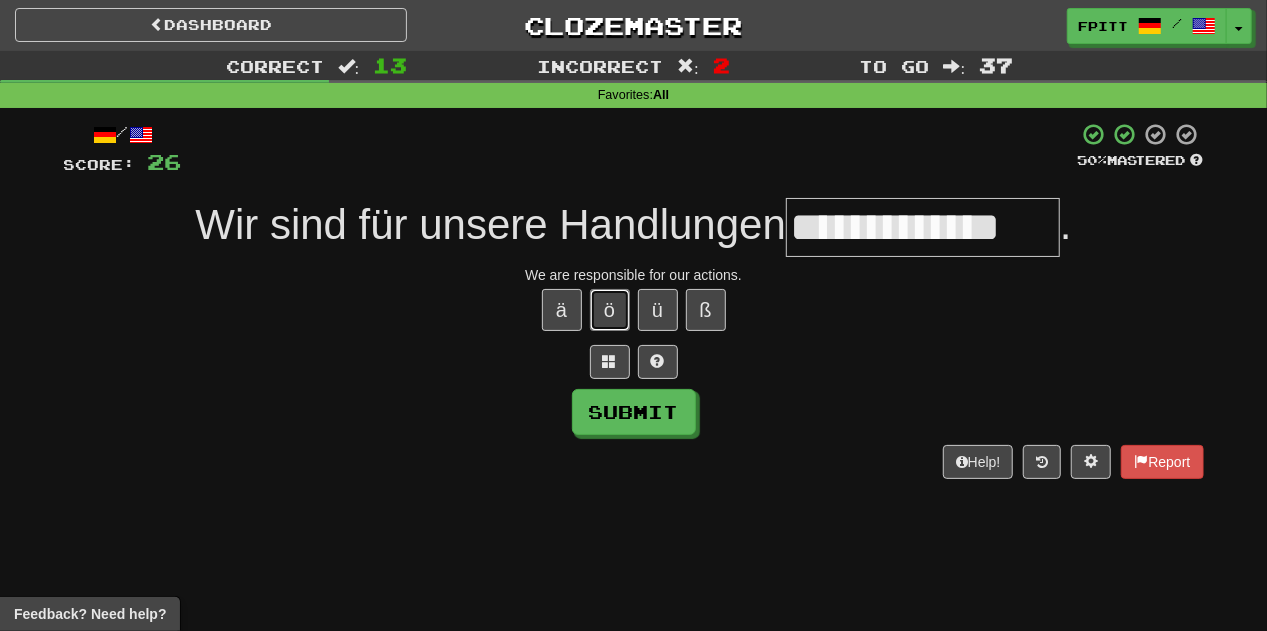type 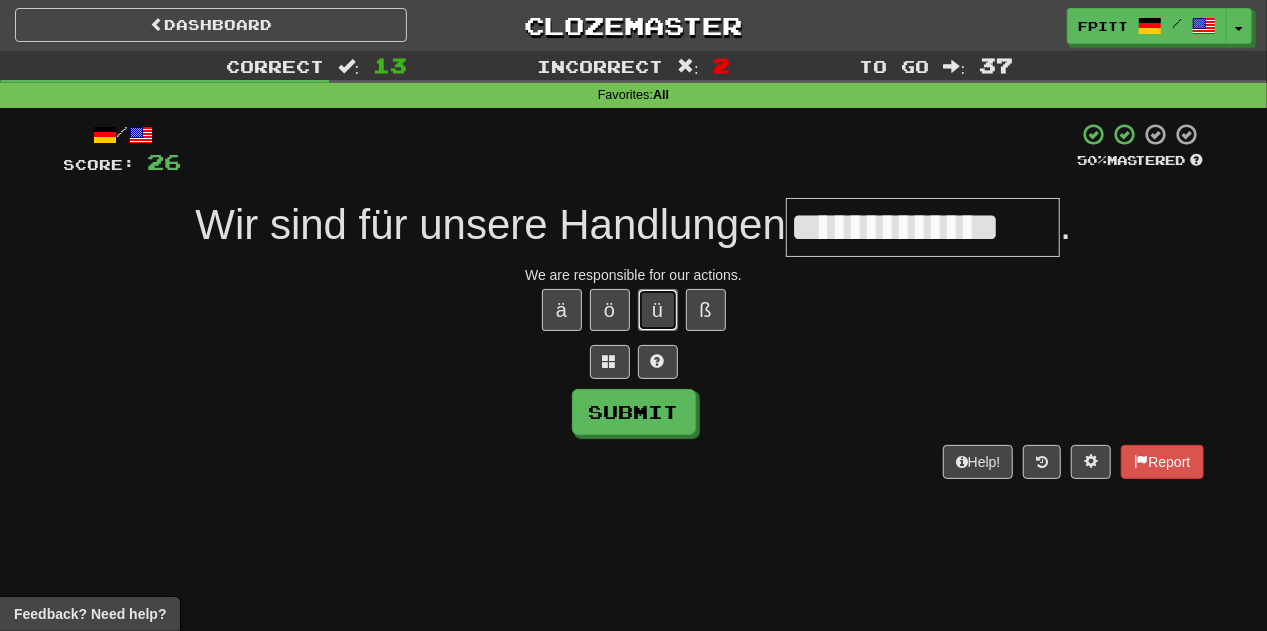 type 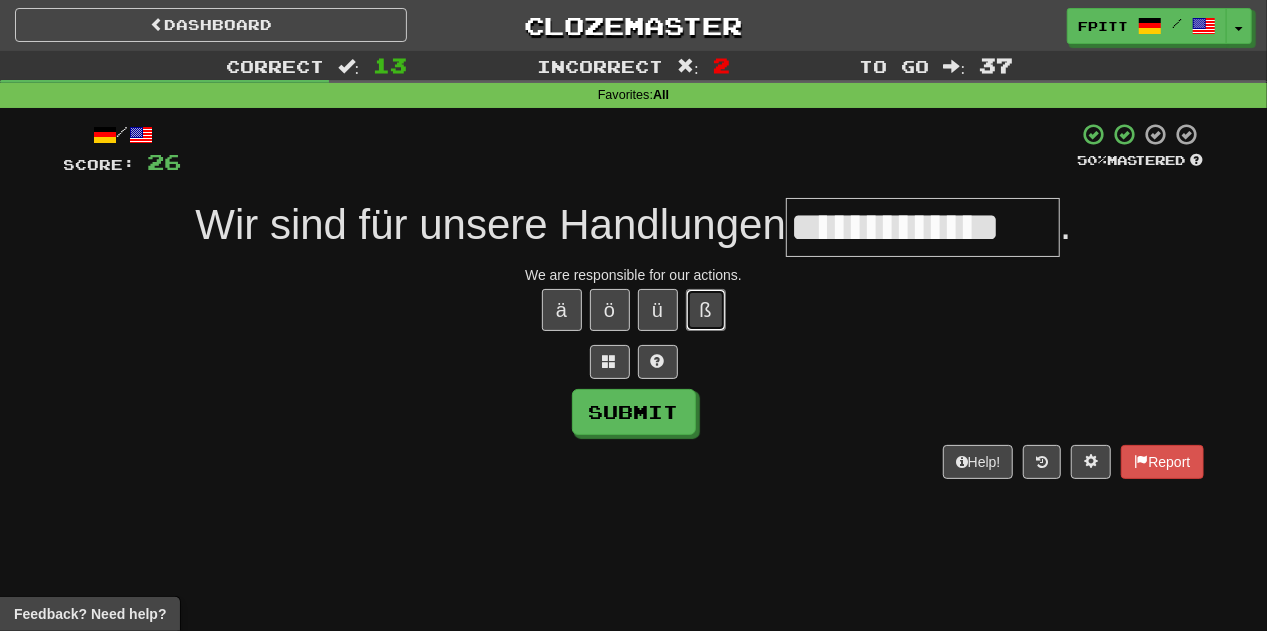 type 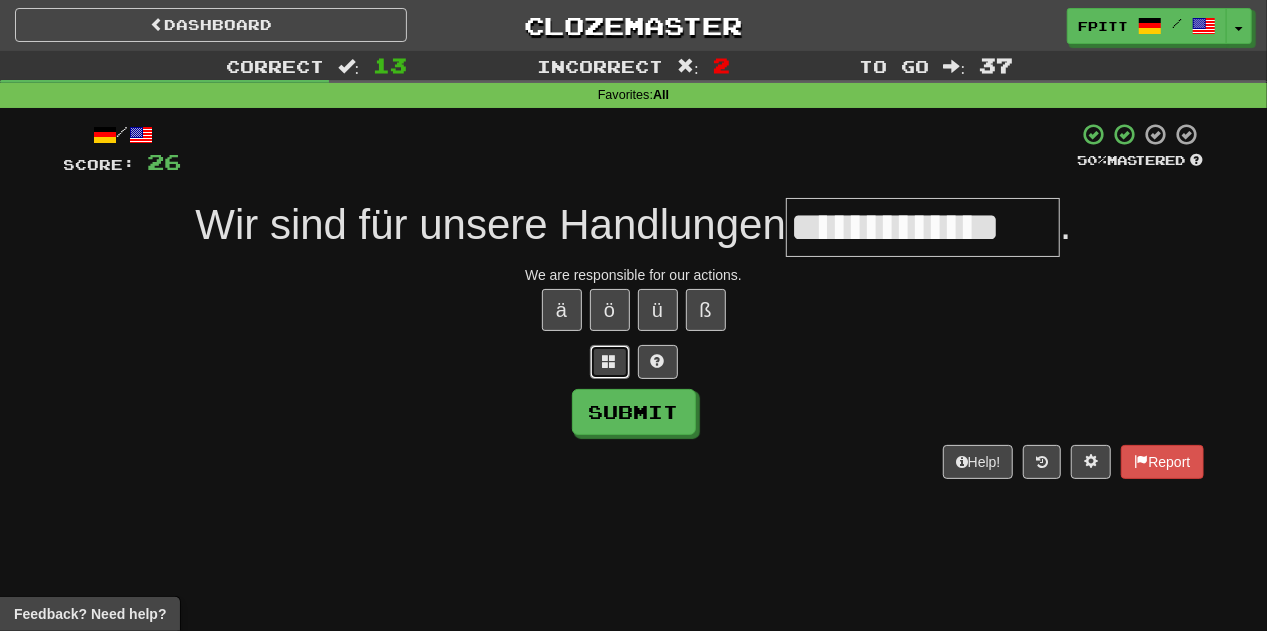 type 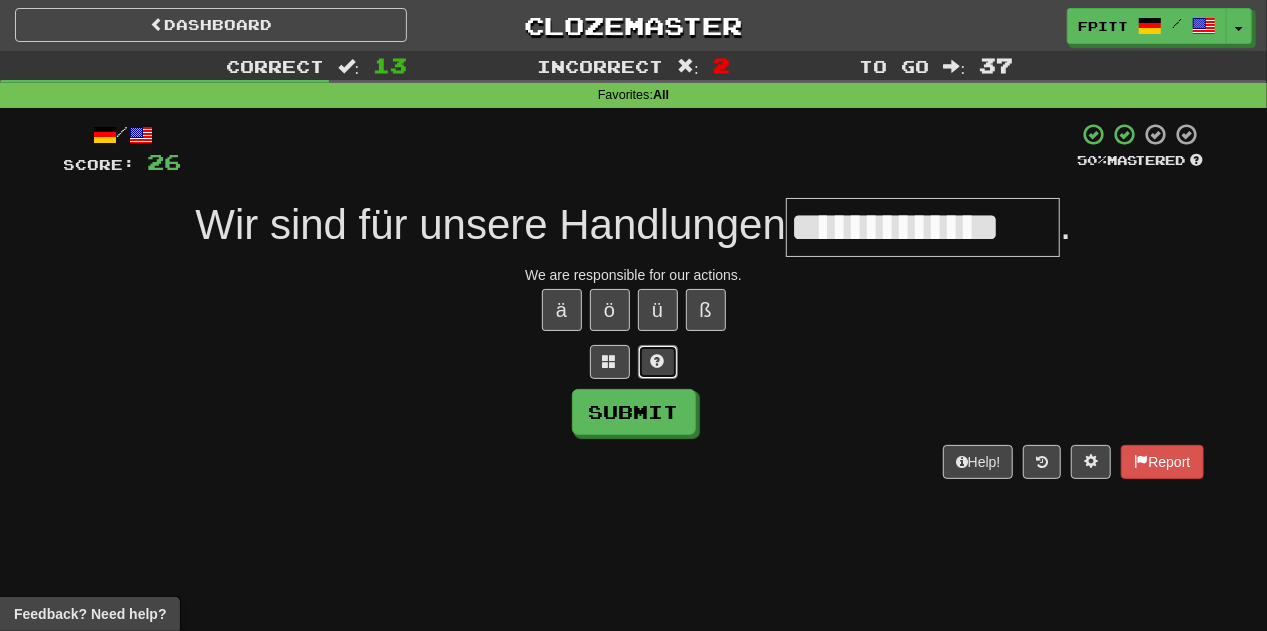 type 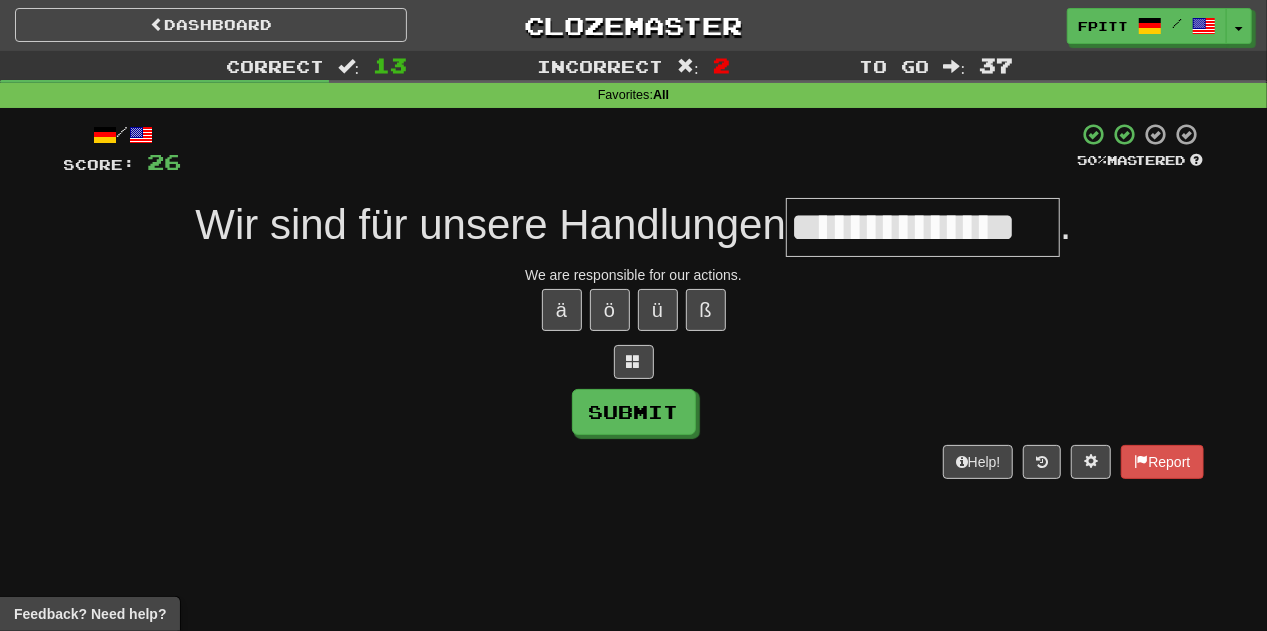 scroll, scrollTop: 0, scrollLeft: 0, axis: both 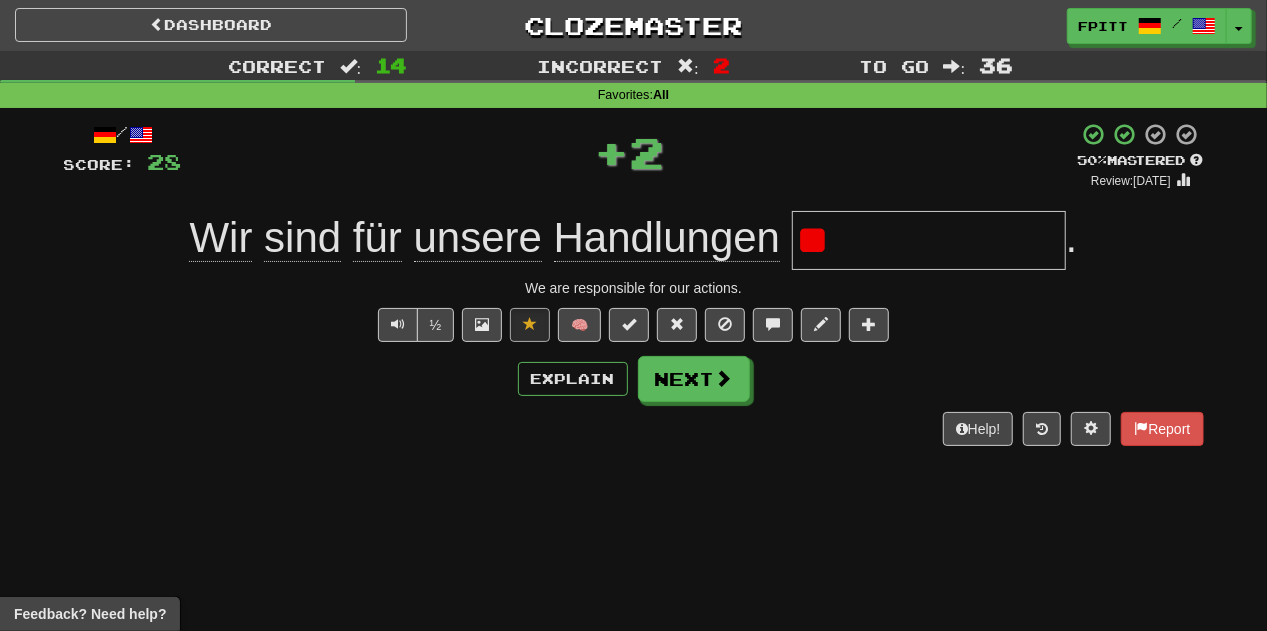 type on "*" 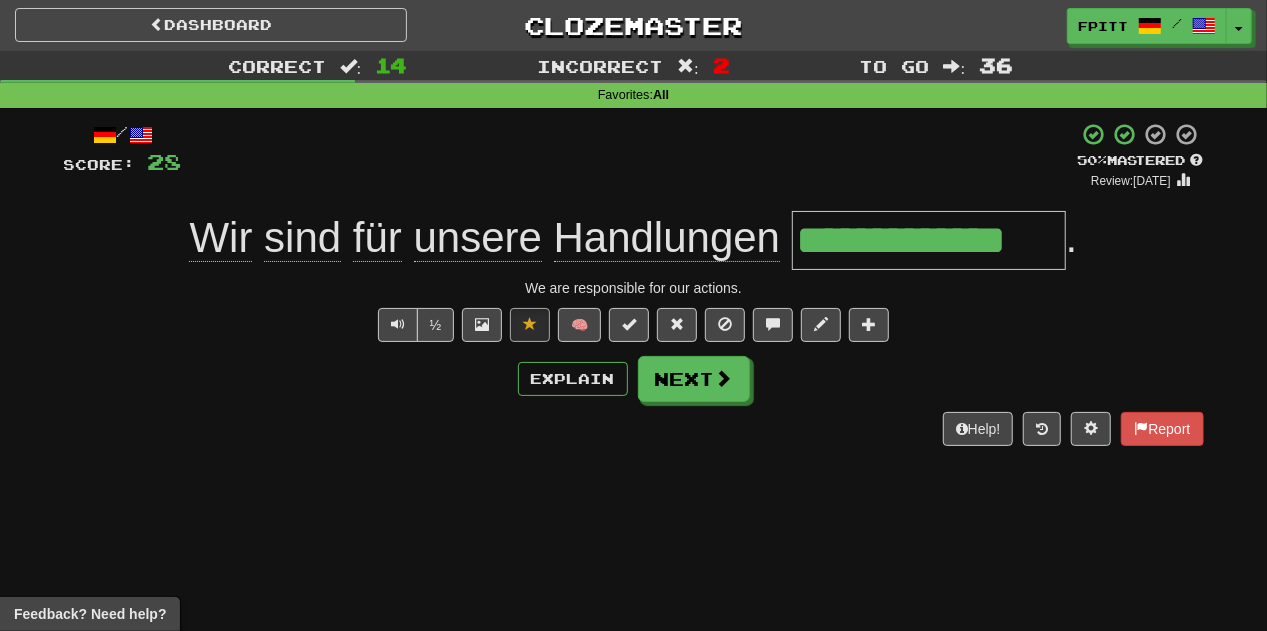 type on "**********" 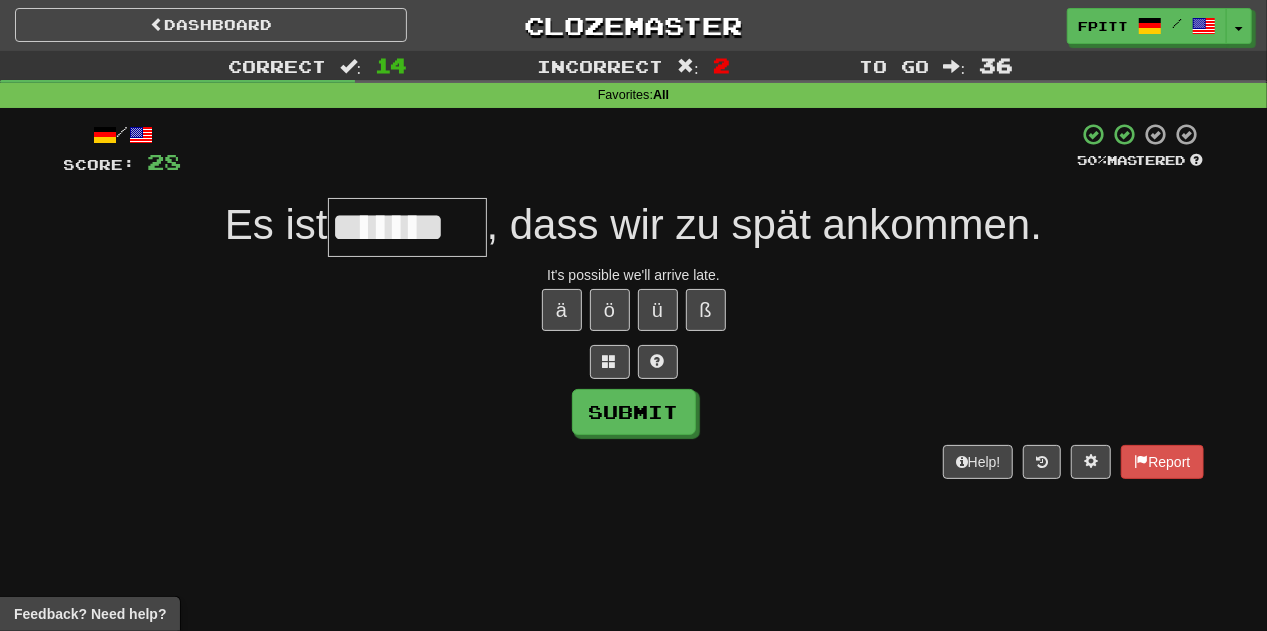 type on "*******" 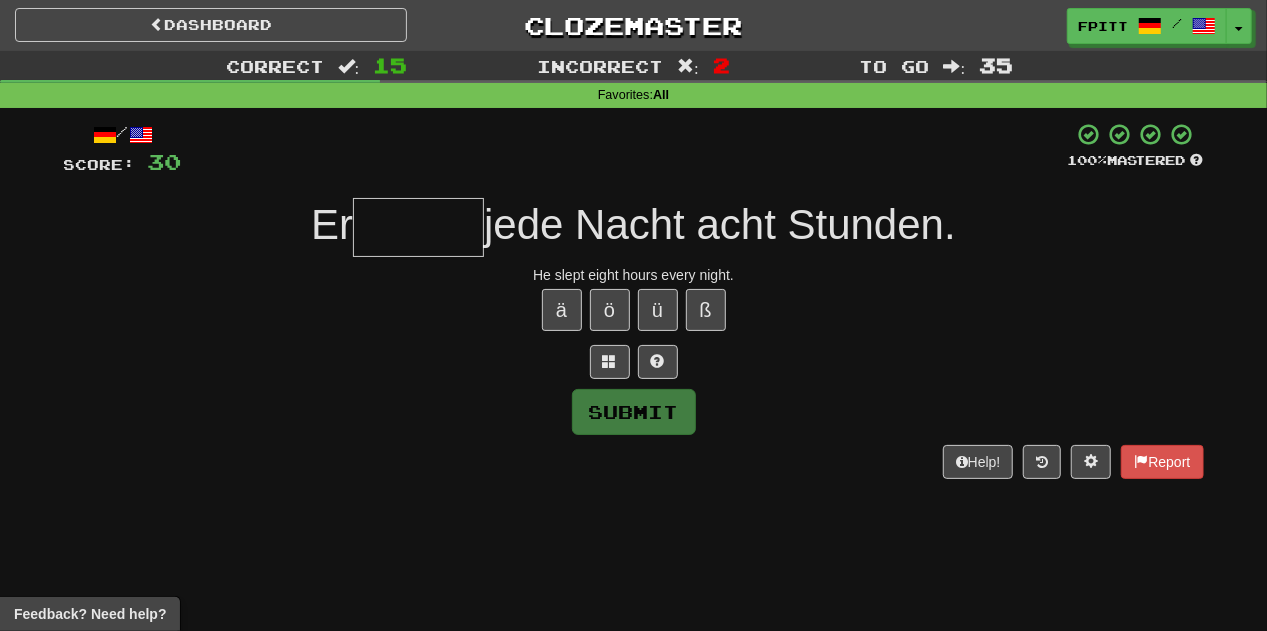 type on "*" 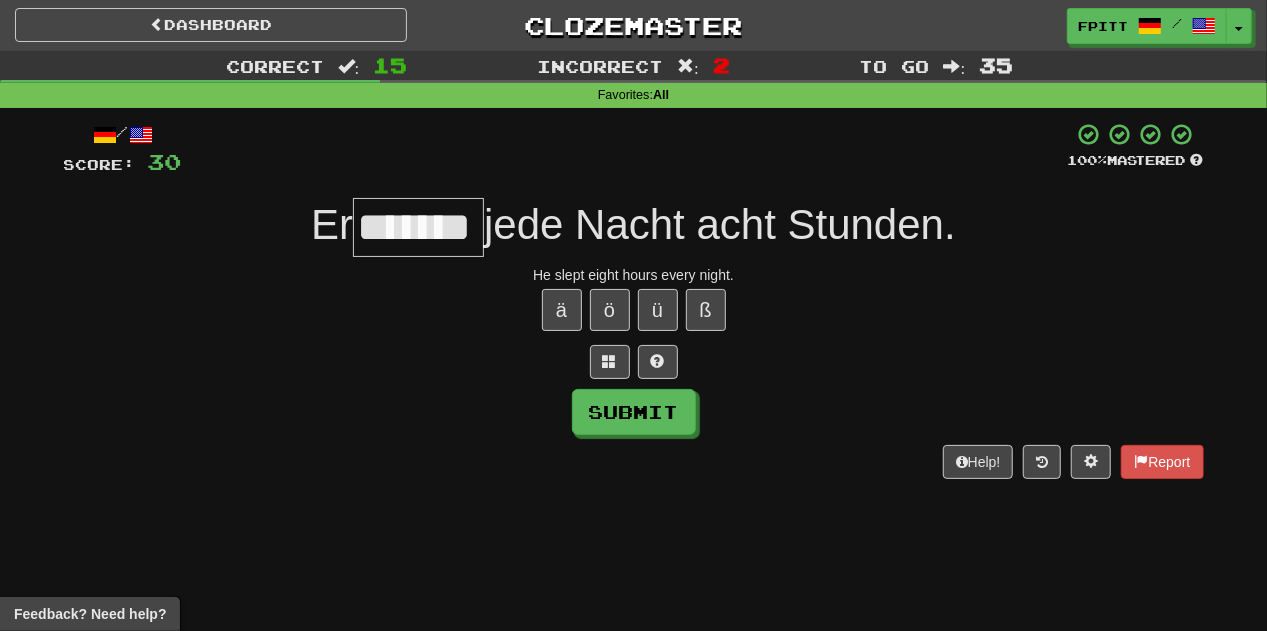 type on "*******" 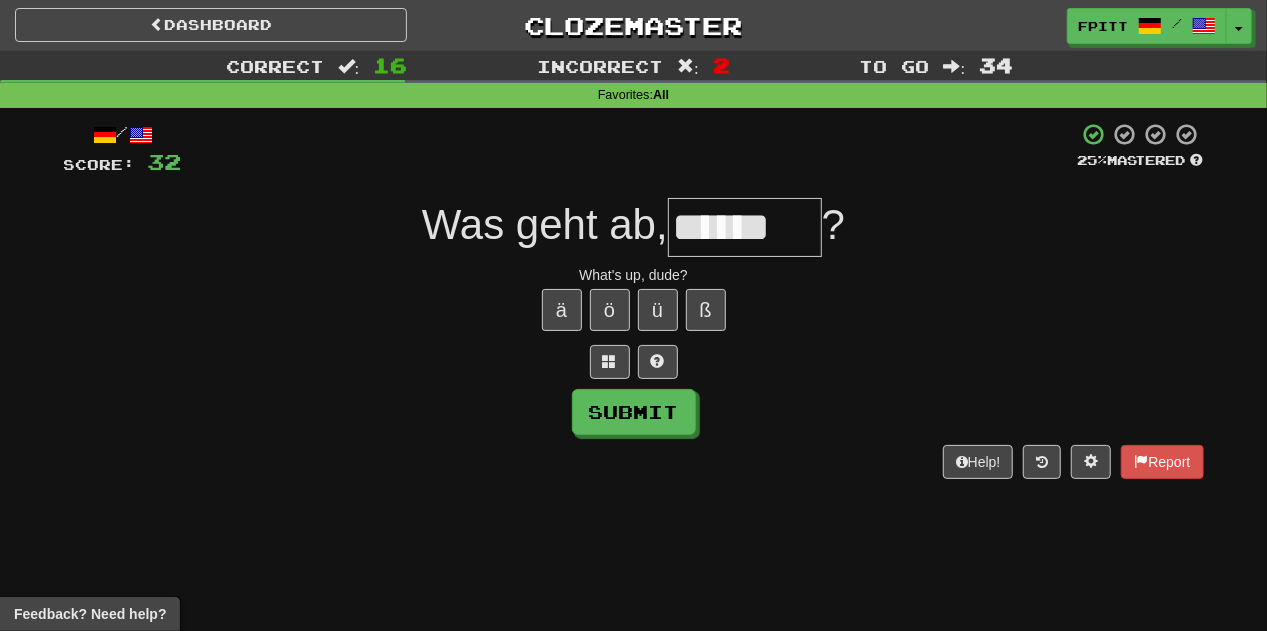 type on "******" 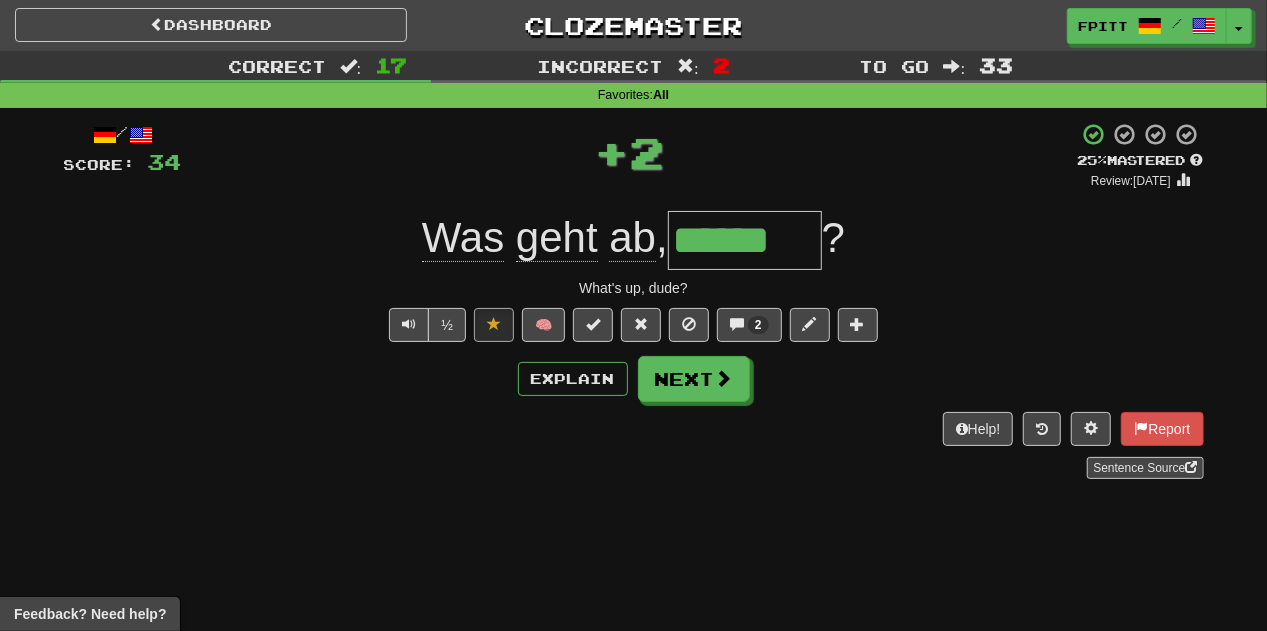 type 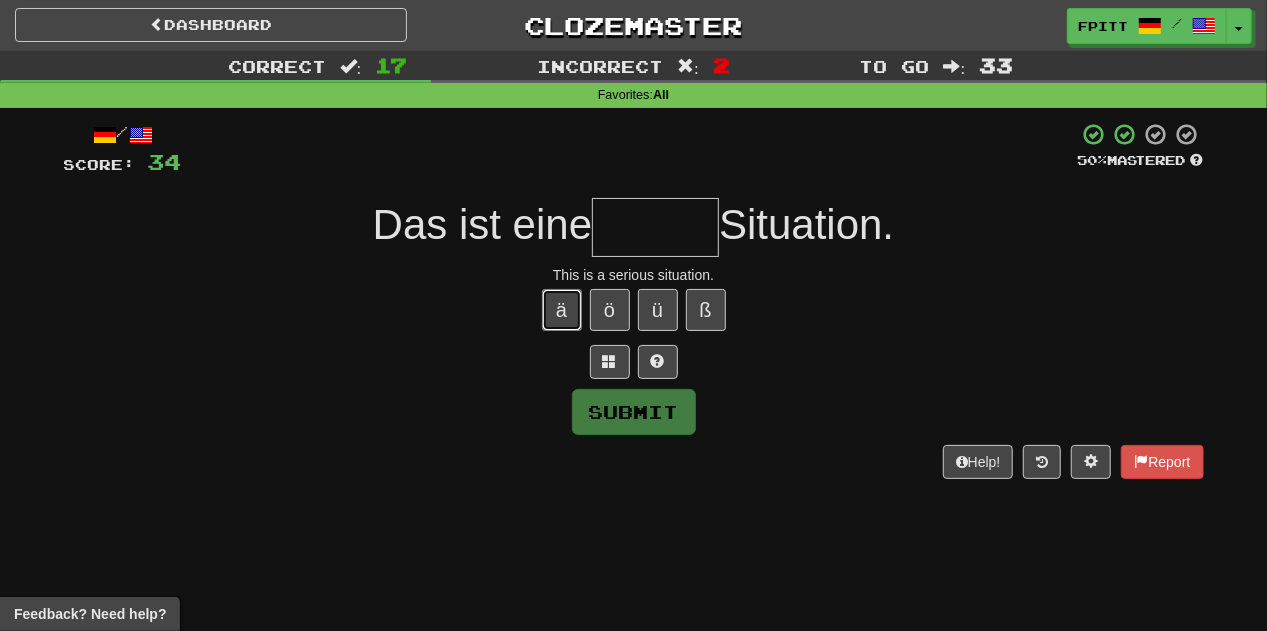 type 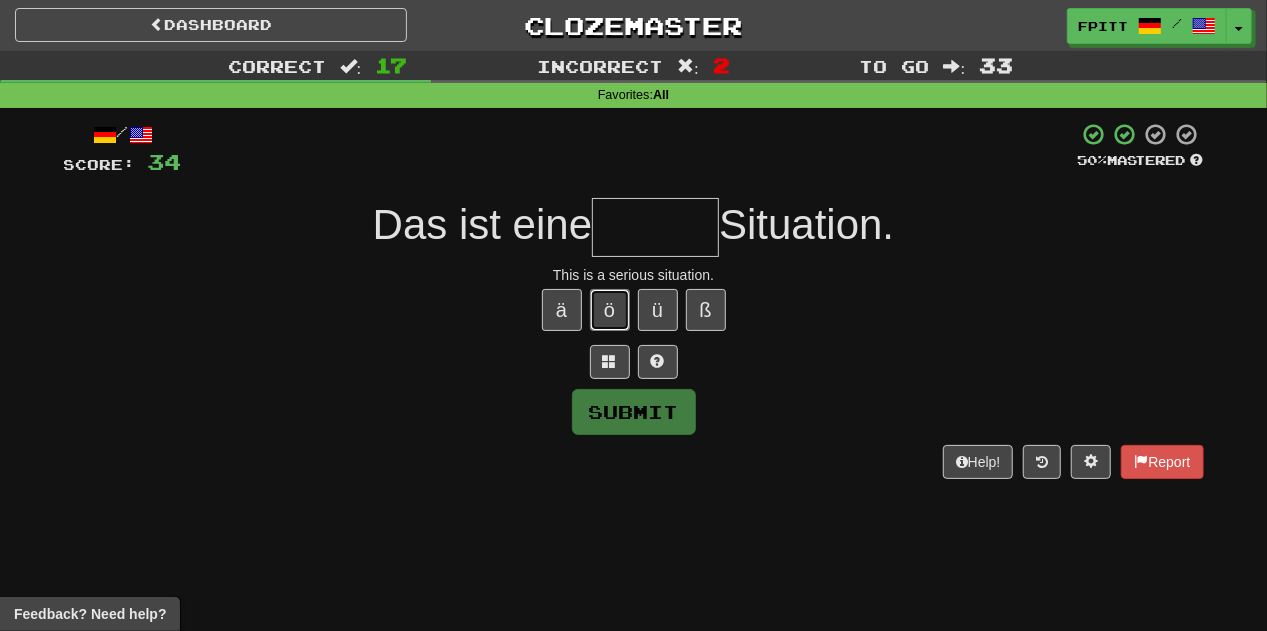 type 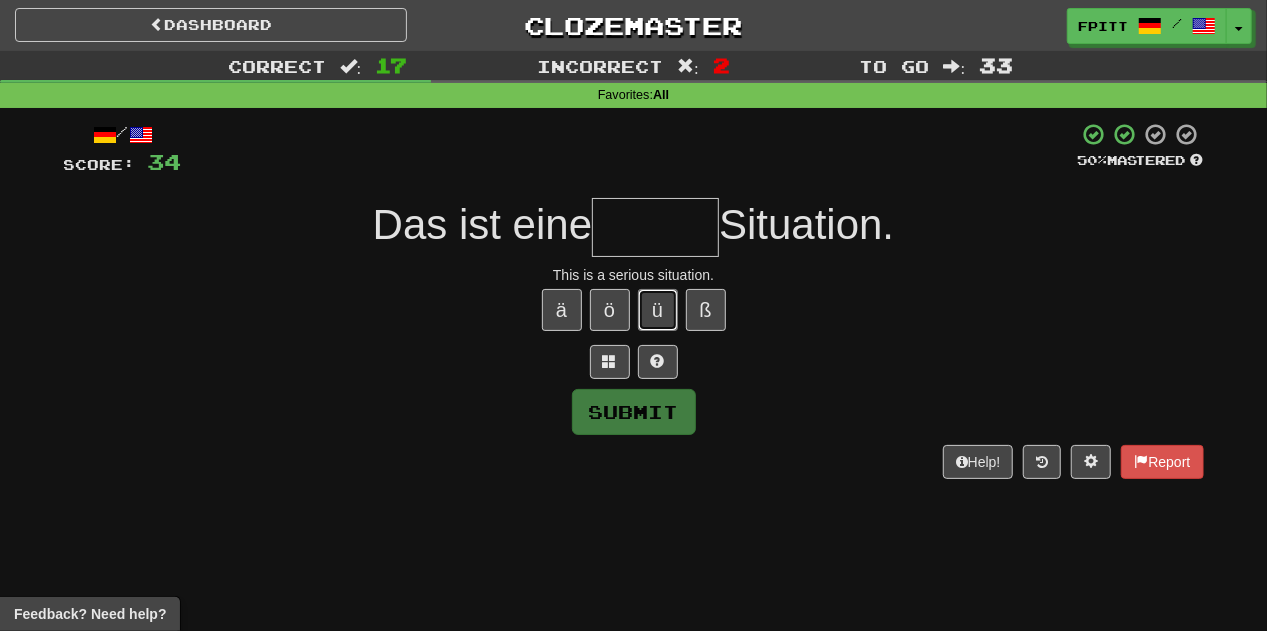 type 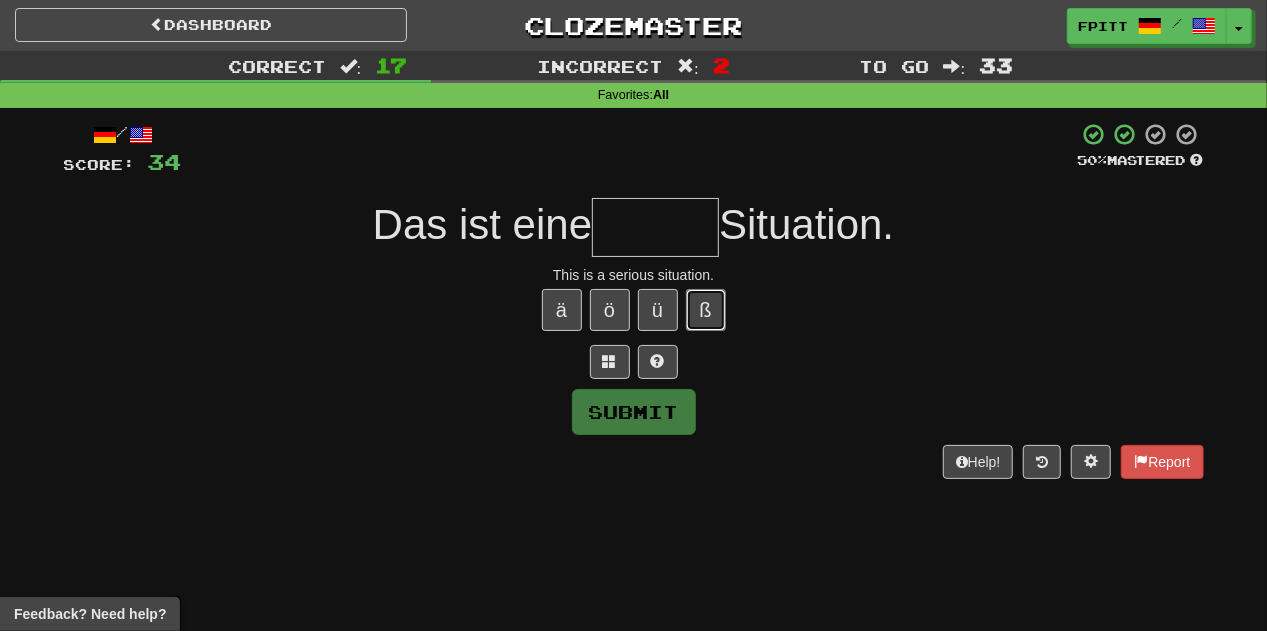 type 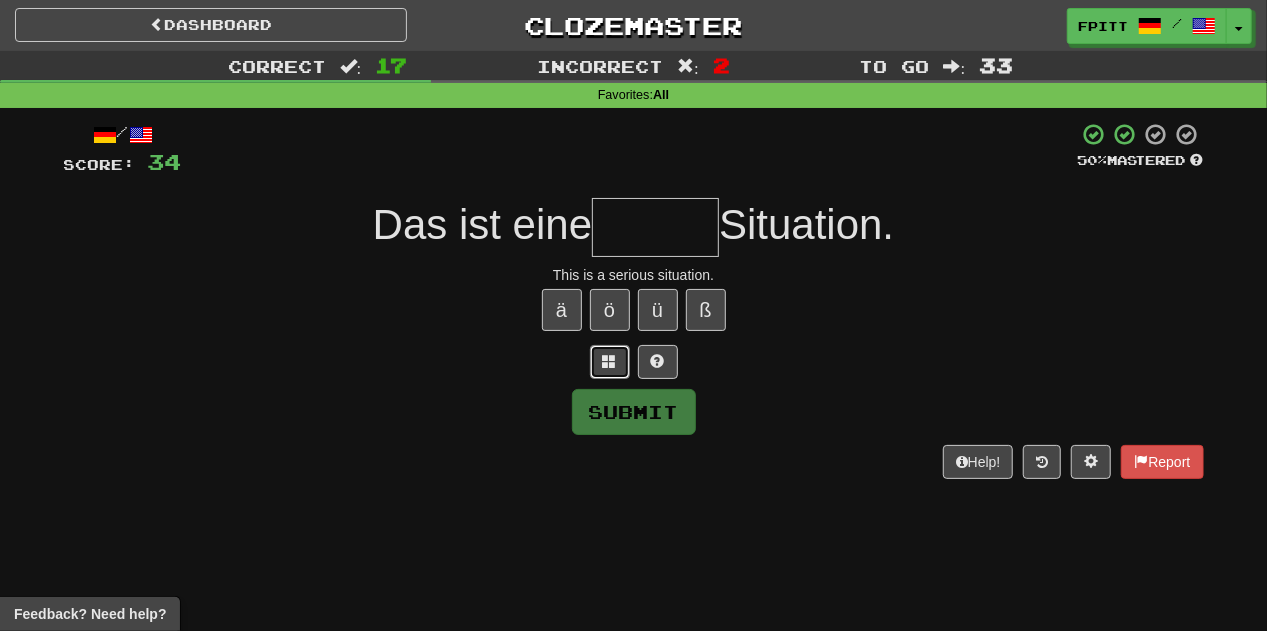 type 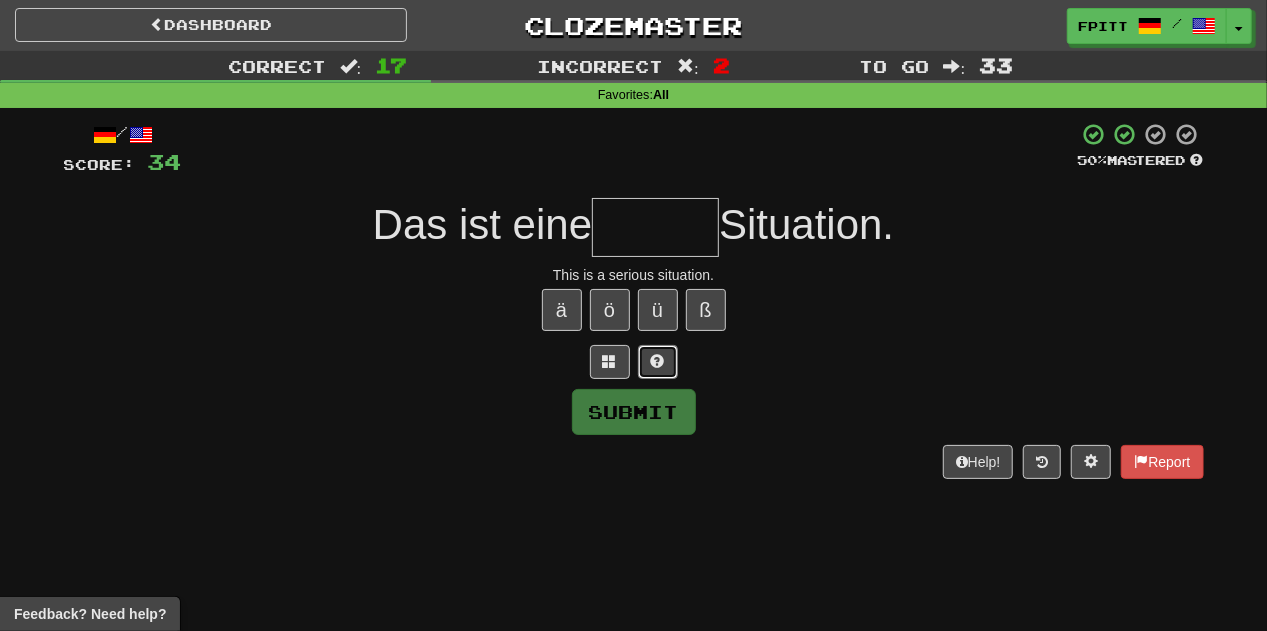 type 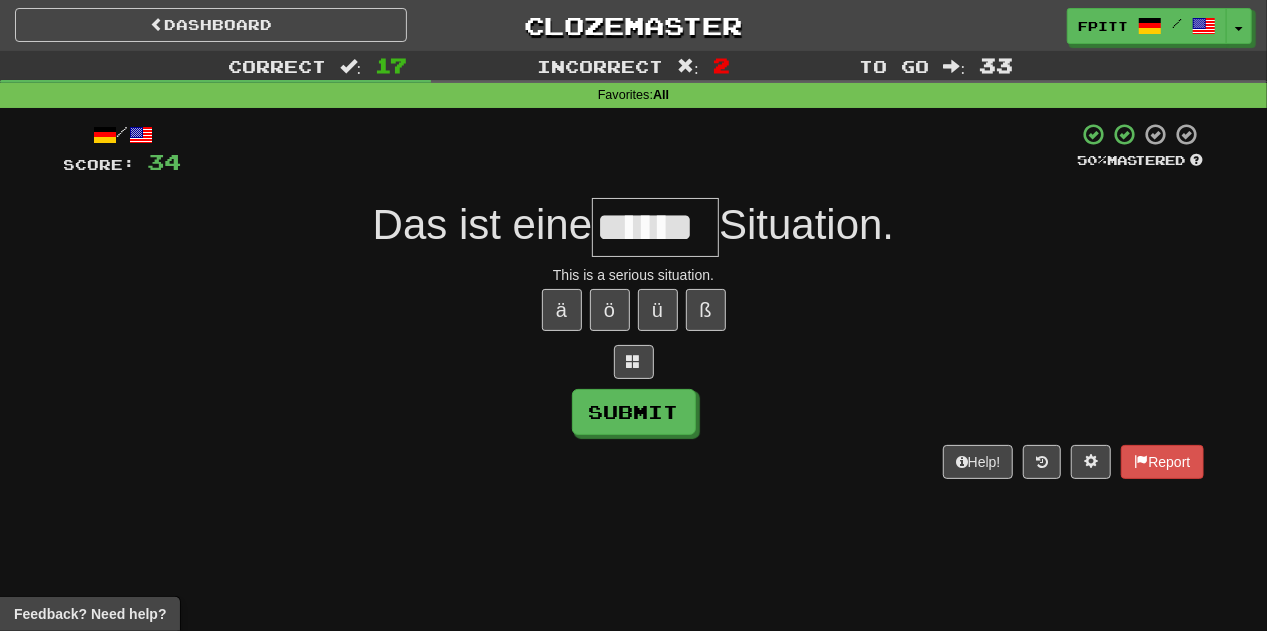type on "******" 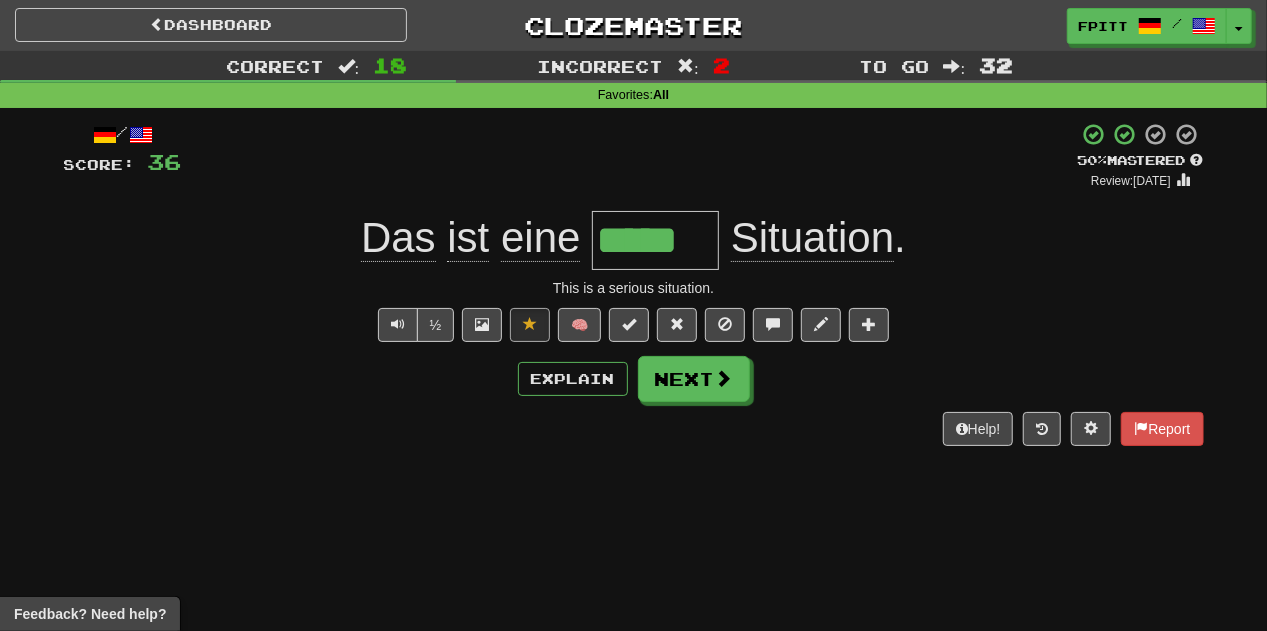 type on "******" 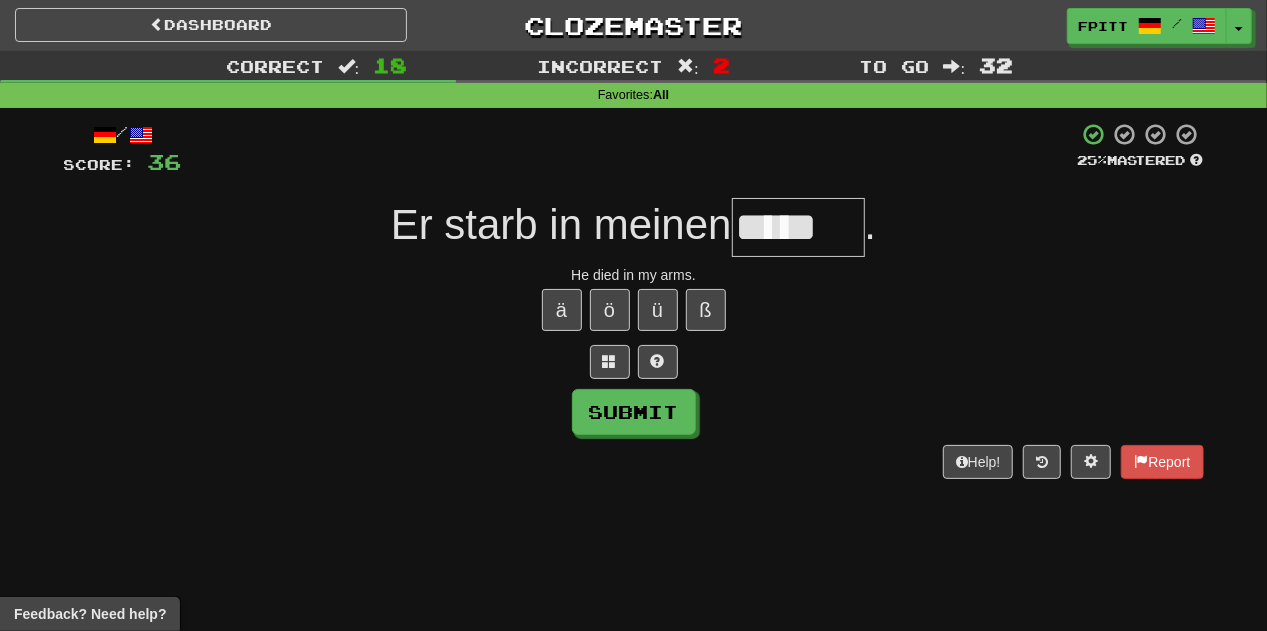 type on "*****" 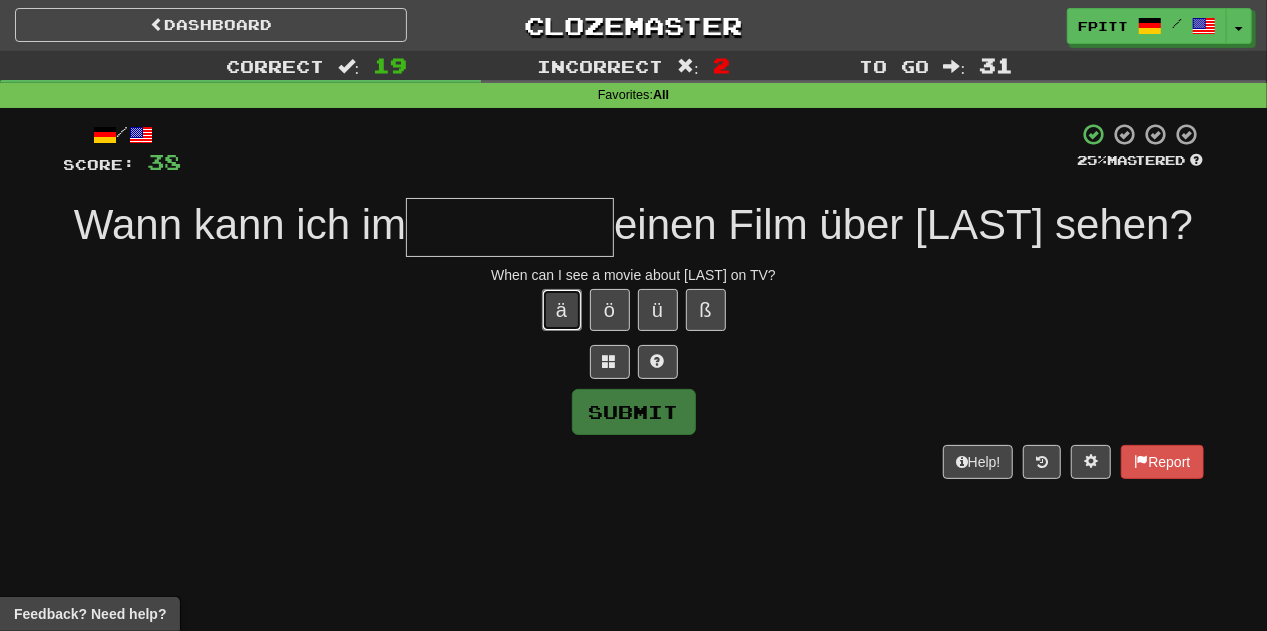 type 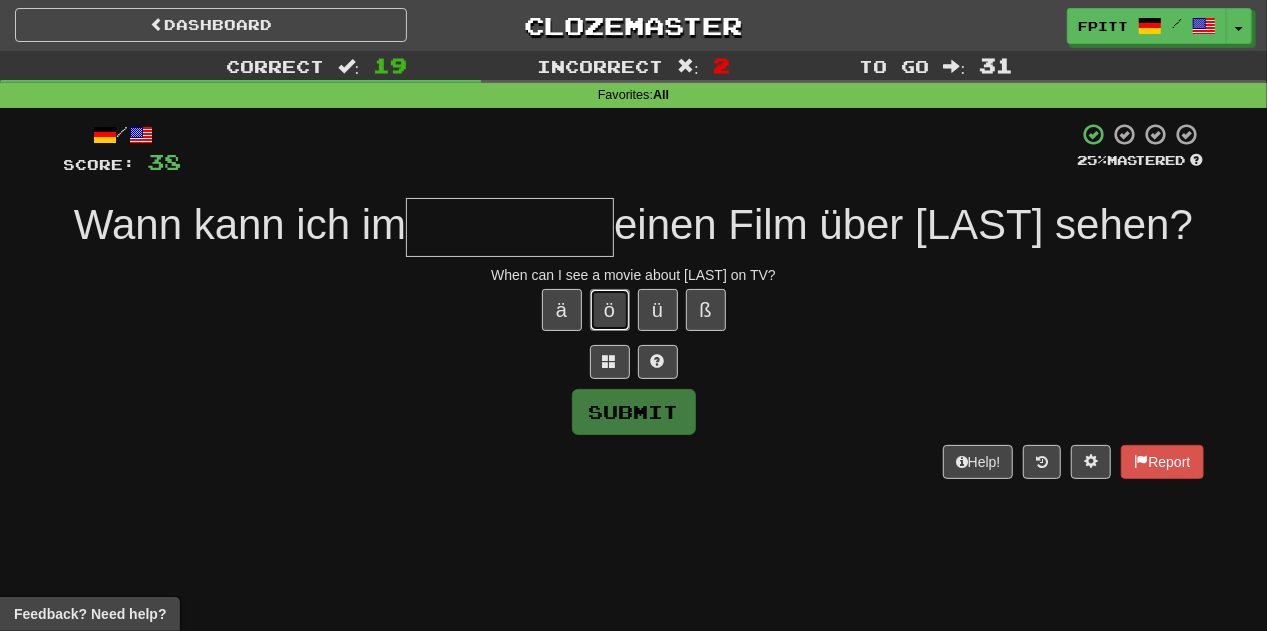 type 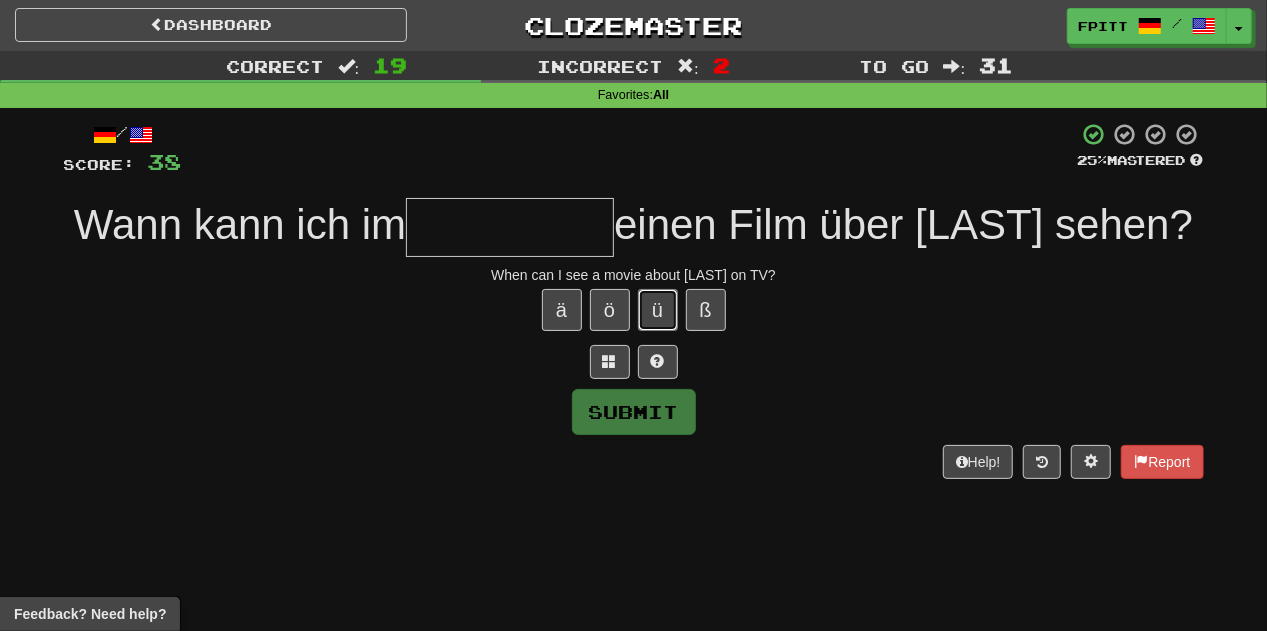 type 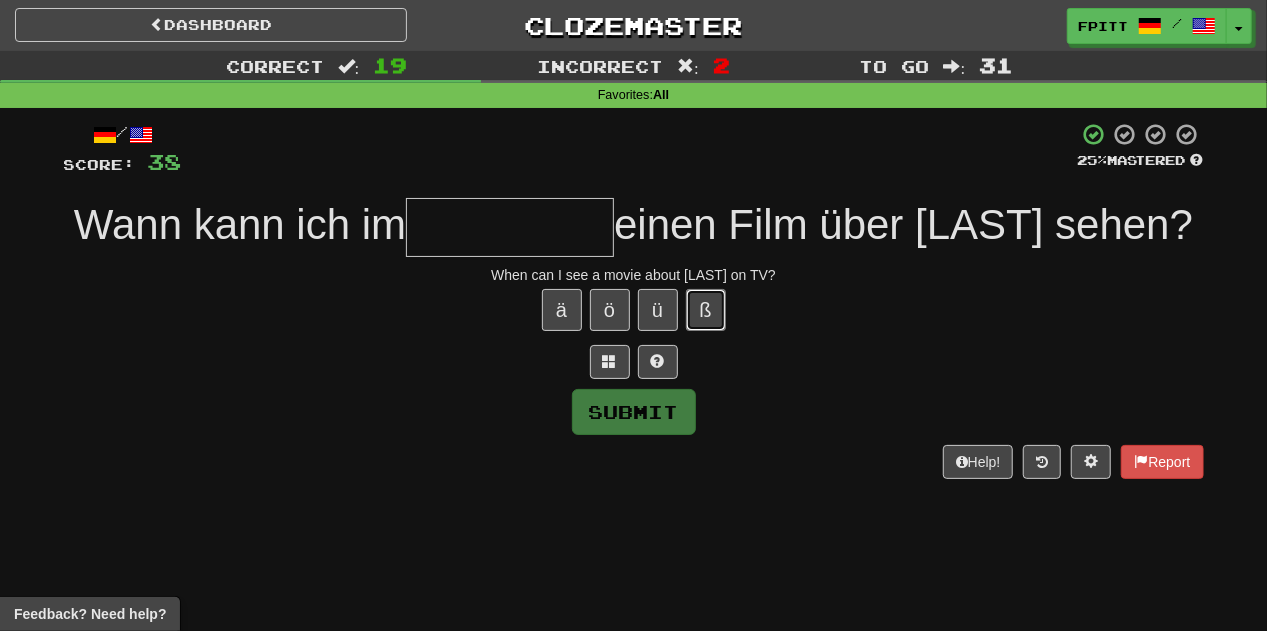 type 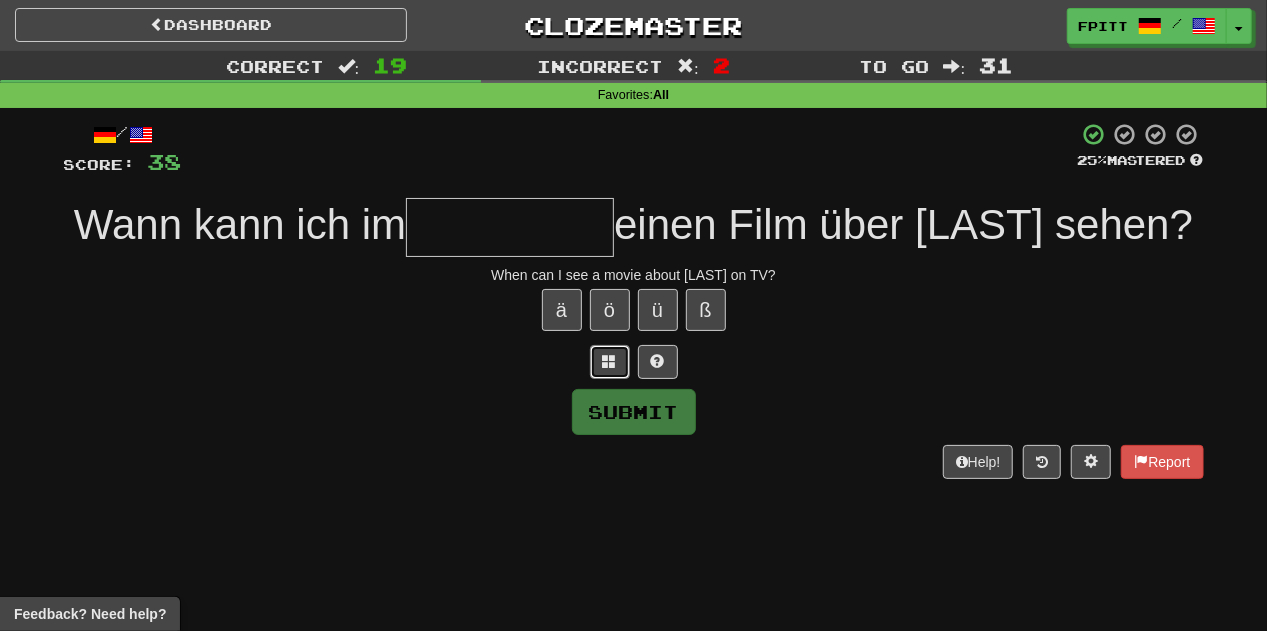 type 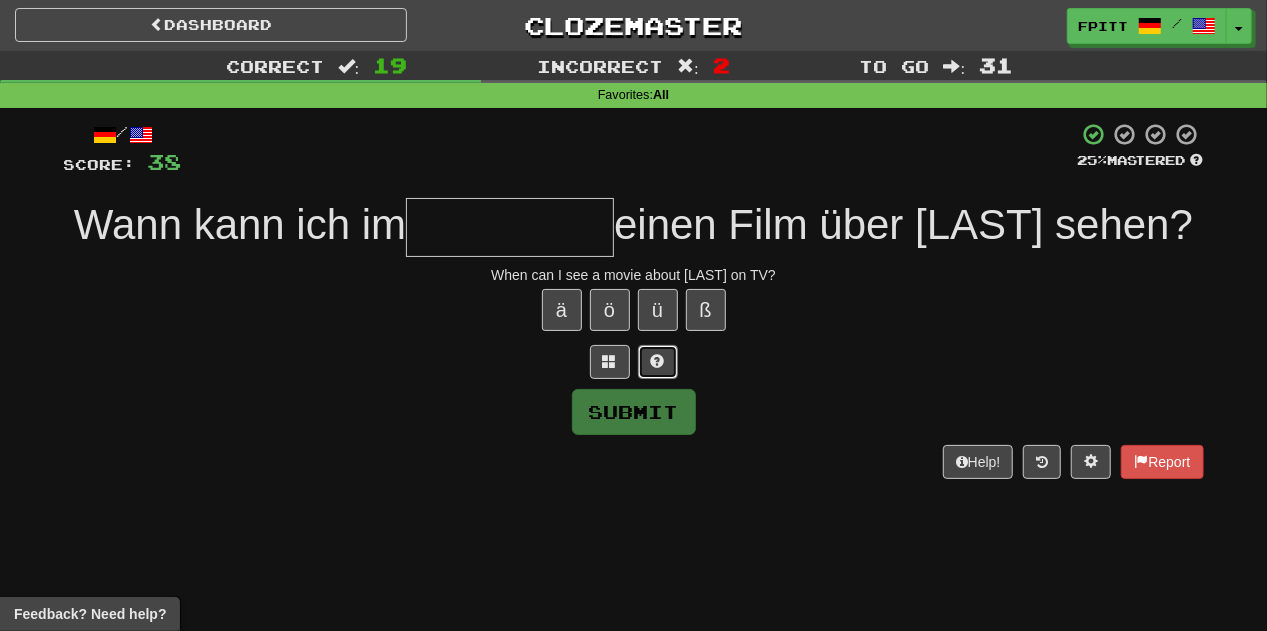 type 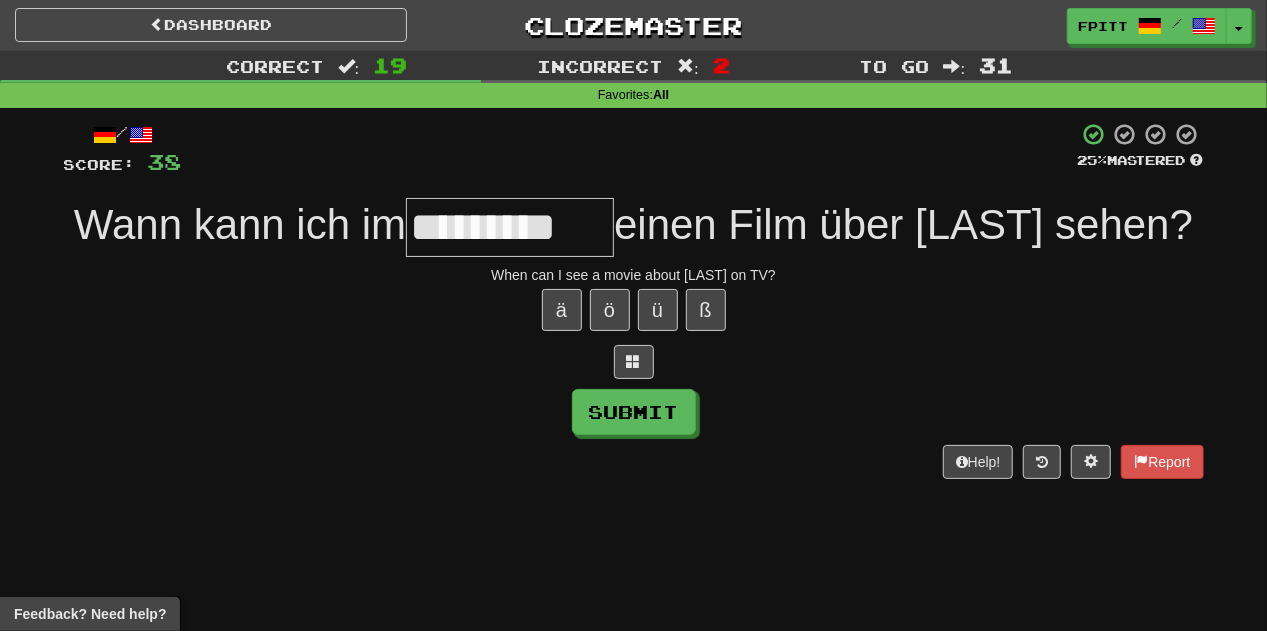 type on "*********" 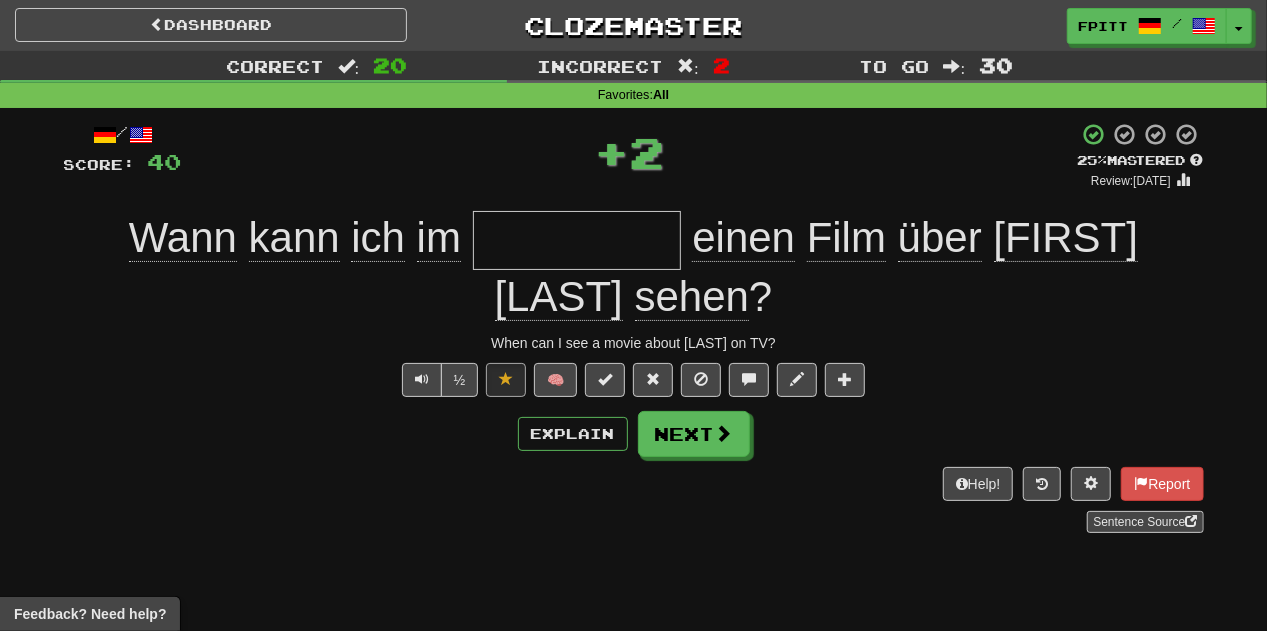 type on "*" 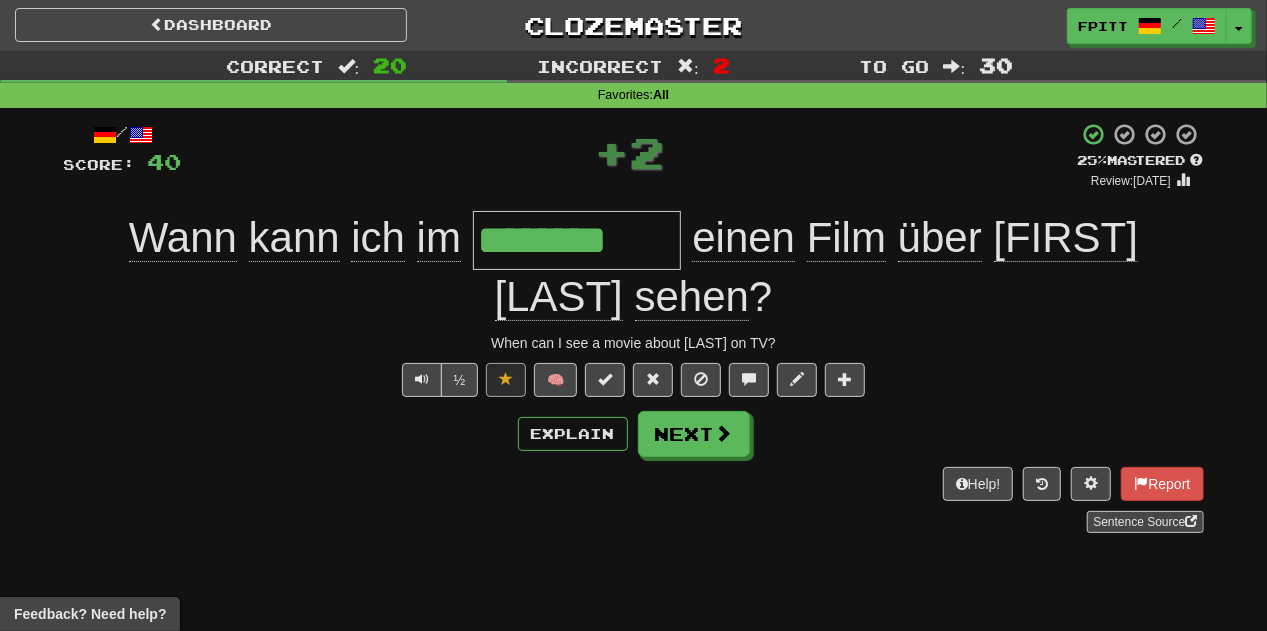 type on "*********" 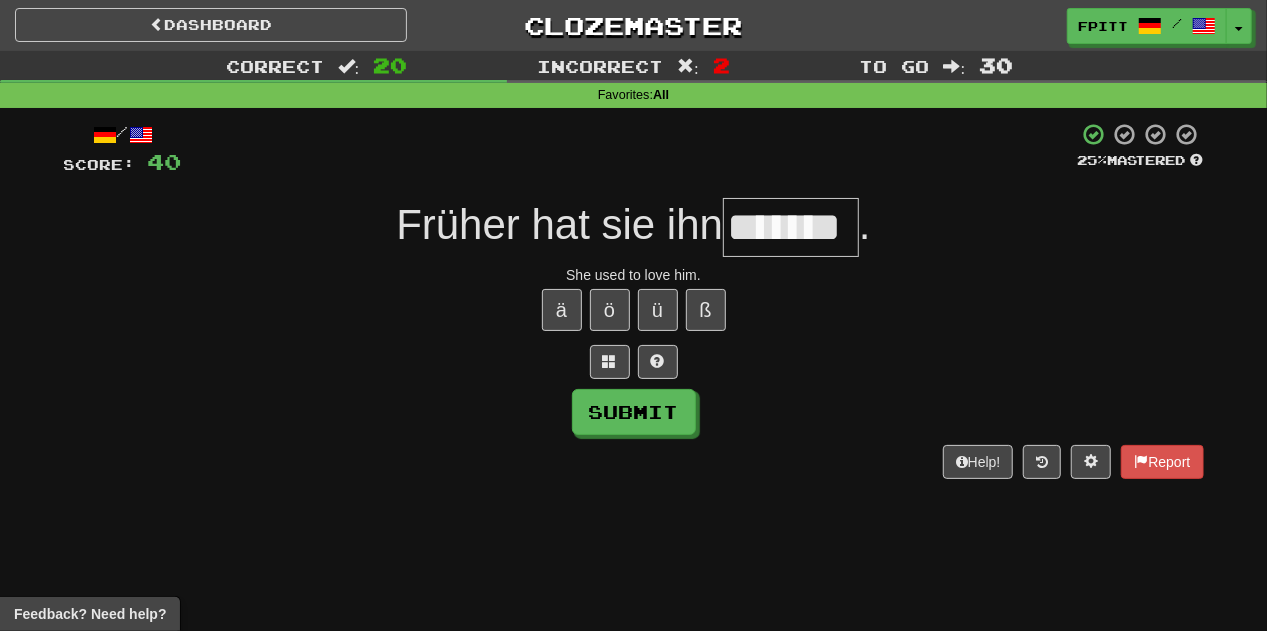 type on "*******" 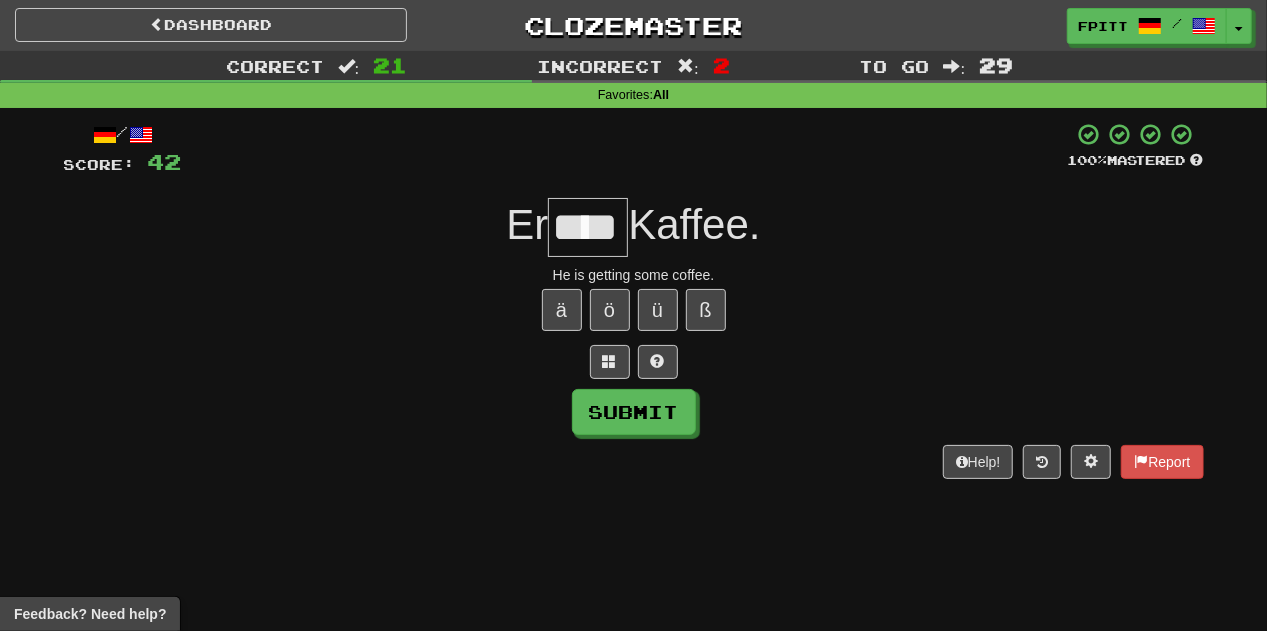 type on "****" 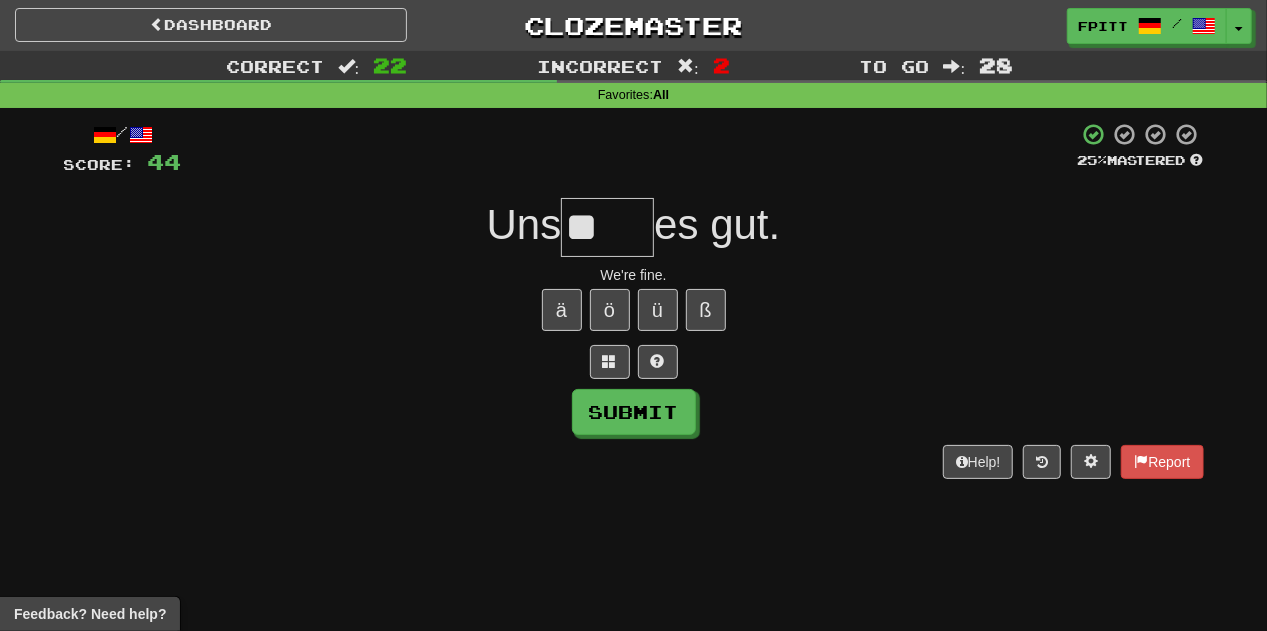 type on "*" 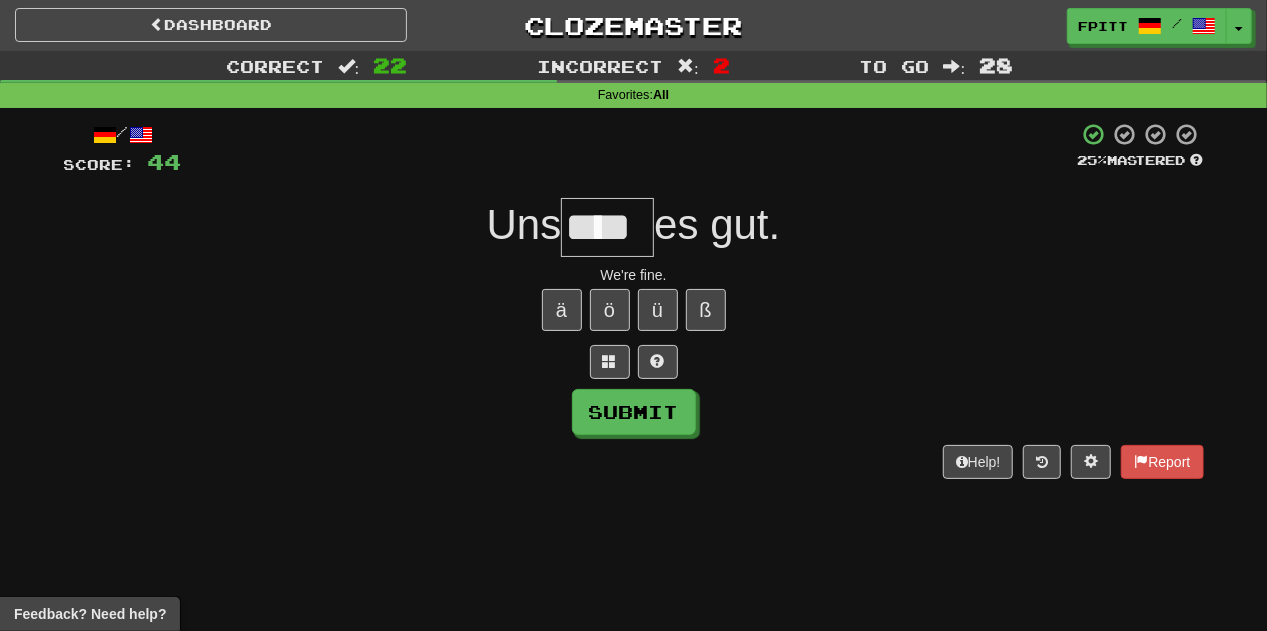 type on "****" 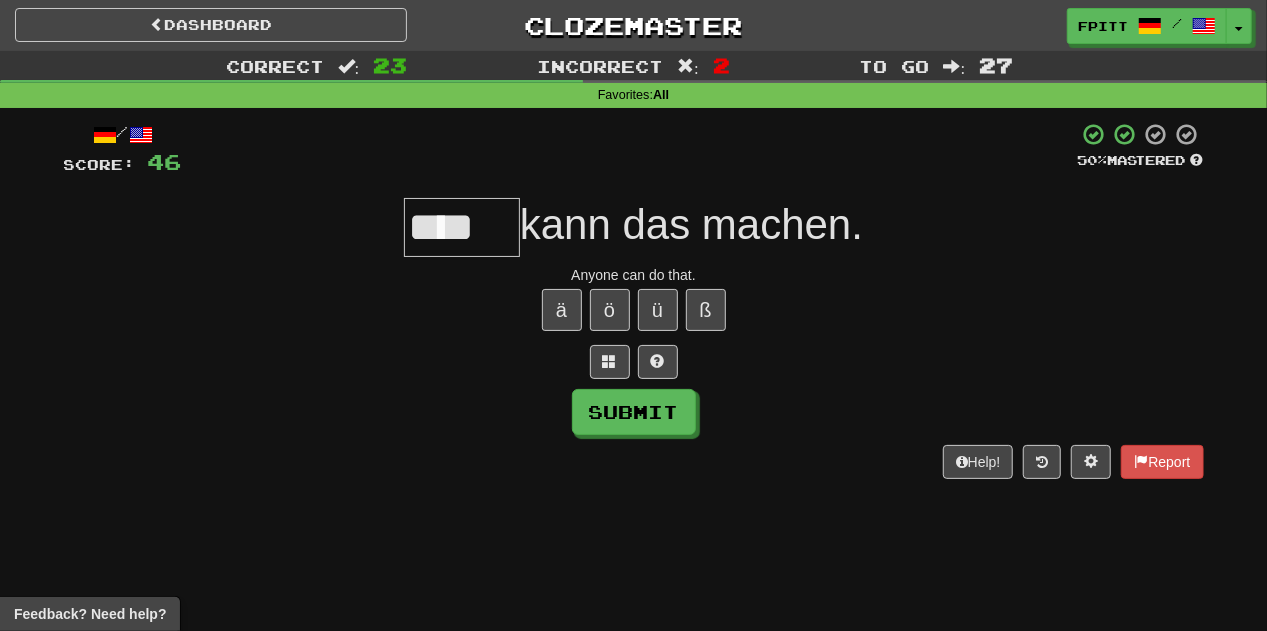 scroll, scrollTop: 0, scrollLeft: 0, axis: both 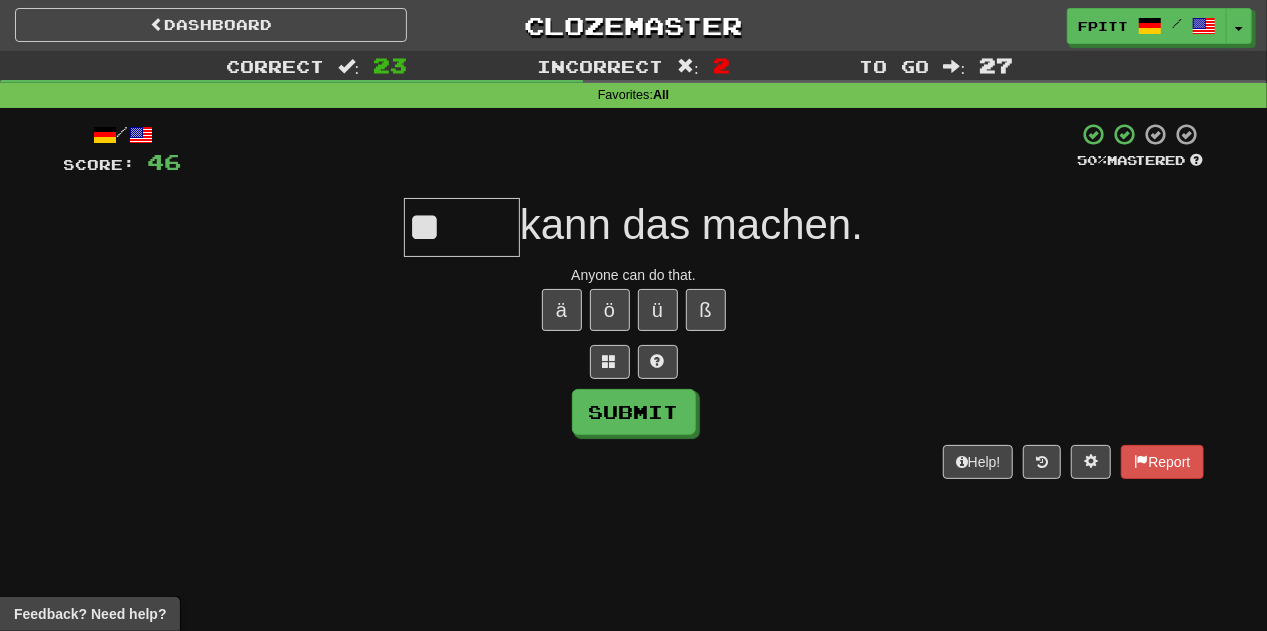 type on "*" 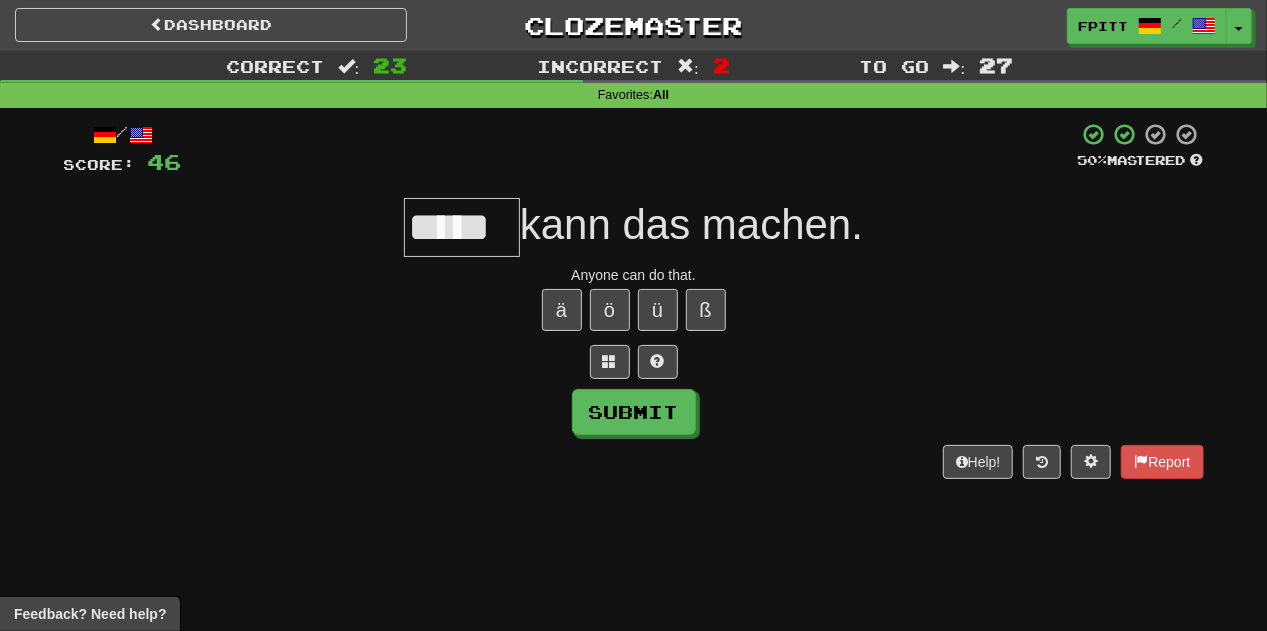 type on "*****" 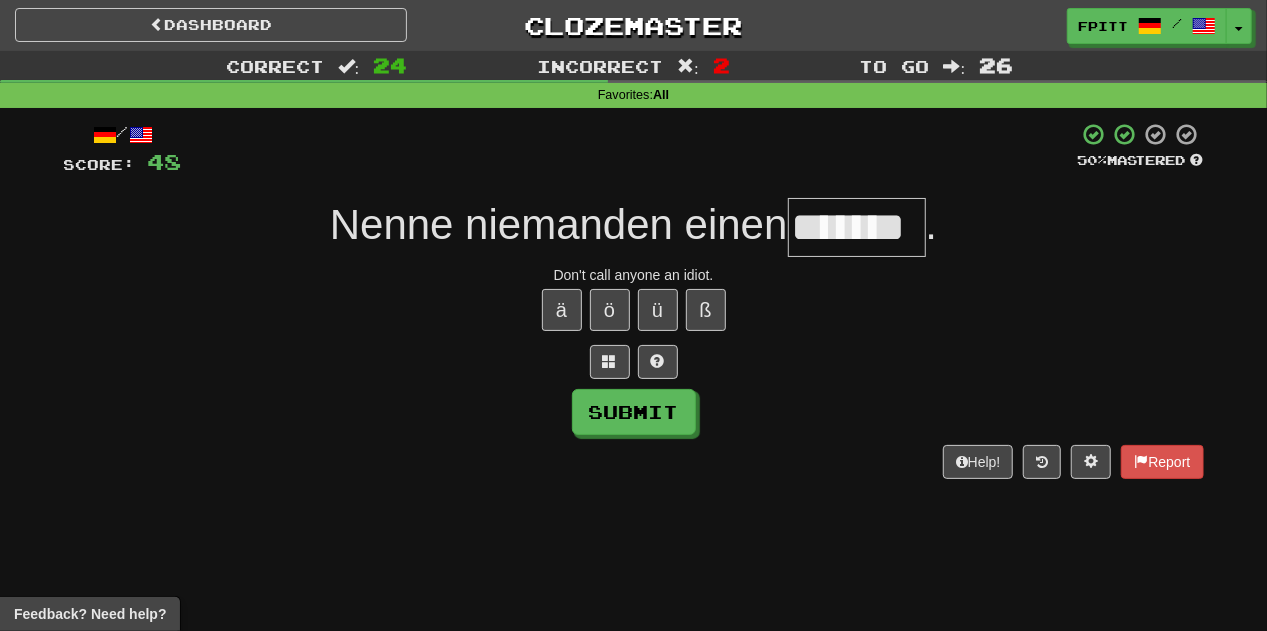 type on "*******" 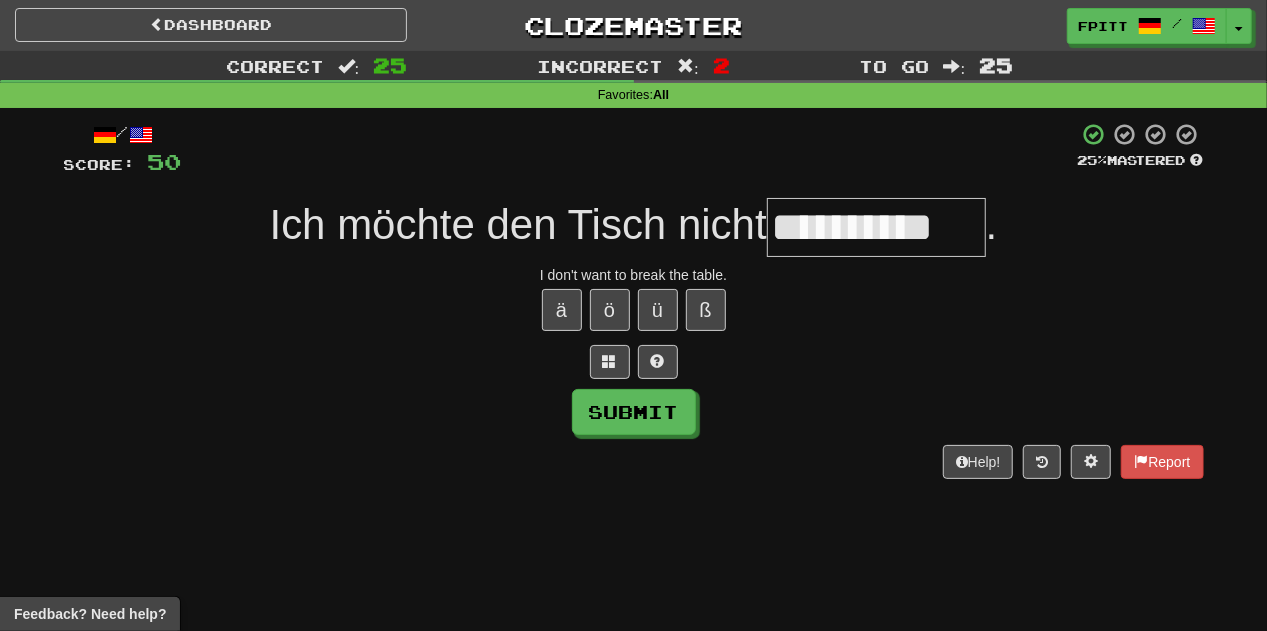 type on "**********" 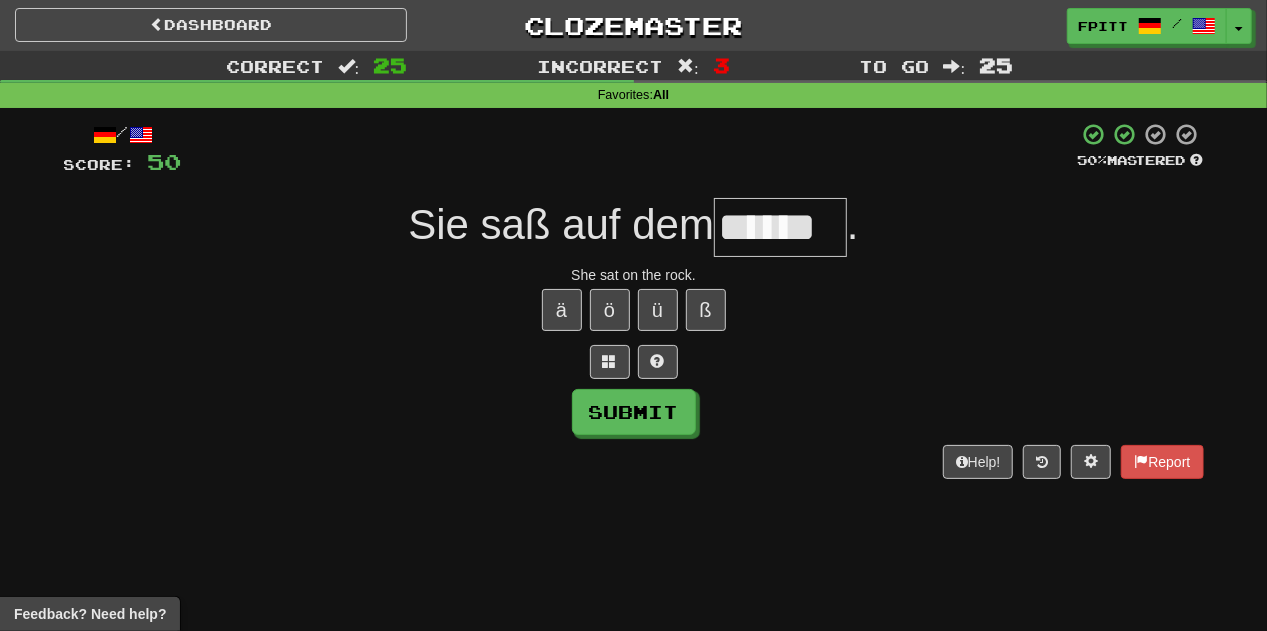 type on "******" 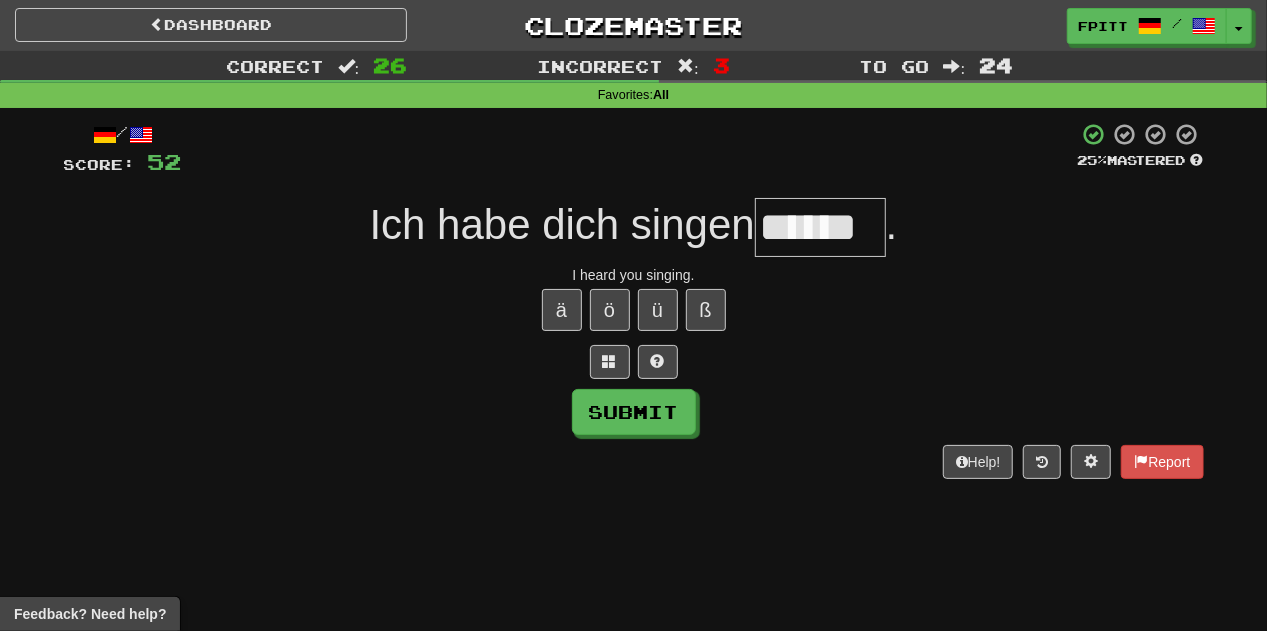type on "******" 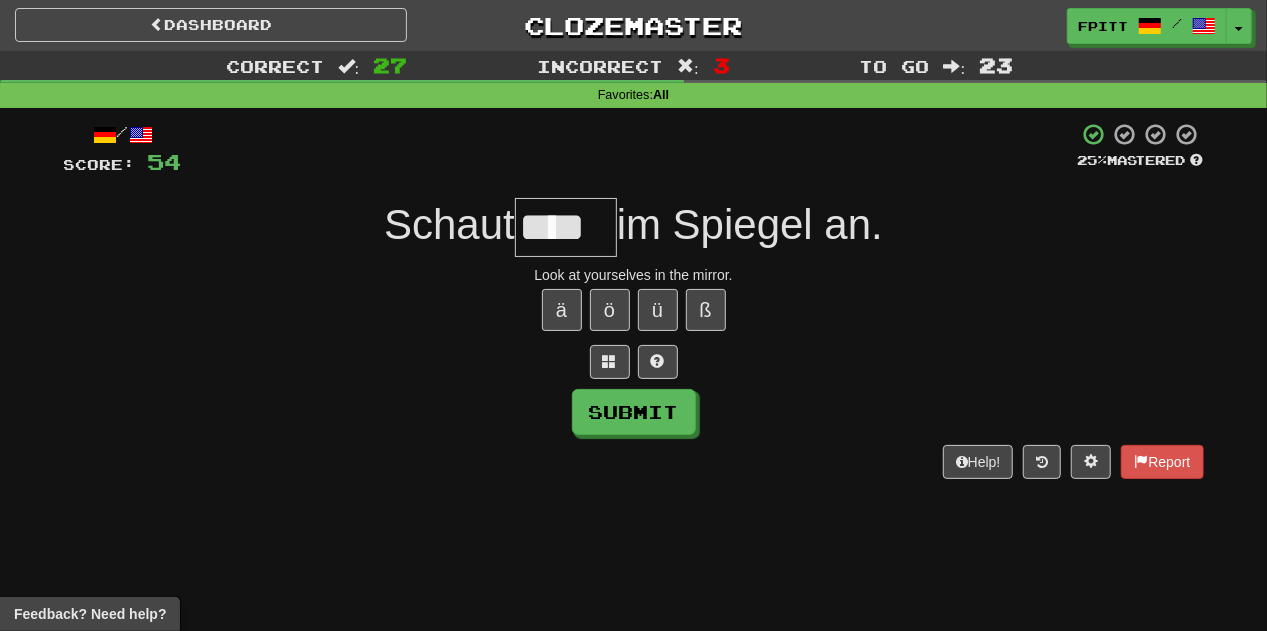 type on "****" 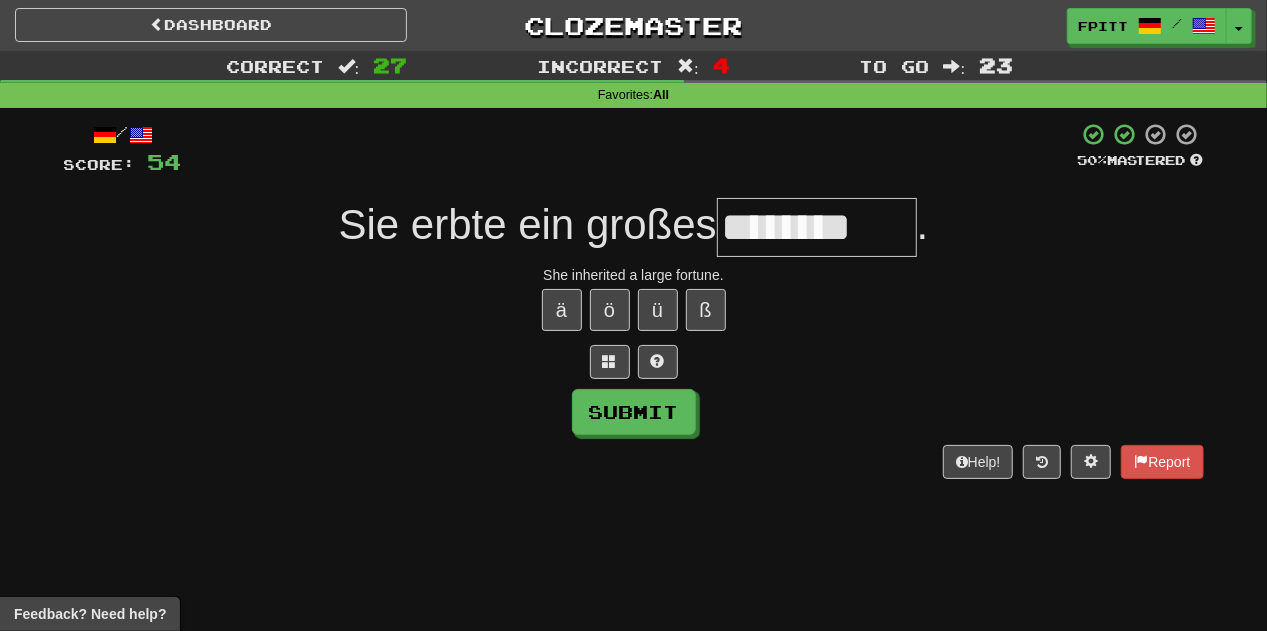type on "********" 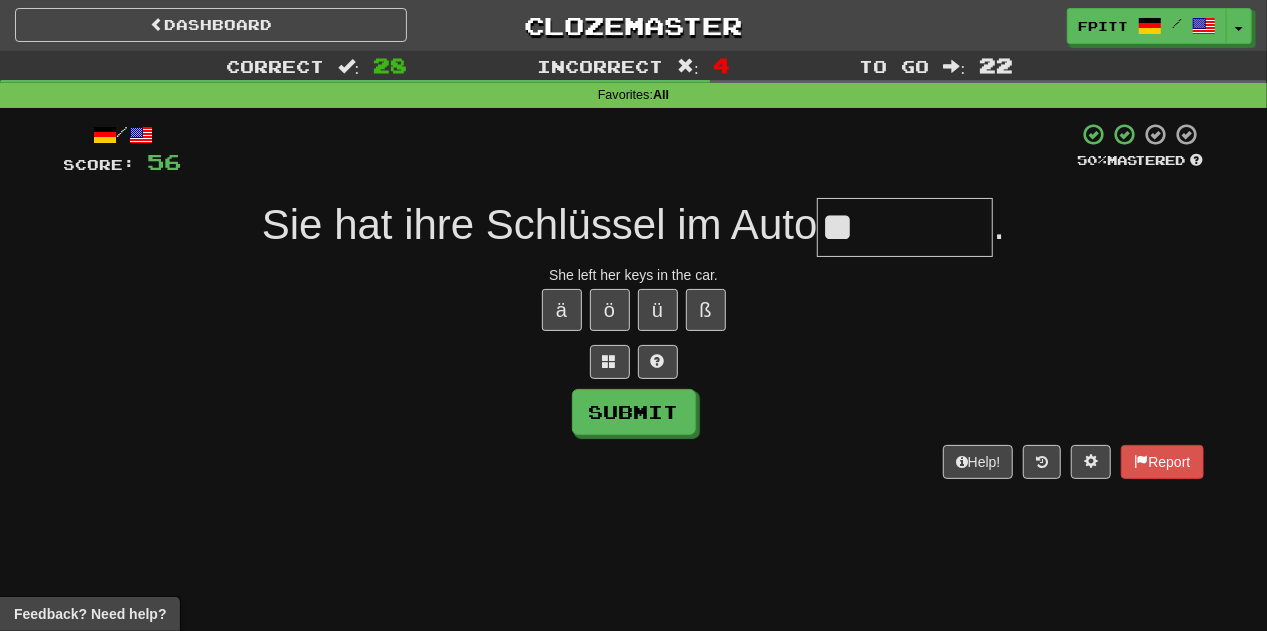 type on "*" 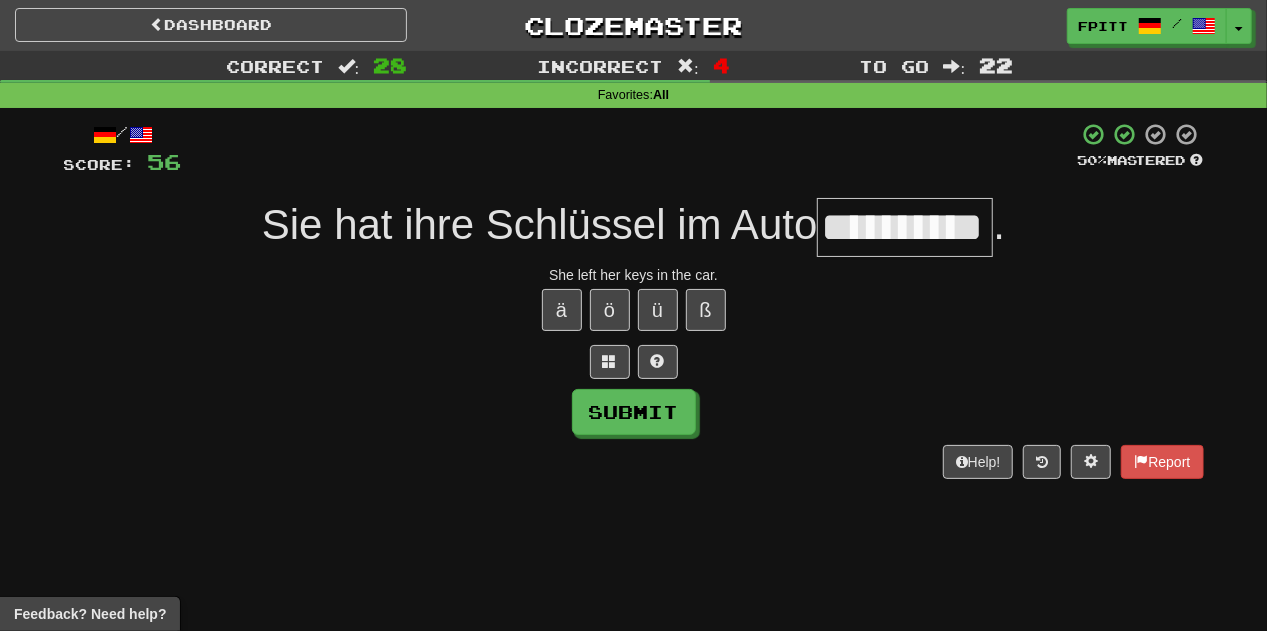 scroll, scrollTop: 0, scrollLeft: 12, axis: horizontal 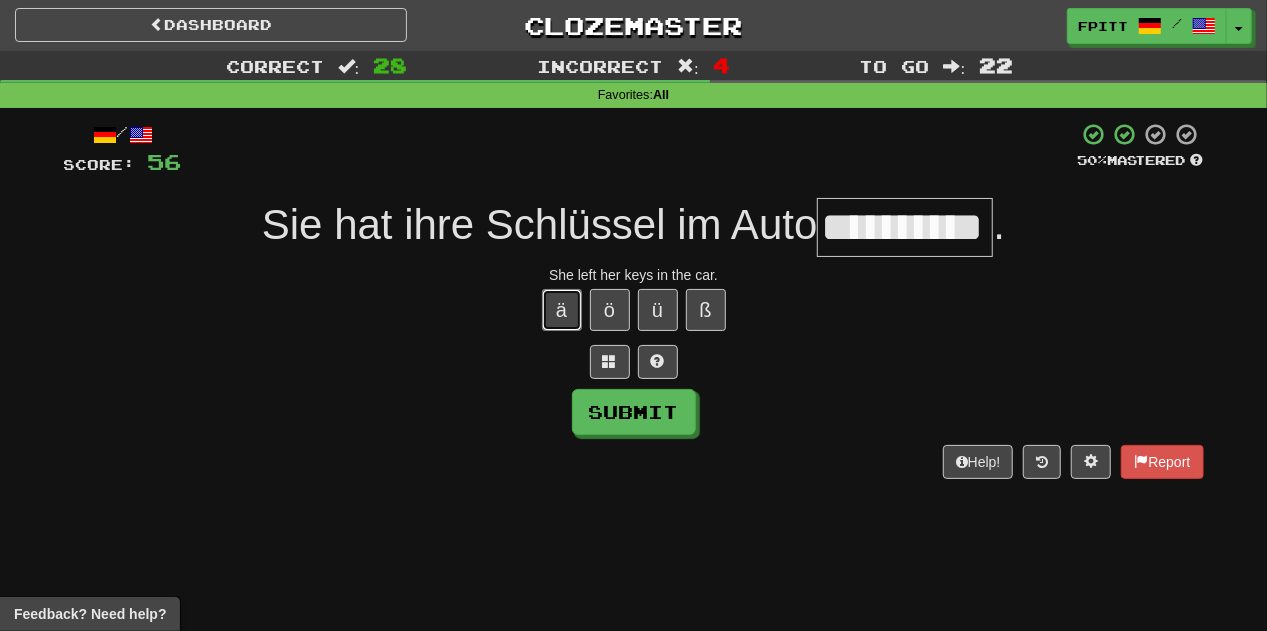 type 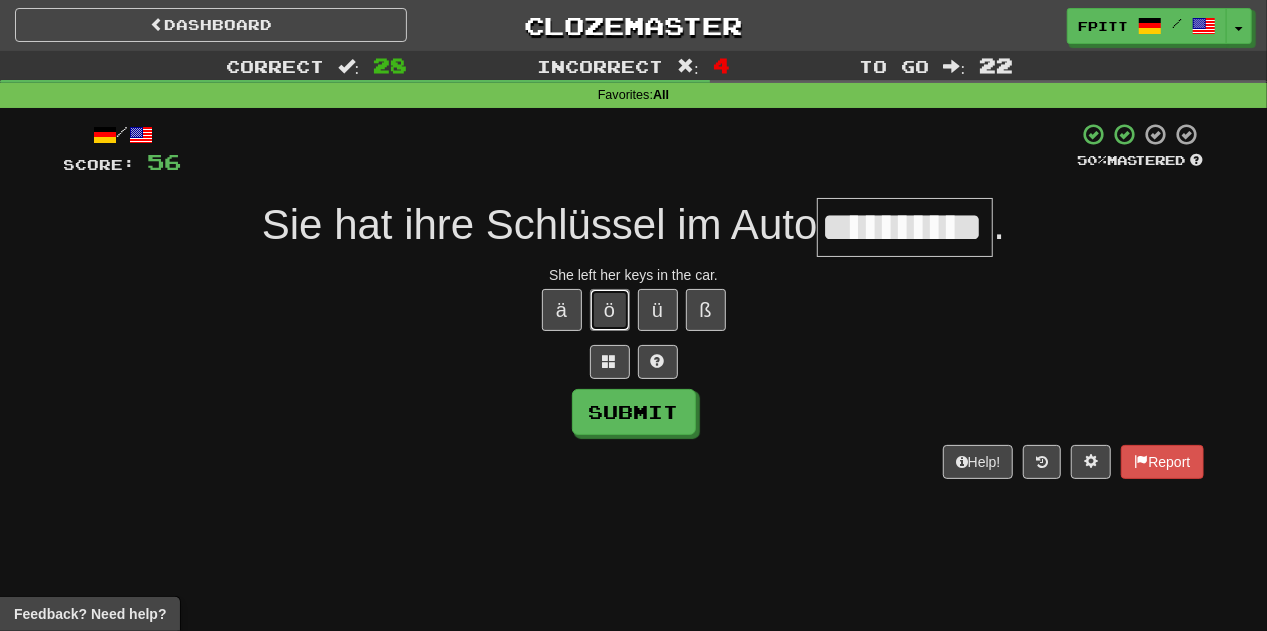 type 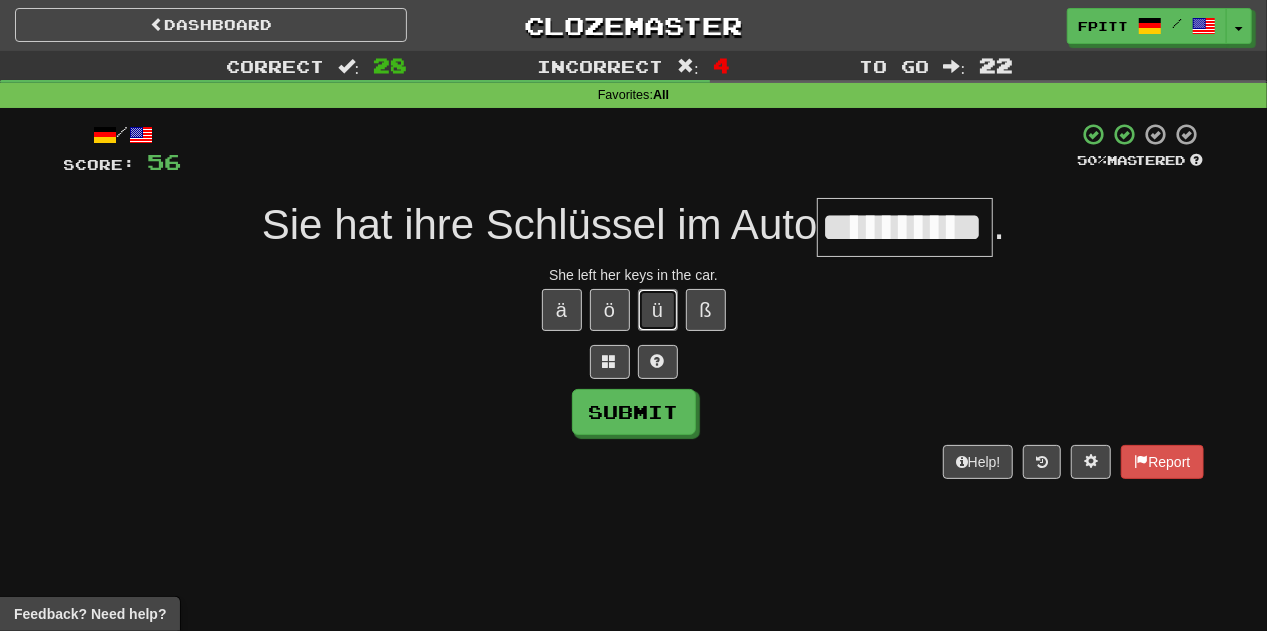type 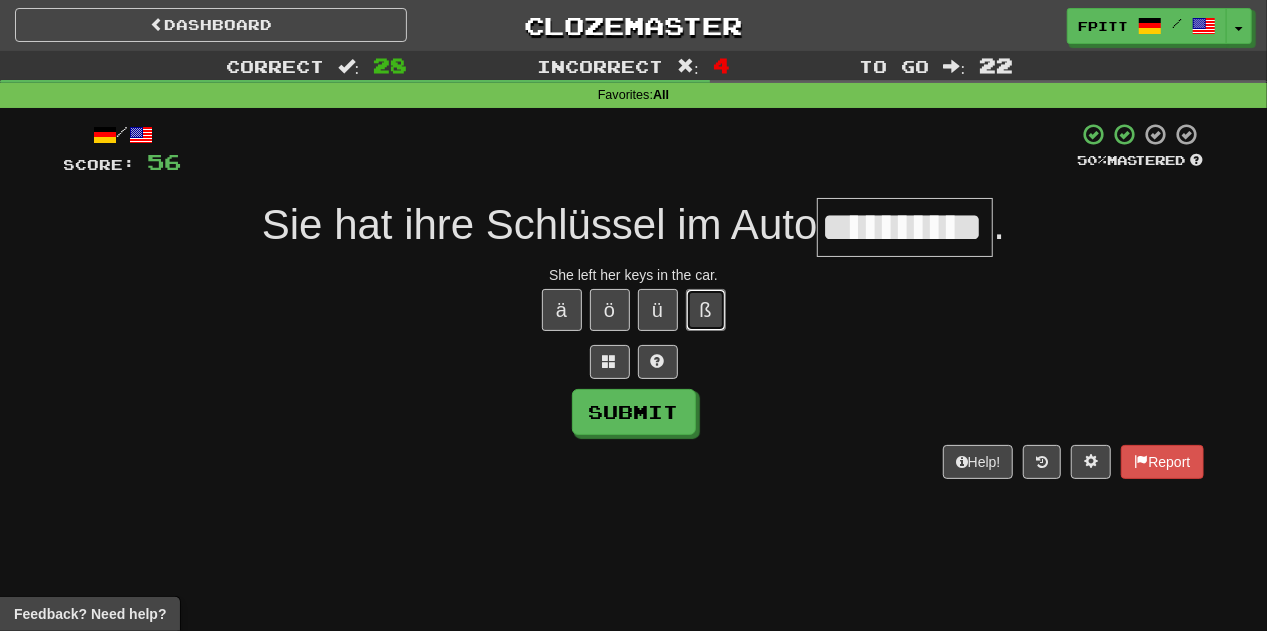 type 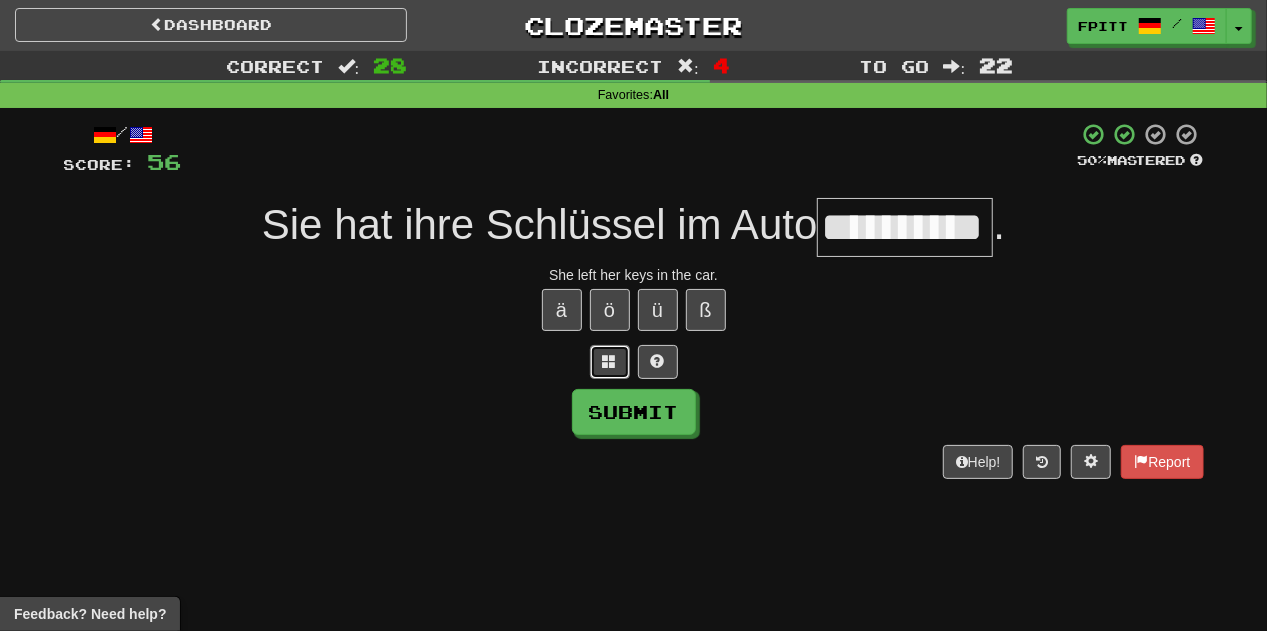 type 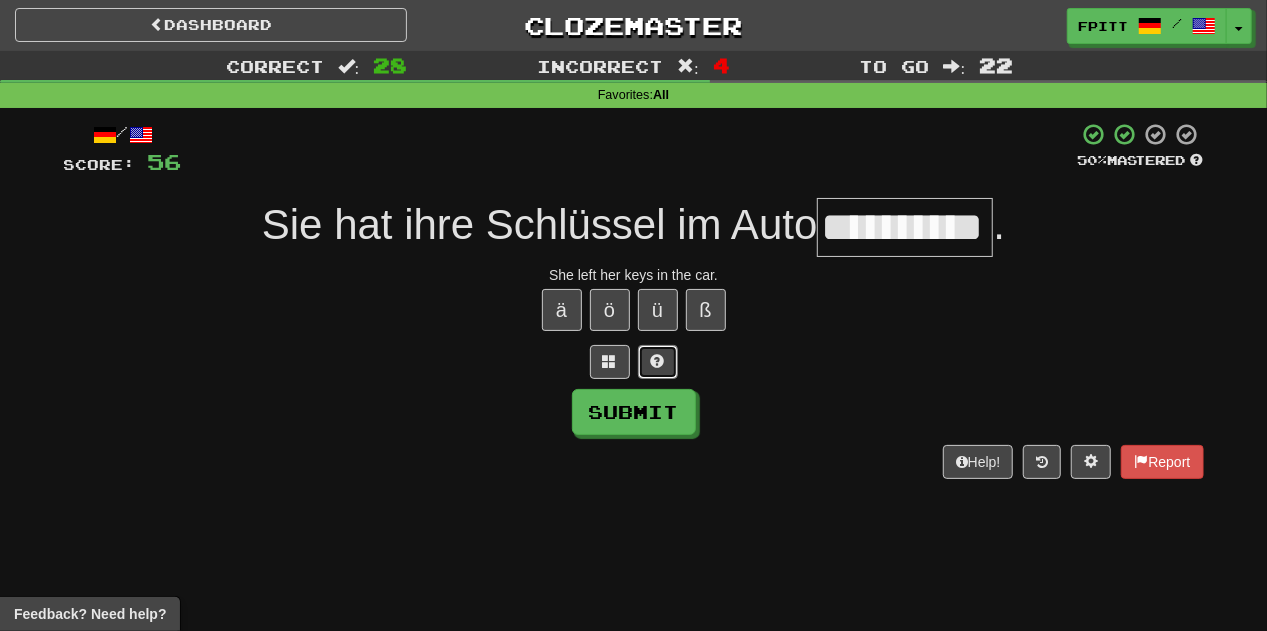 type 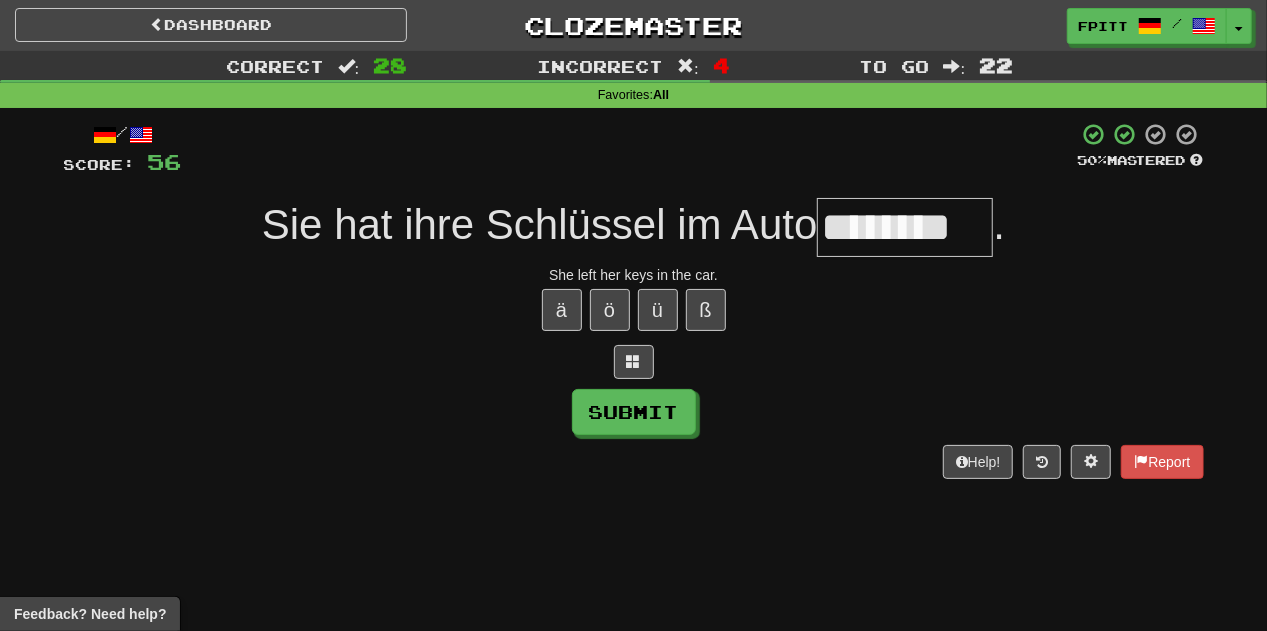 type on "********" 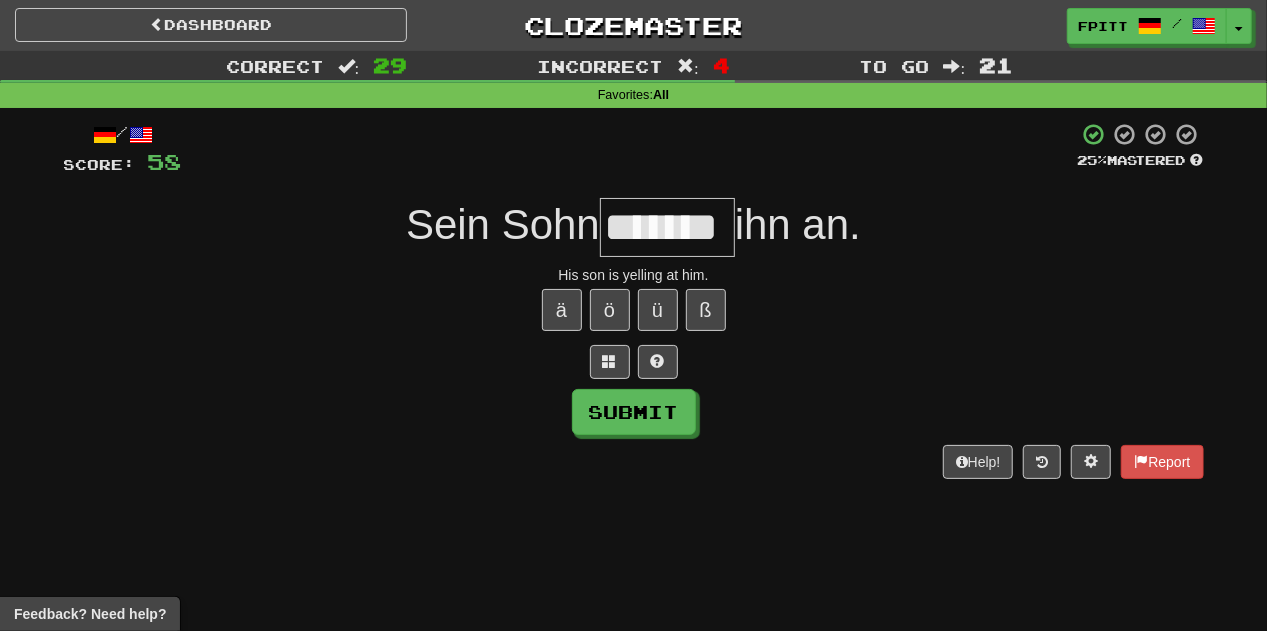 type on "*******" 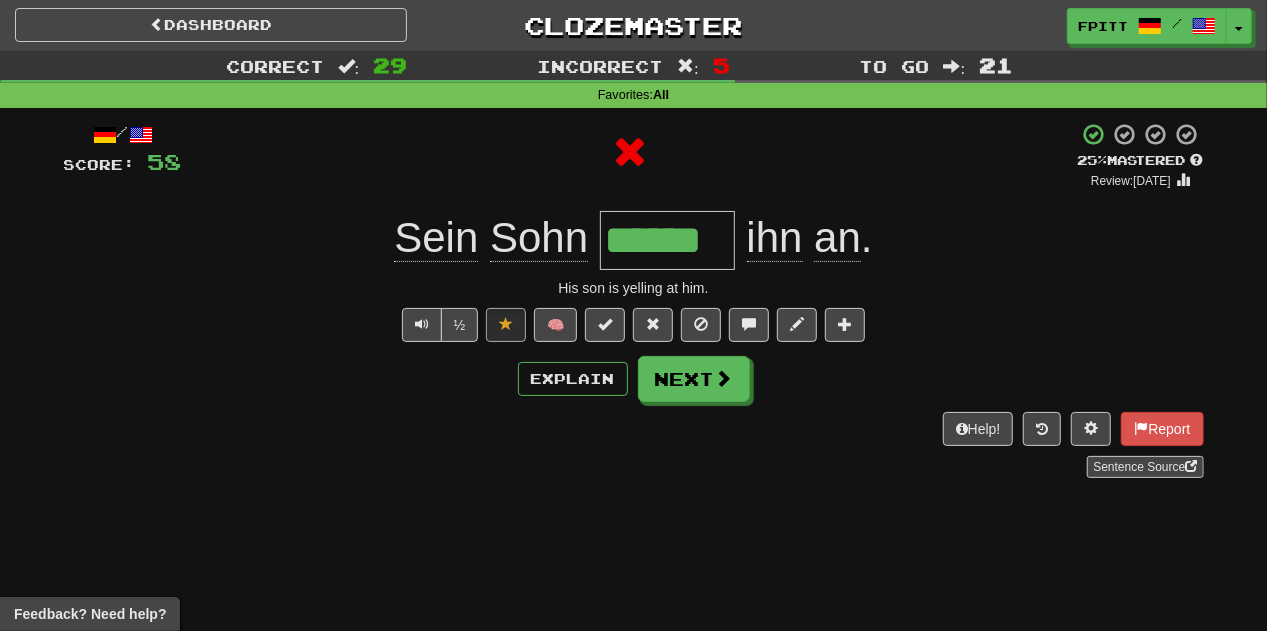 type on "*******" 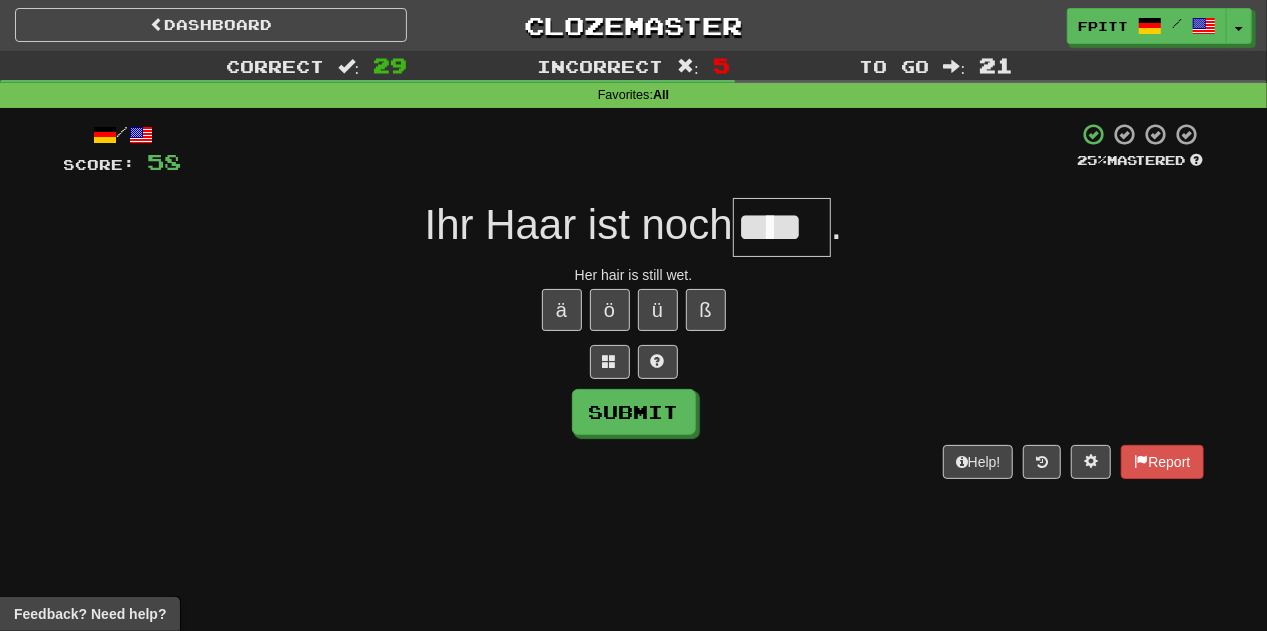 type on "****" 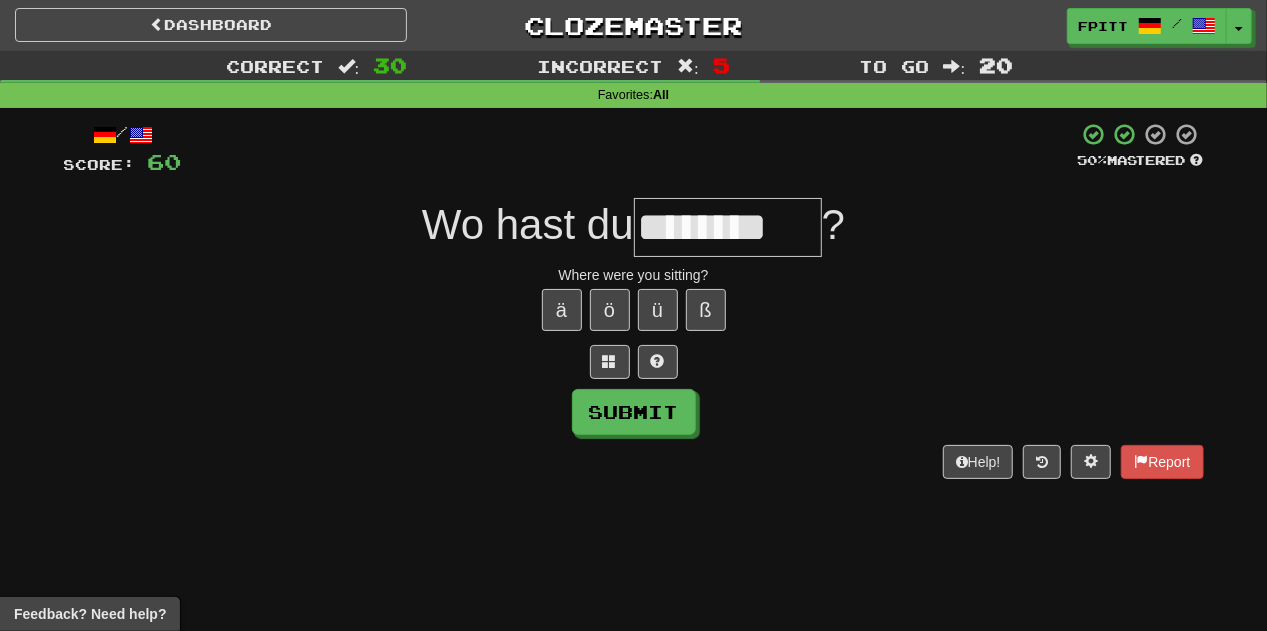 type on "********" 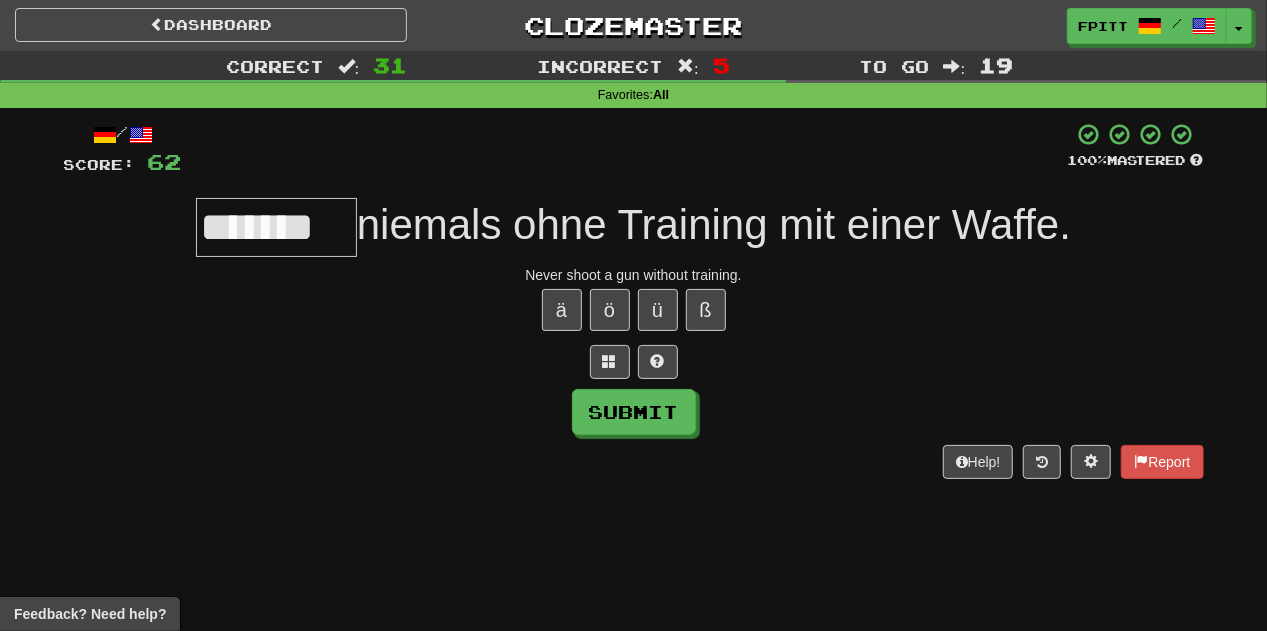 type on "*******" 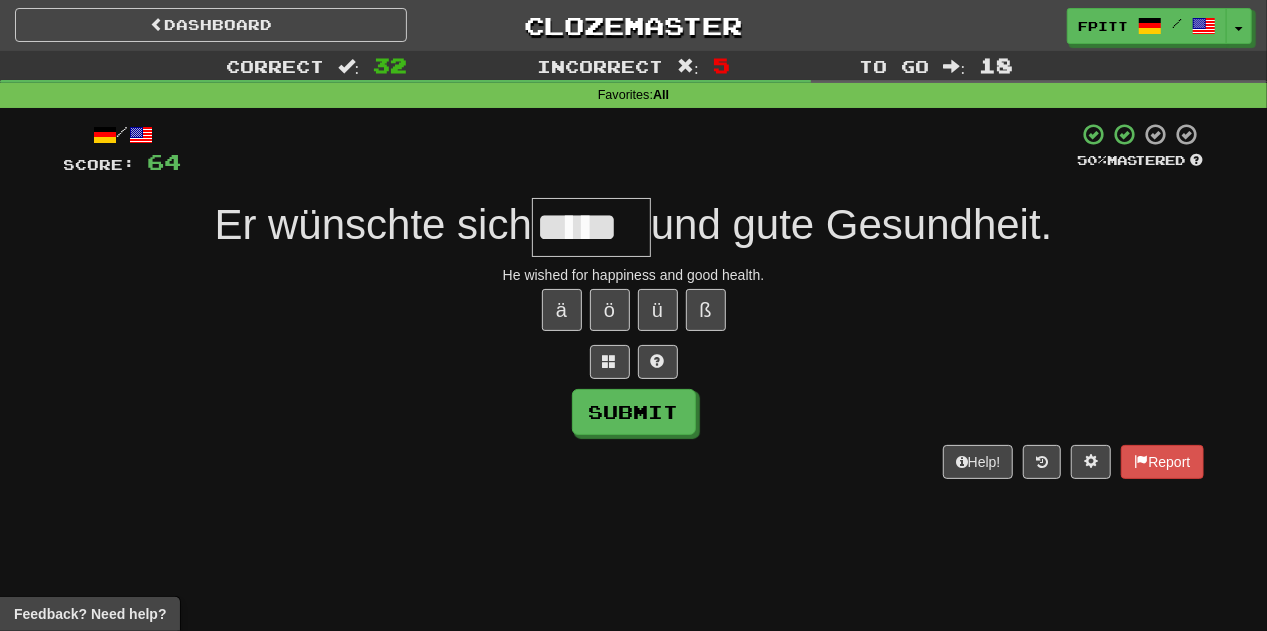 type on "*****" 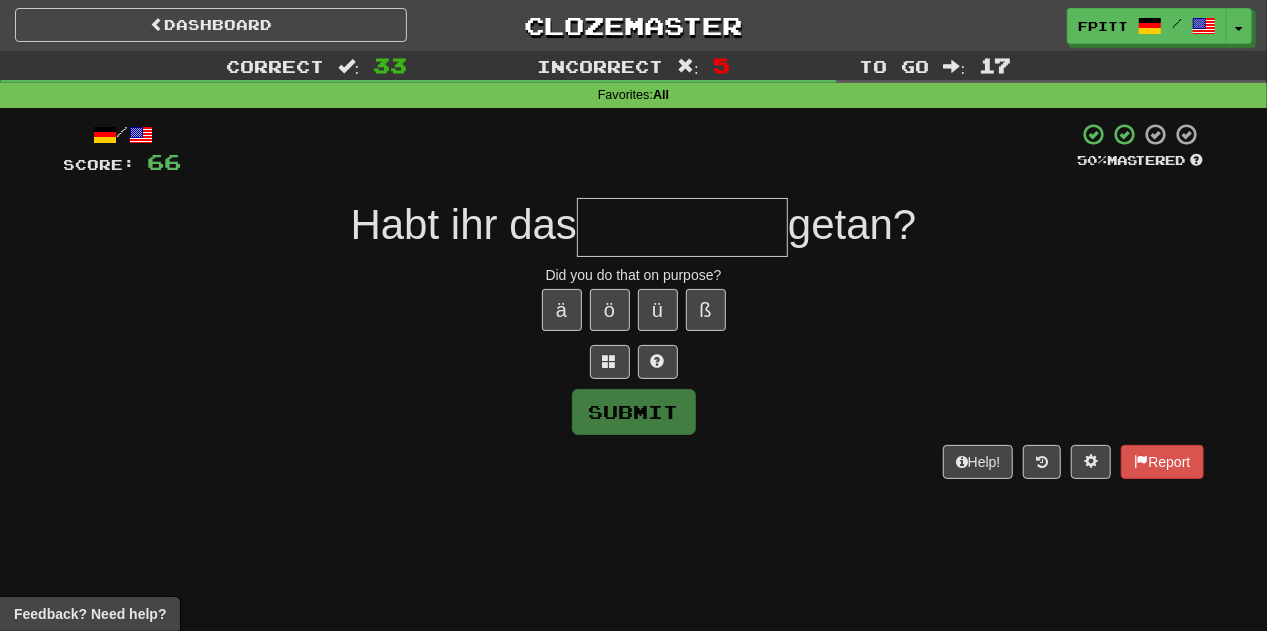type on "**********" 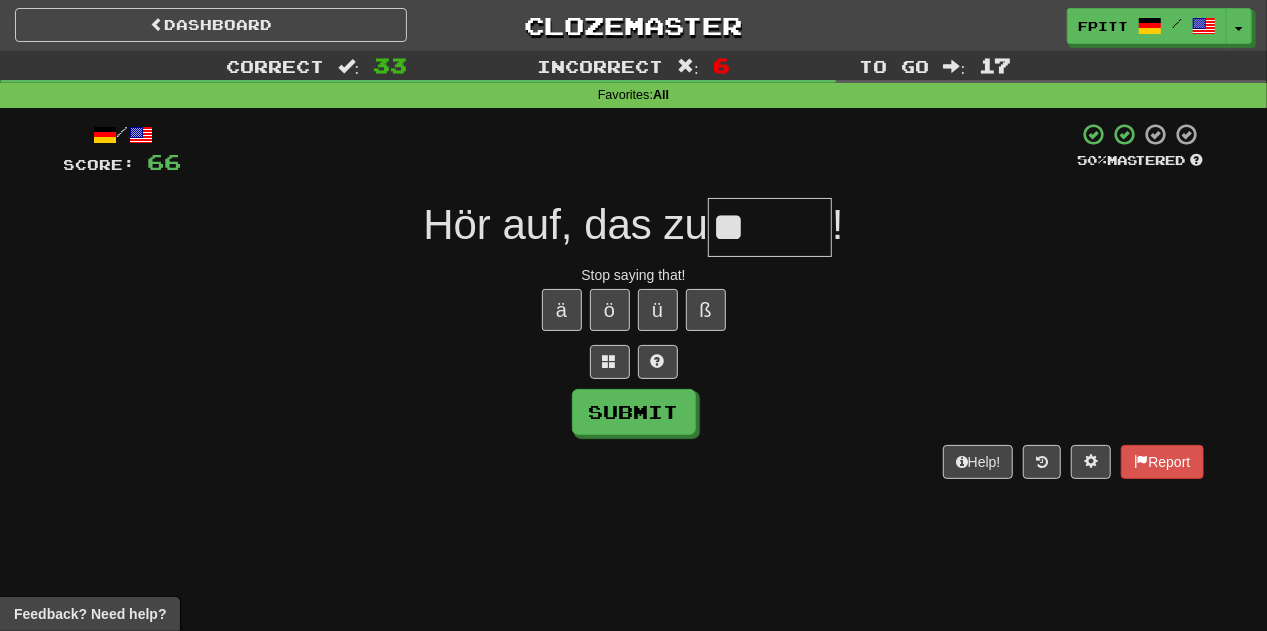 type on "*" 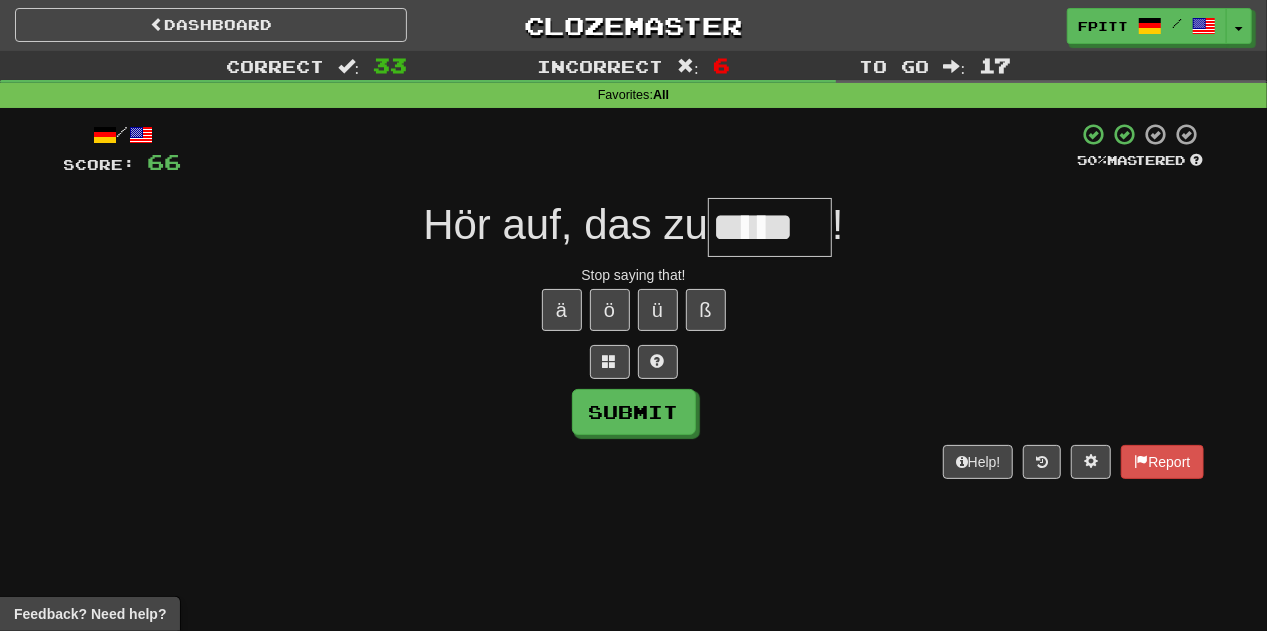 type on "*****" 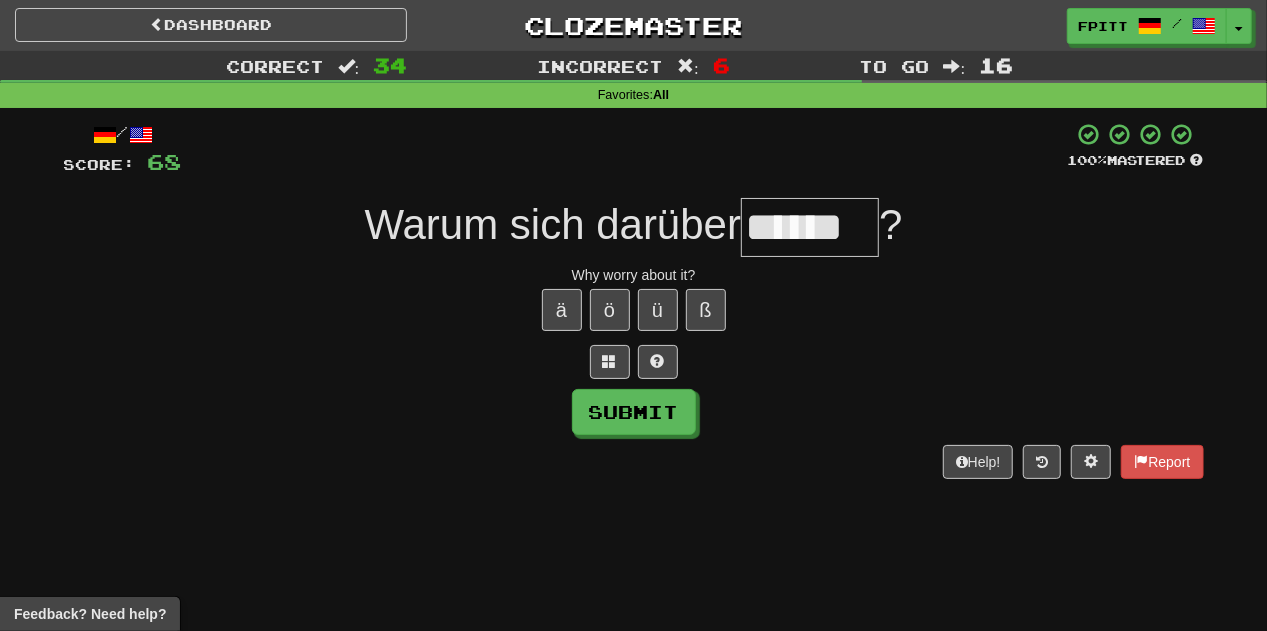 type on "******" 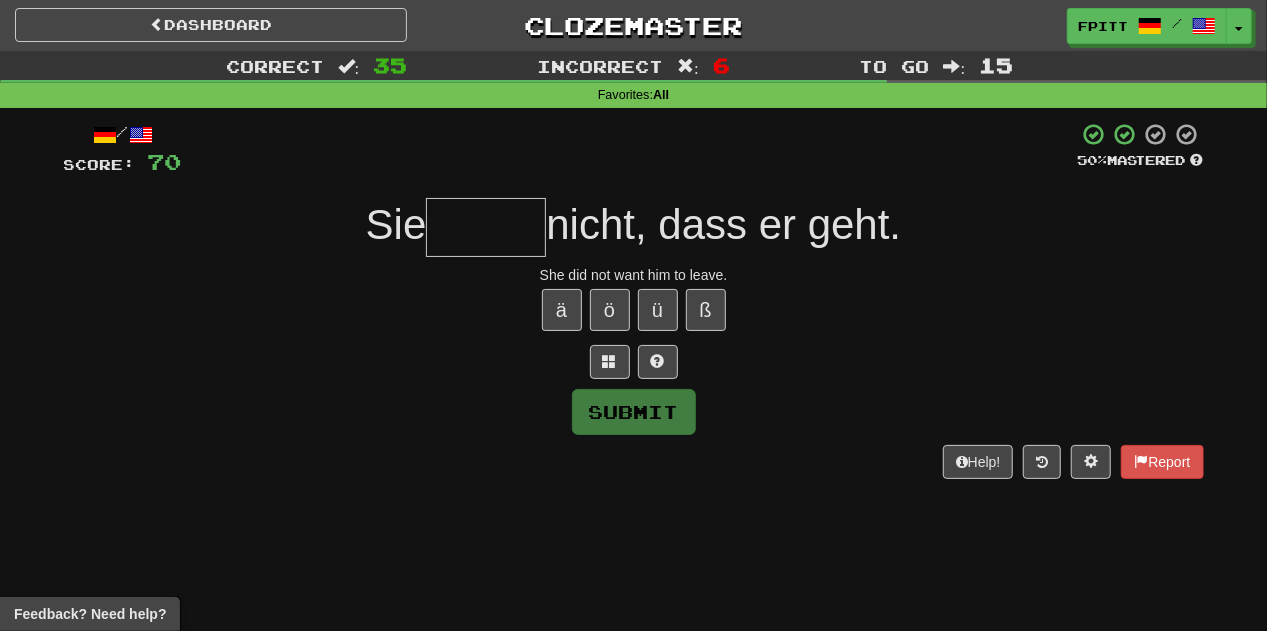 type on "*" 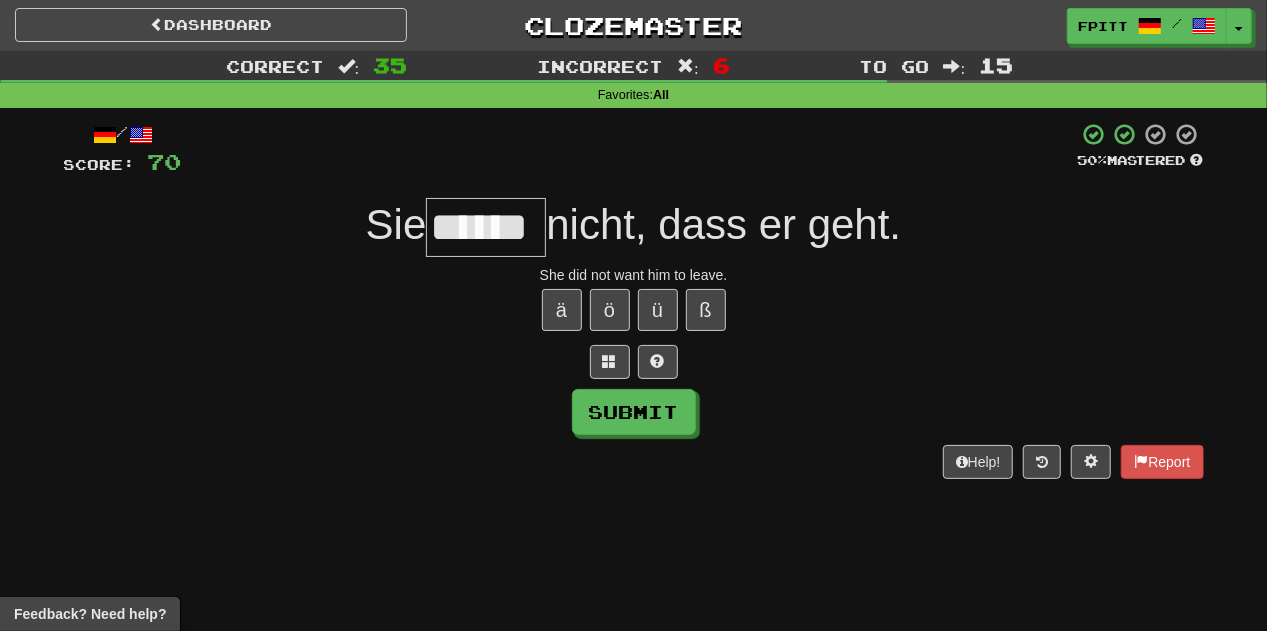 scroll, scrollTop: 0, scrollLeft: 8, axis: horizontal 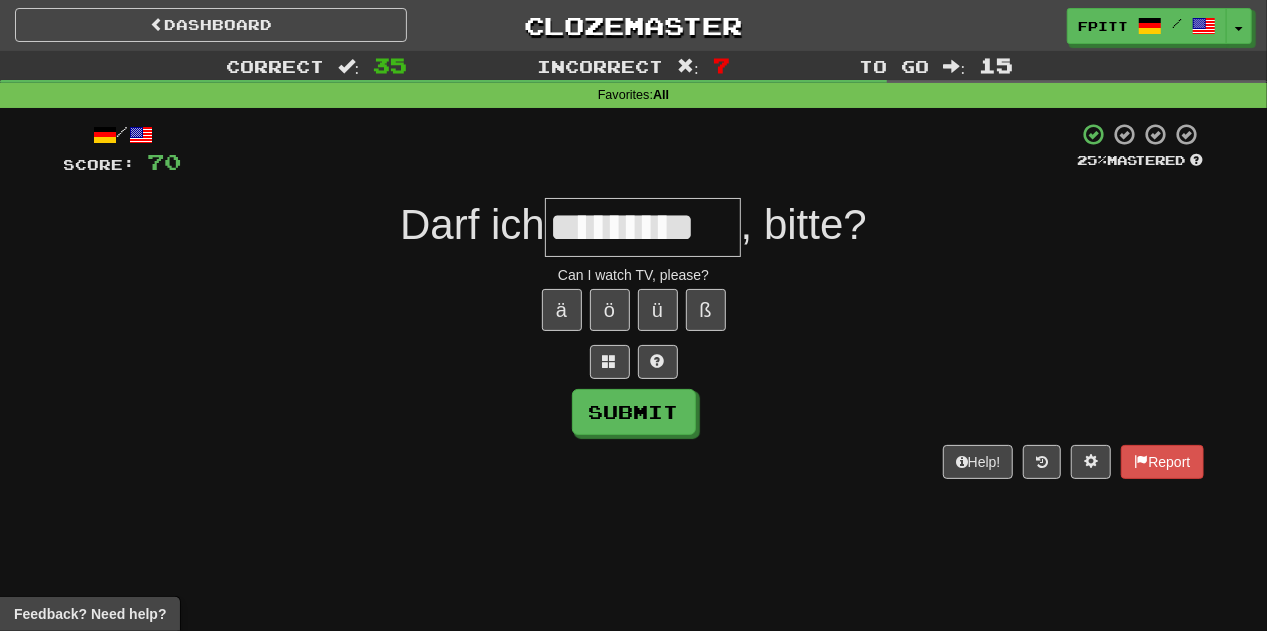 type on "*********" 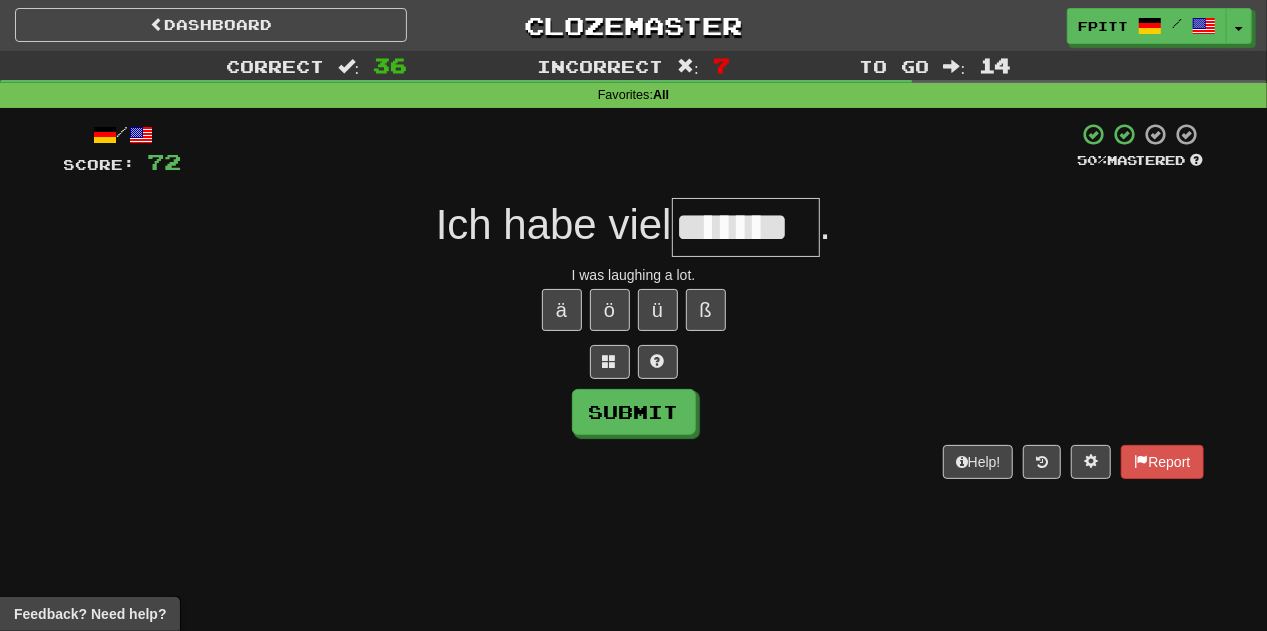 type on "*******" 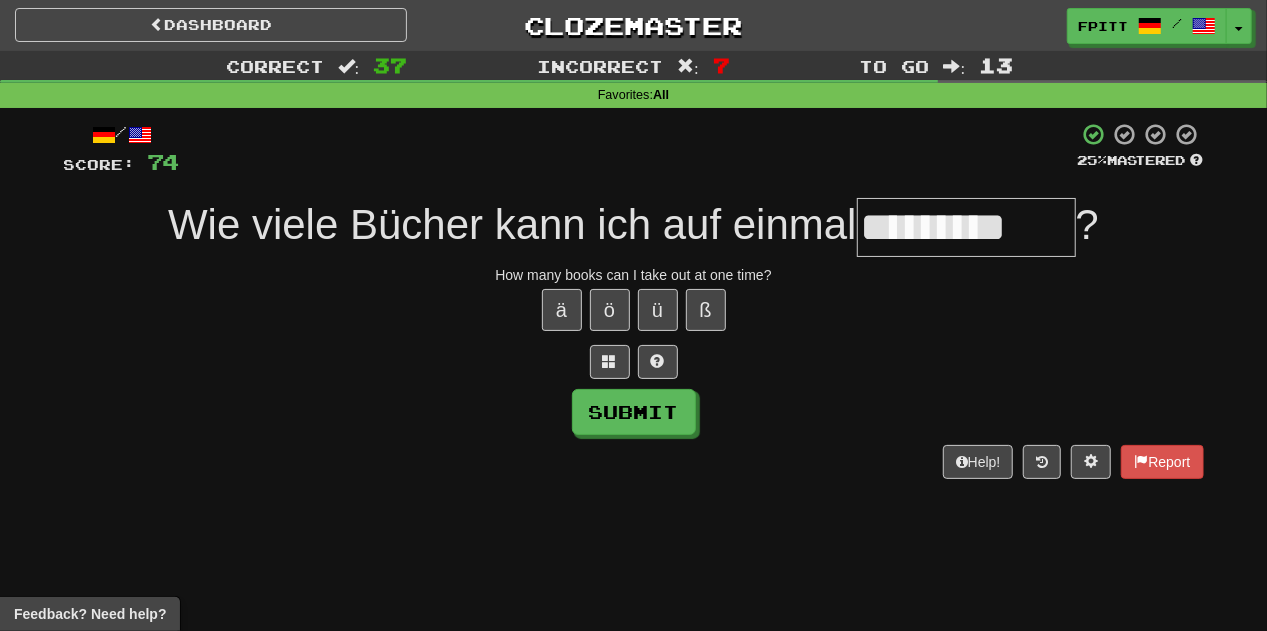 type on "*********" 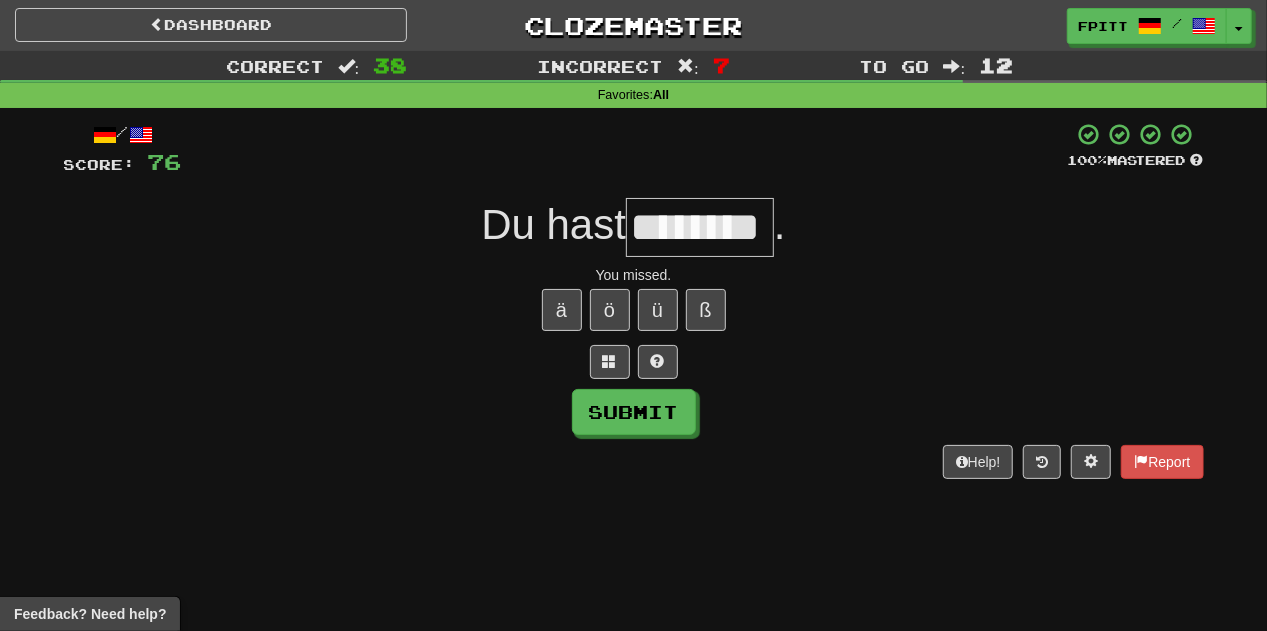 type on "********" 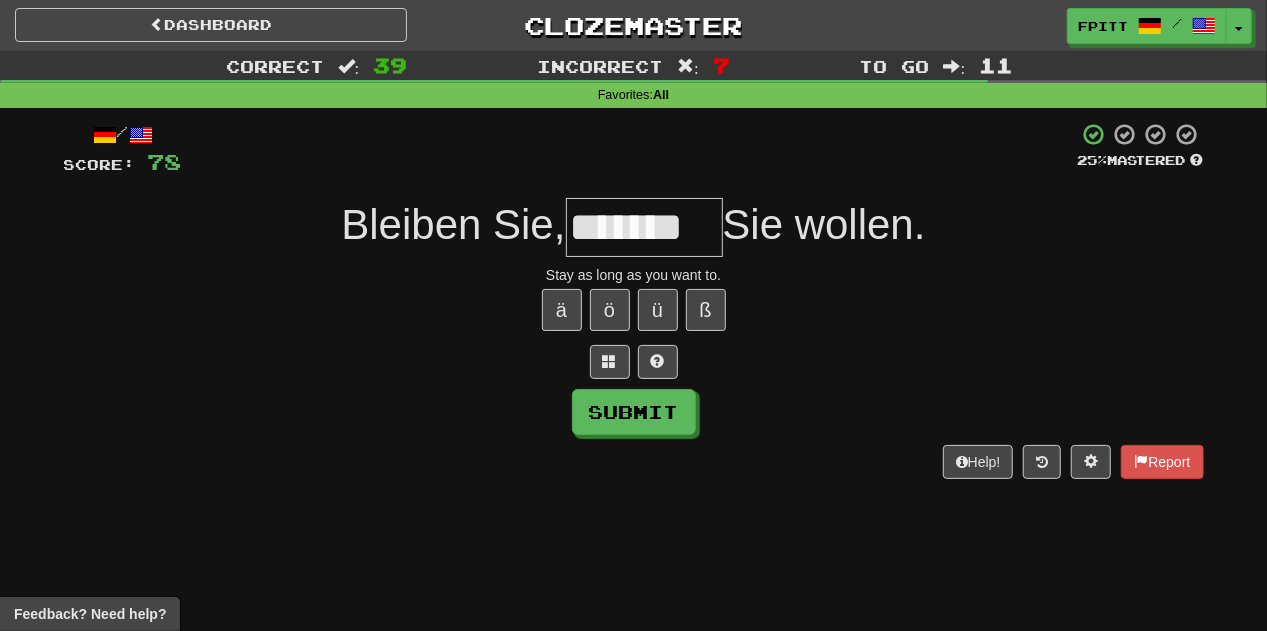type on "*******" 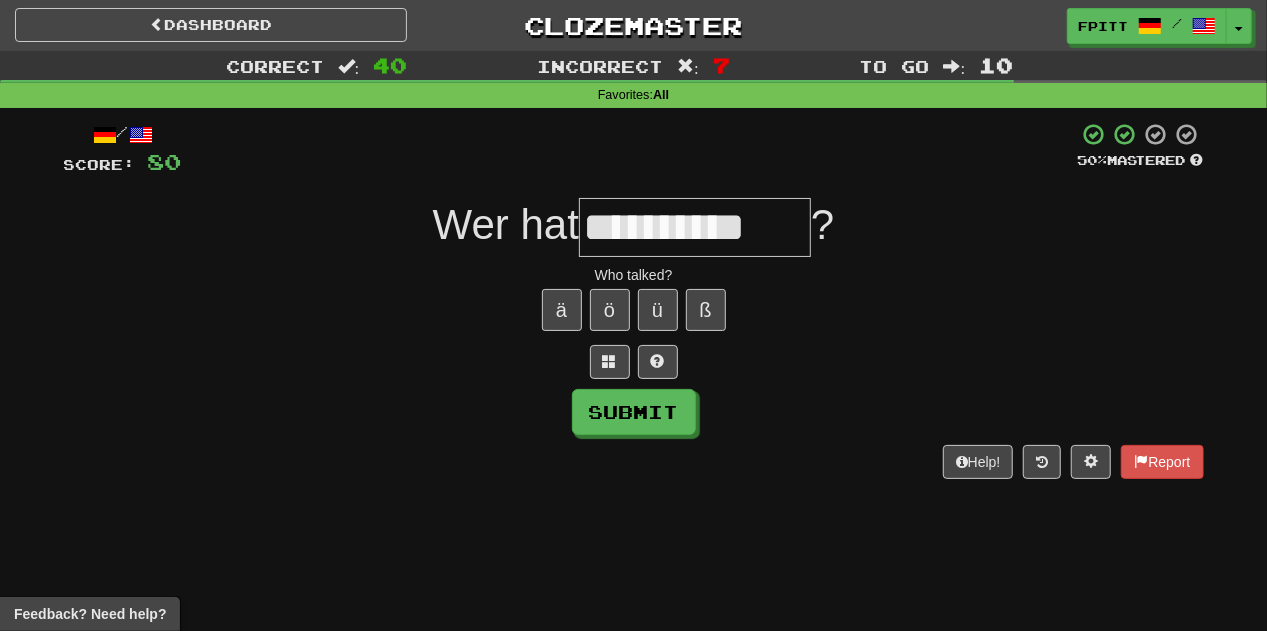 type on "**********" 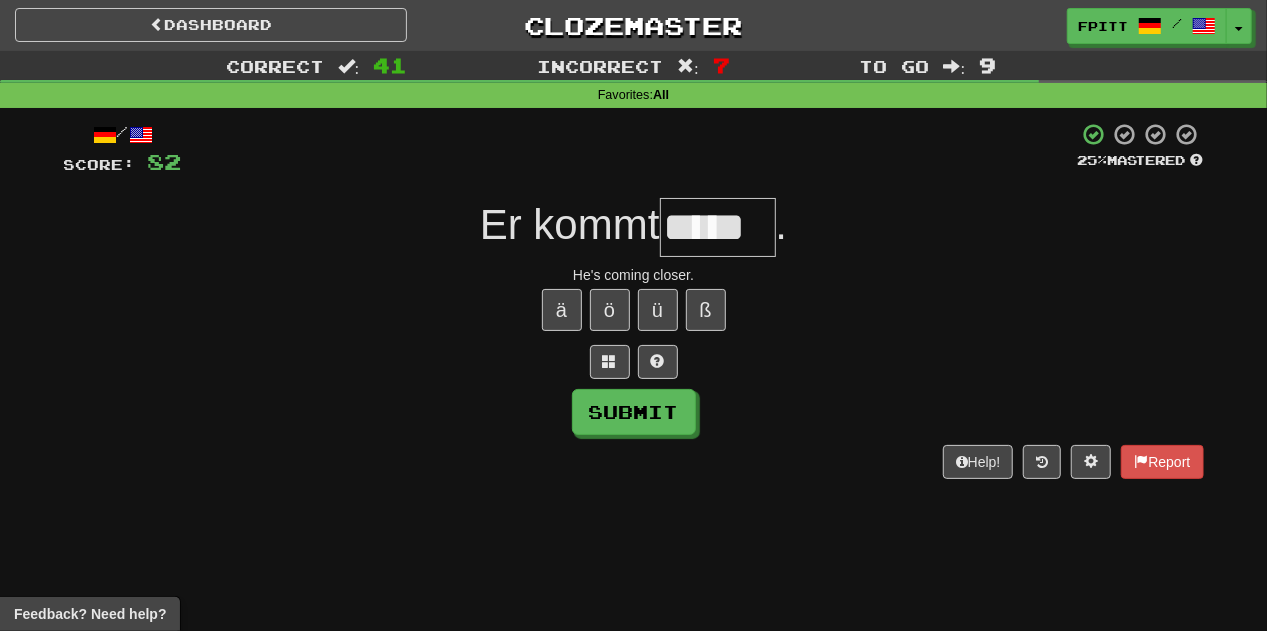 type on "*****" 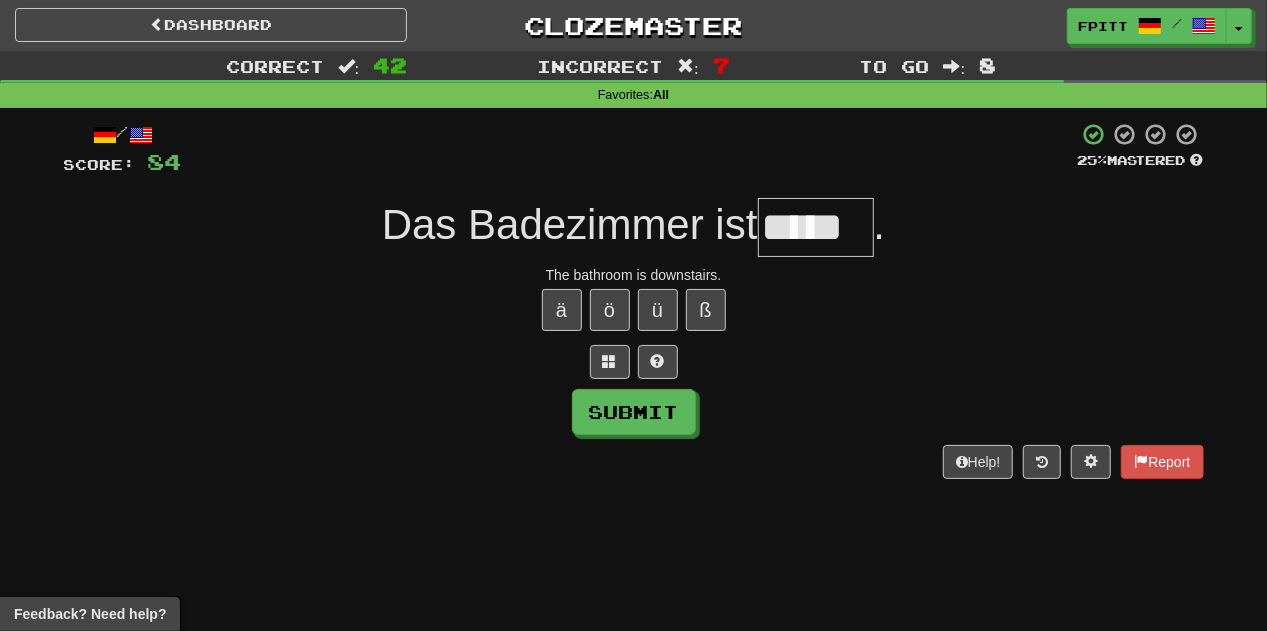 type on "*****" 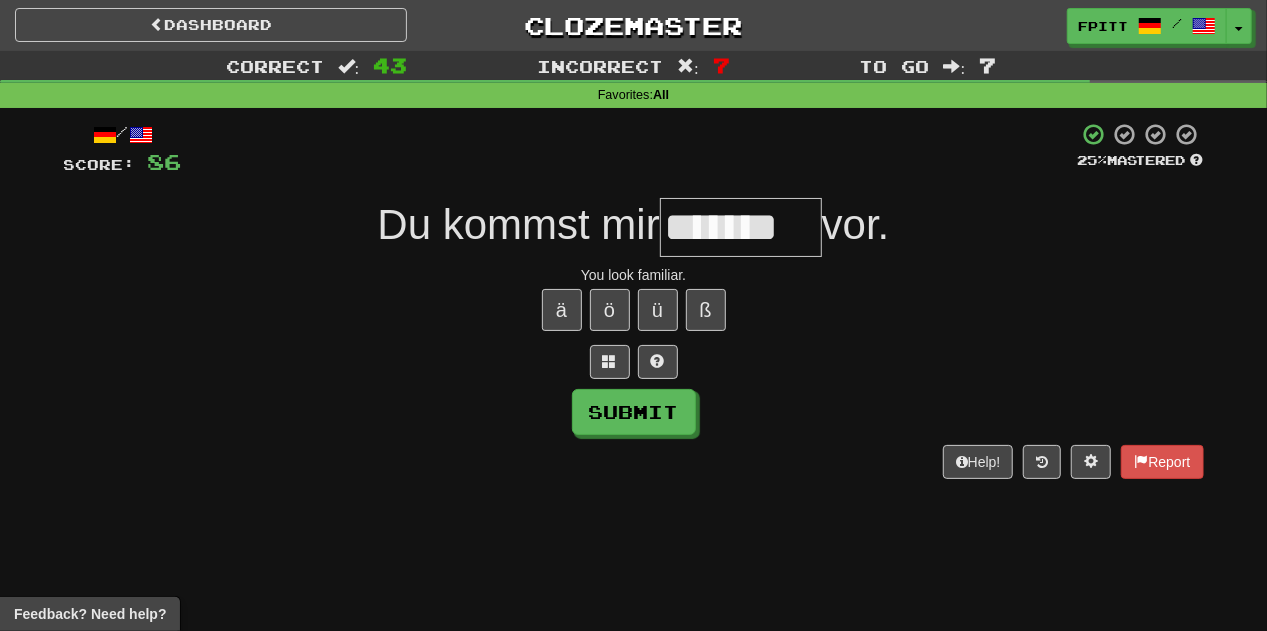 type on "*******" 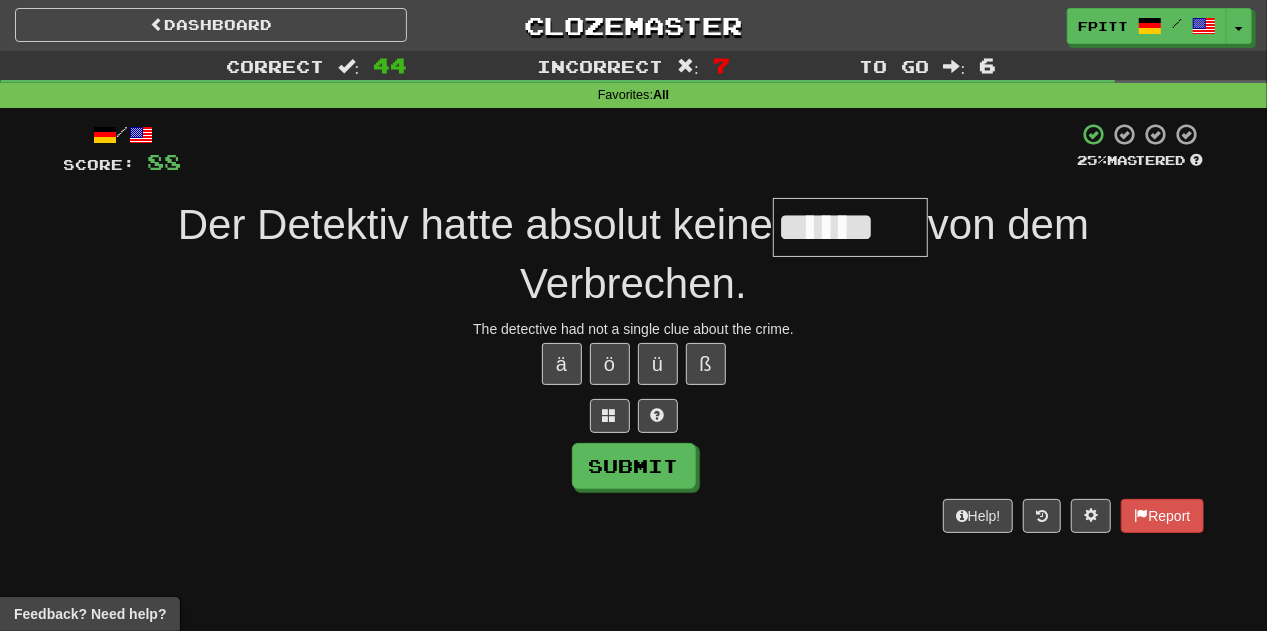 type on "******" 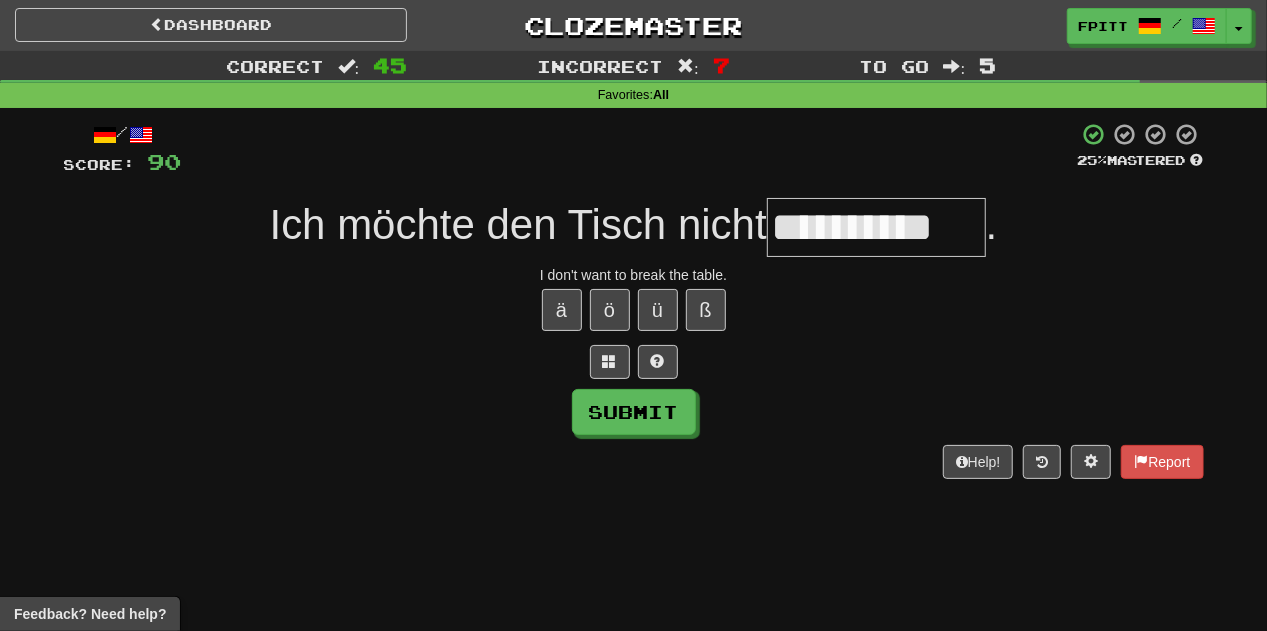 type on "**********" 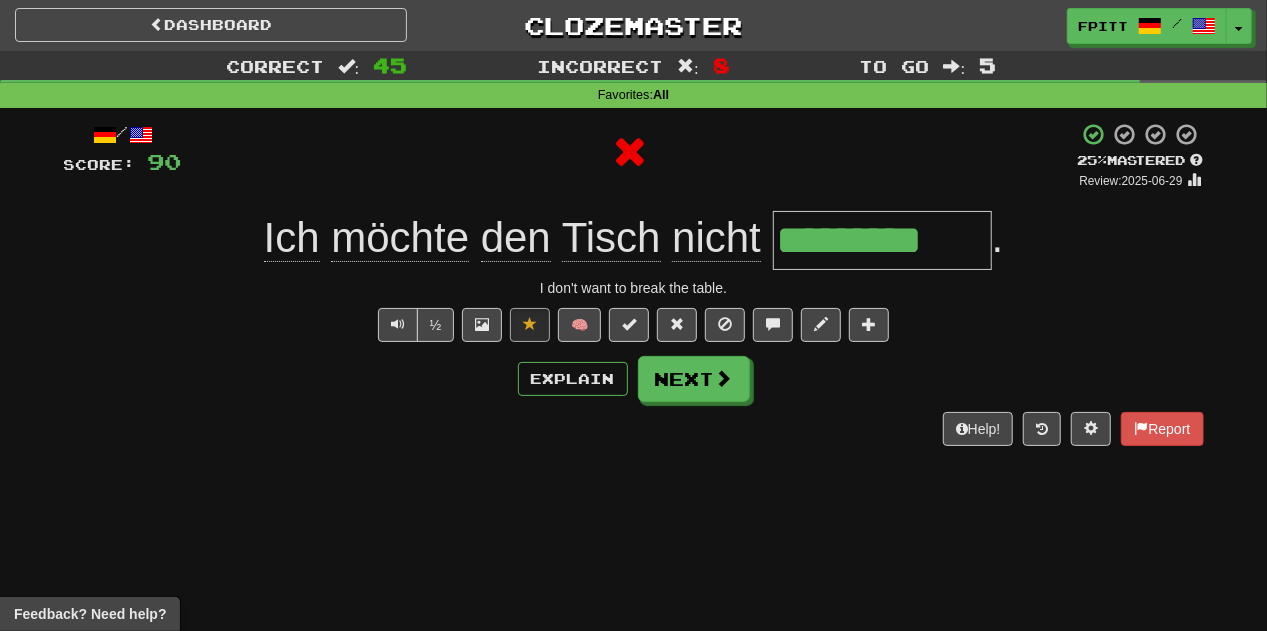 type on "**********" 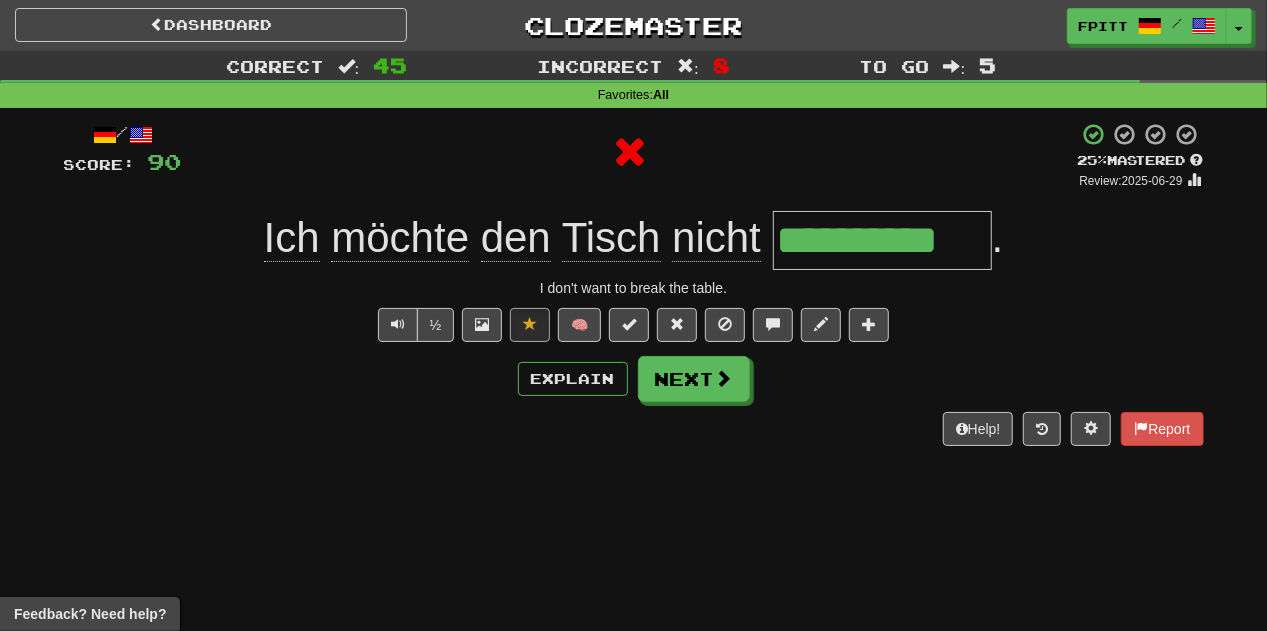 type 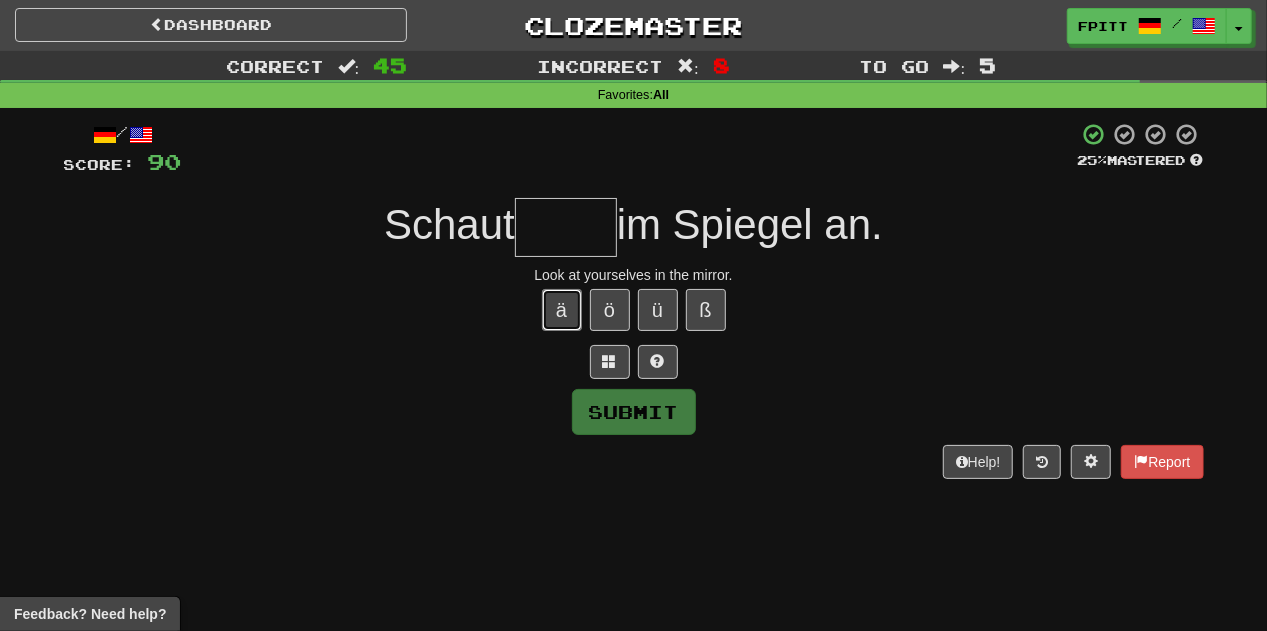 type 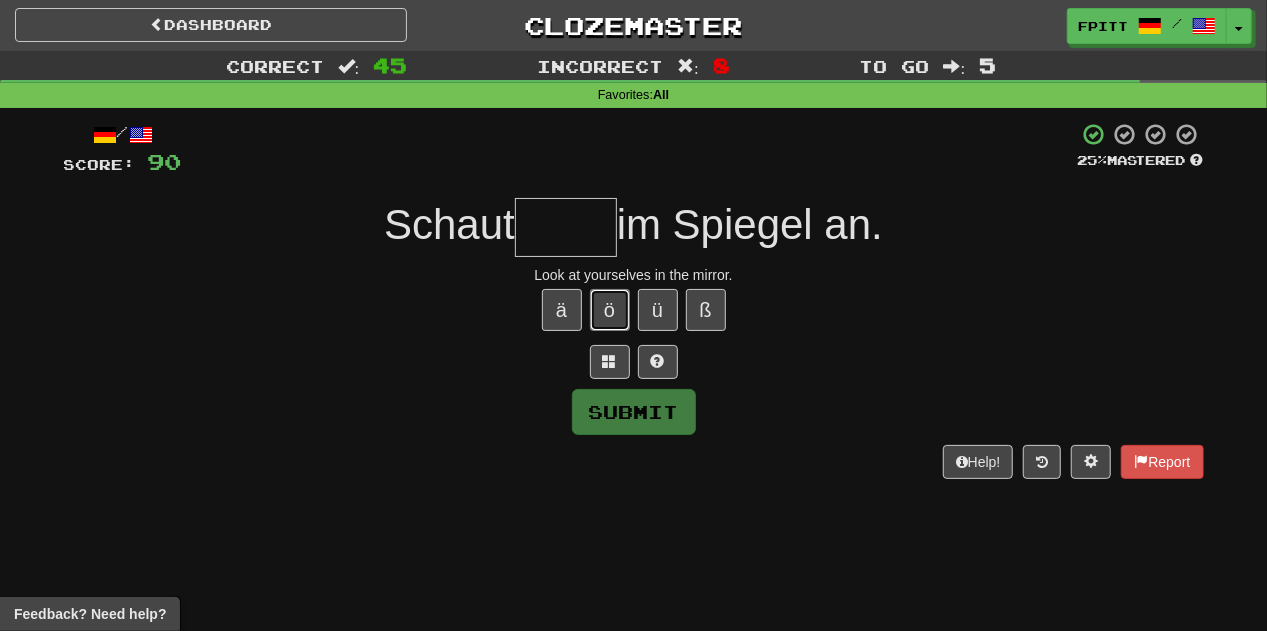 type 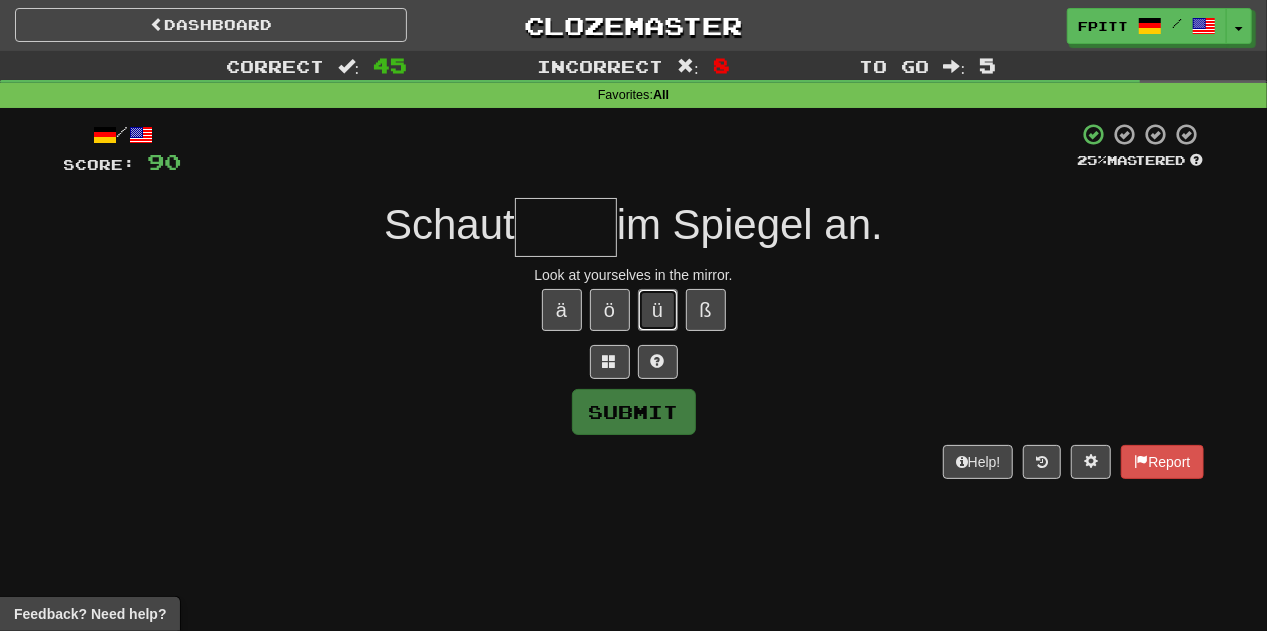 type 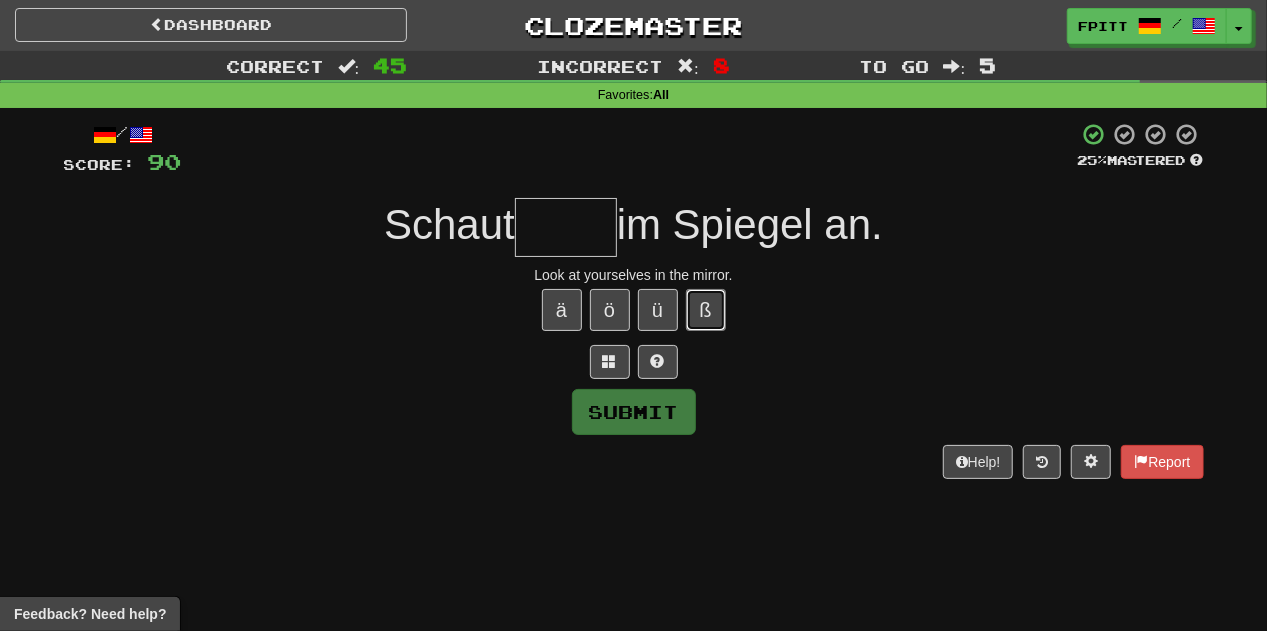 type 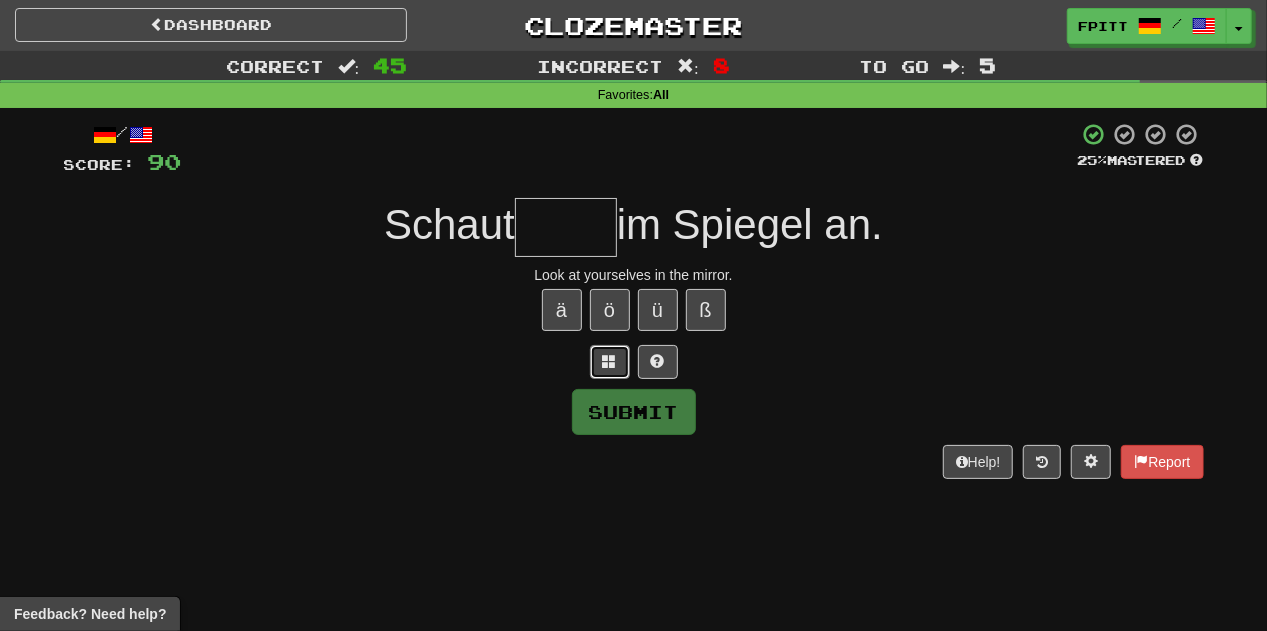 type 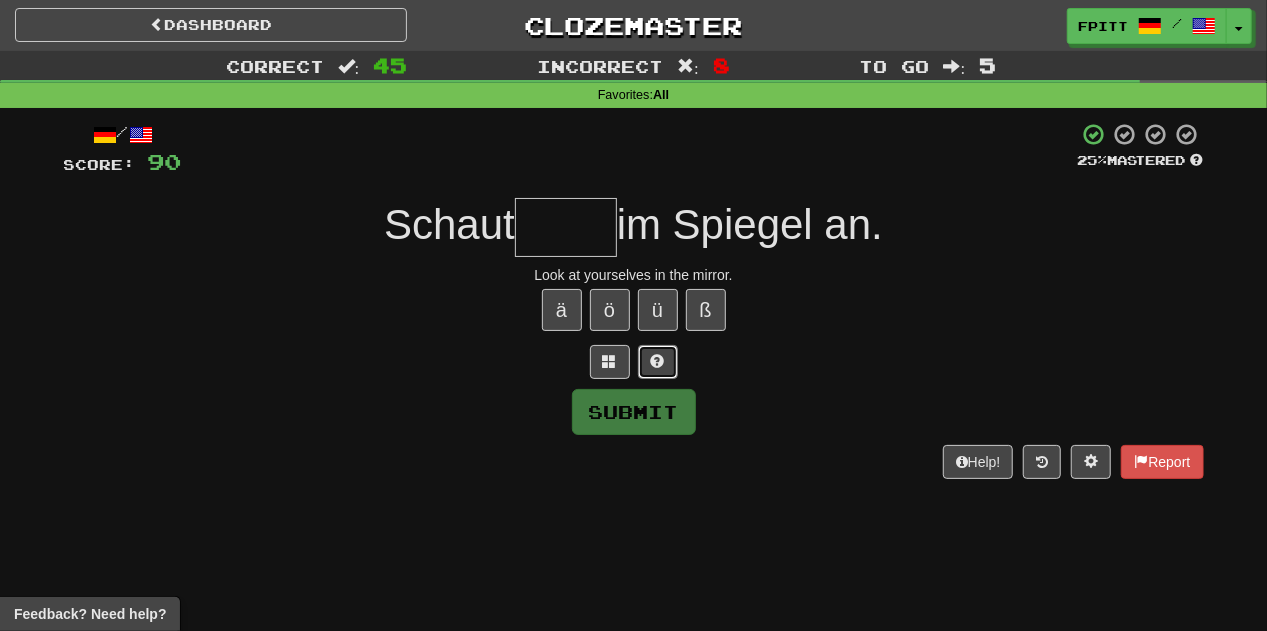 type 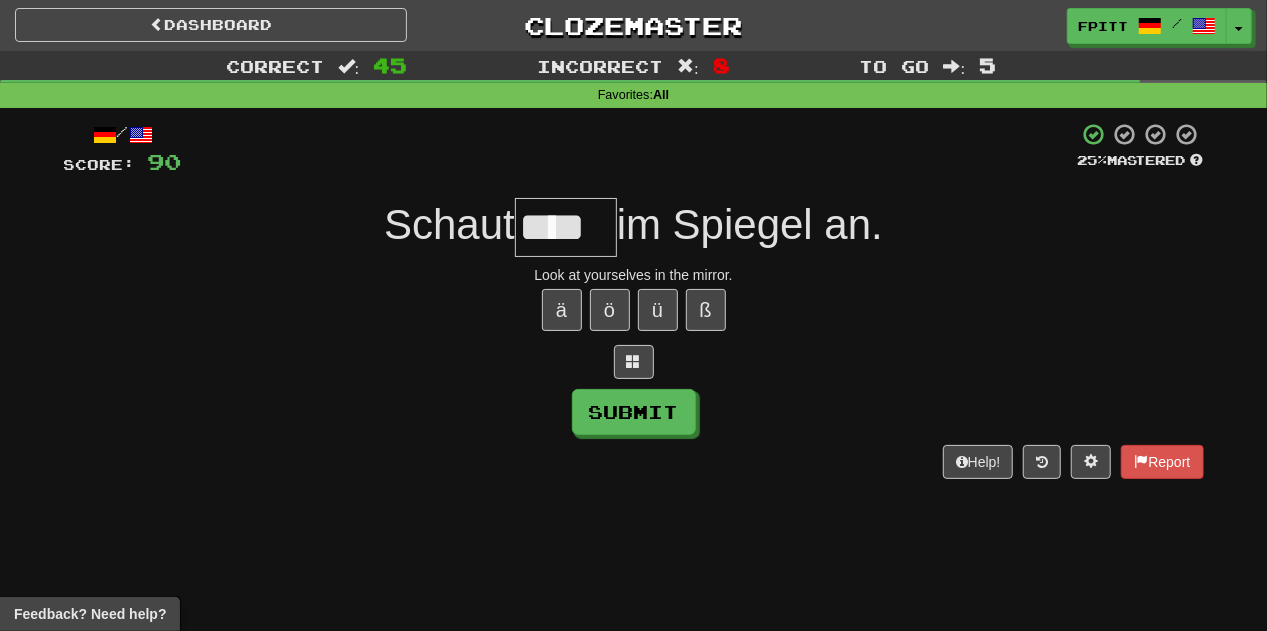 type on "****" 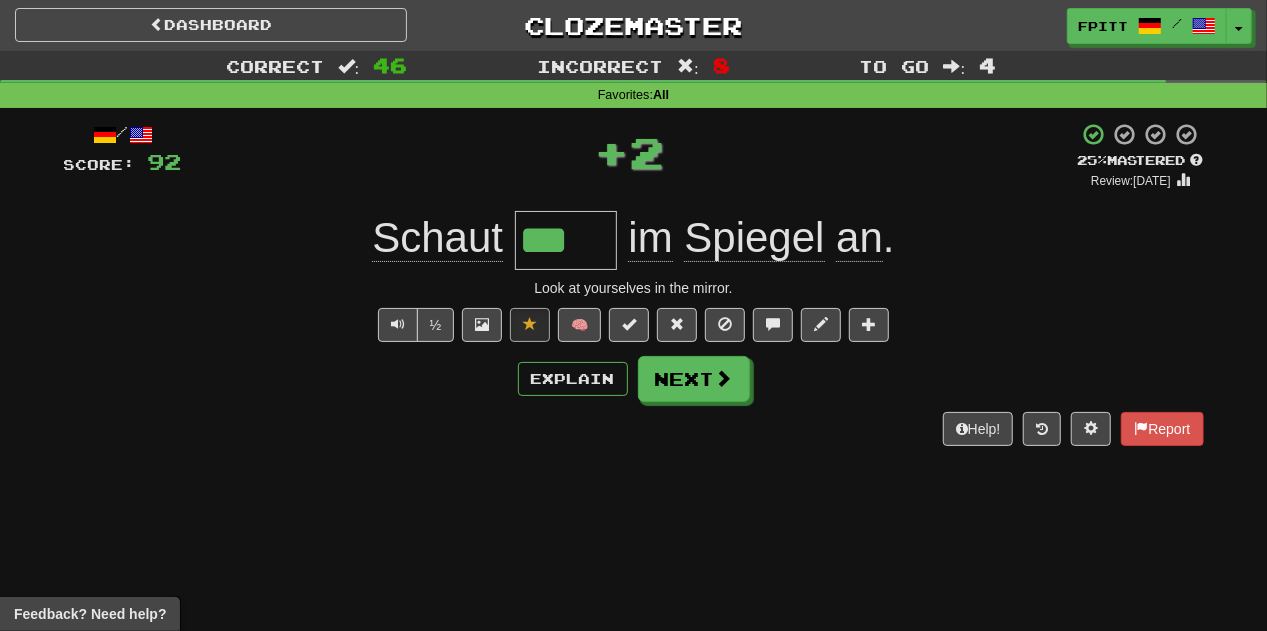 type on "****" 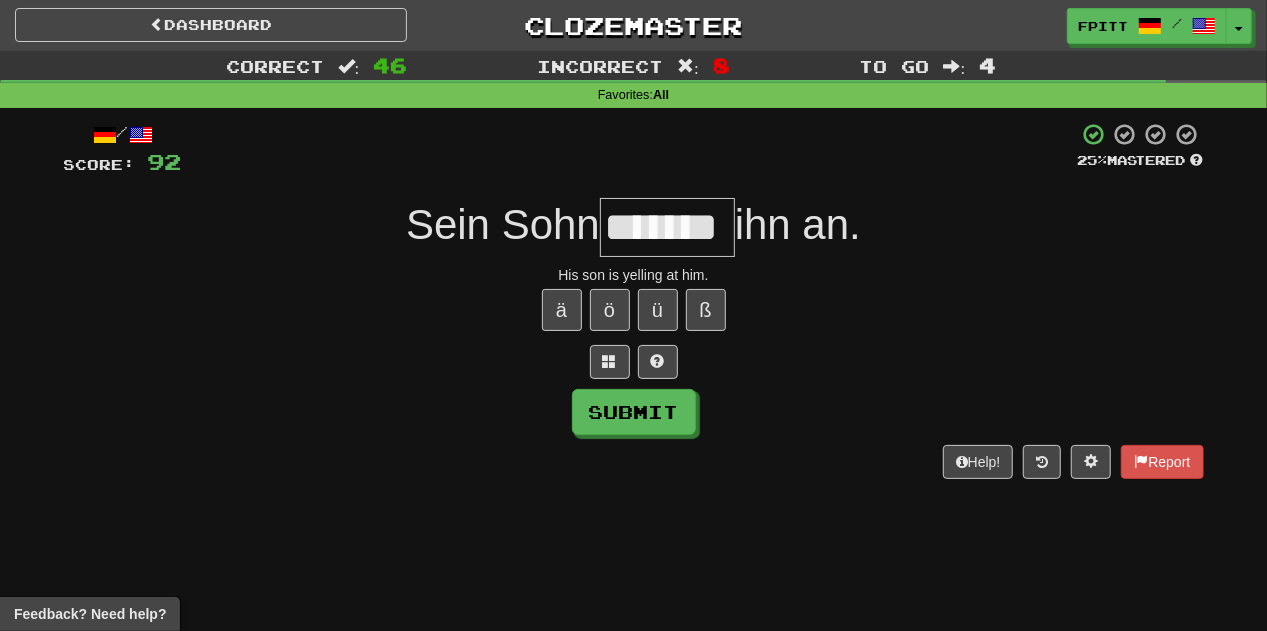 type on "*******" 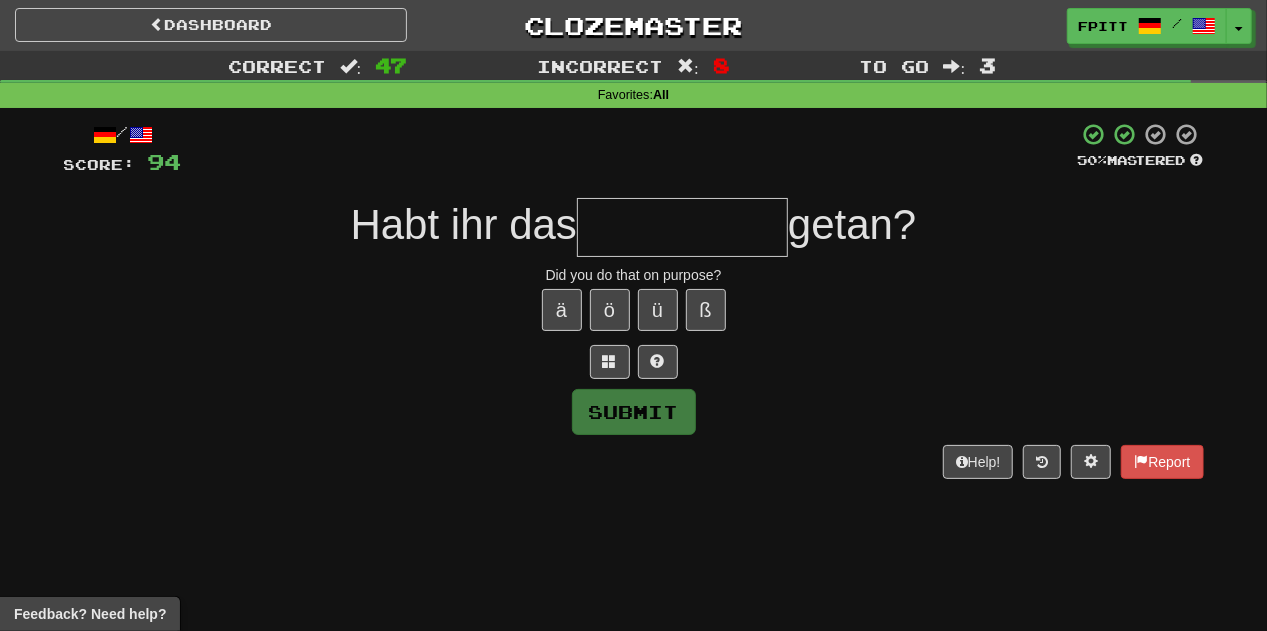 type on "*" 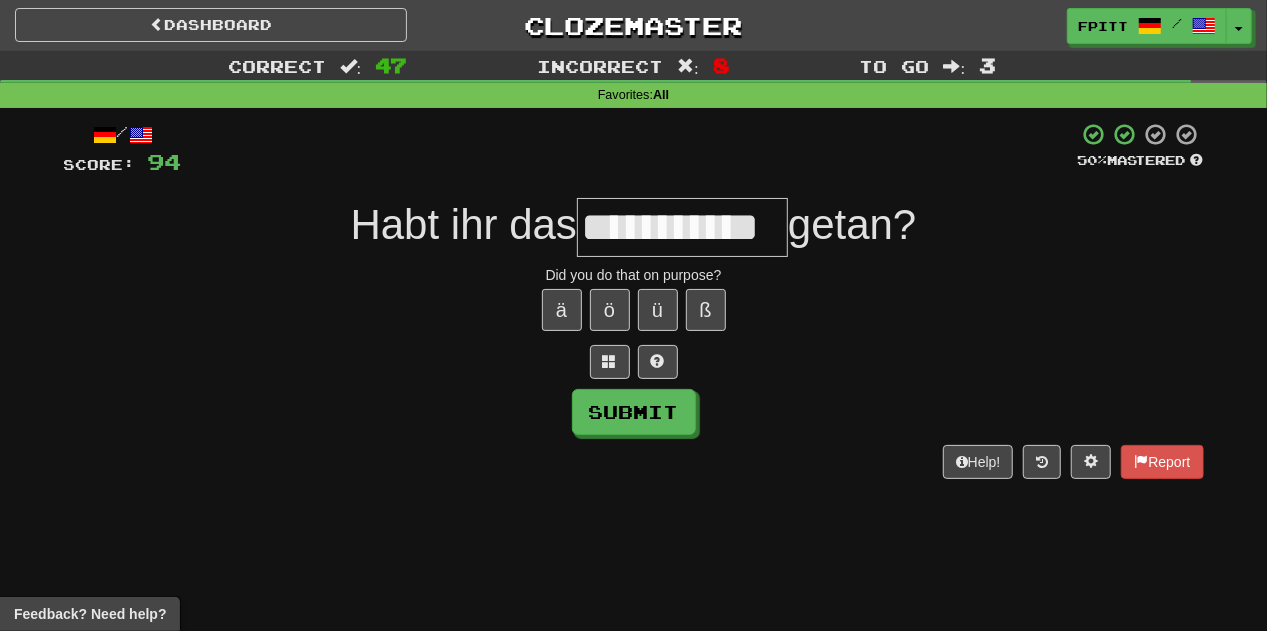 type on "**********" 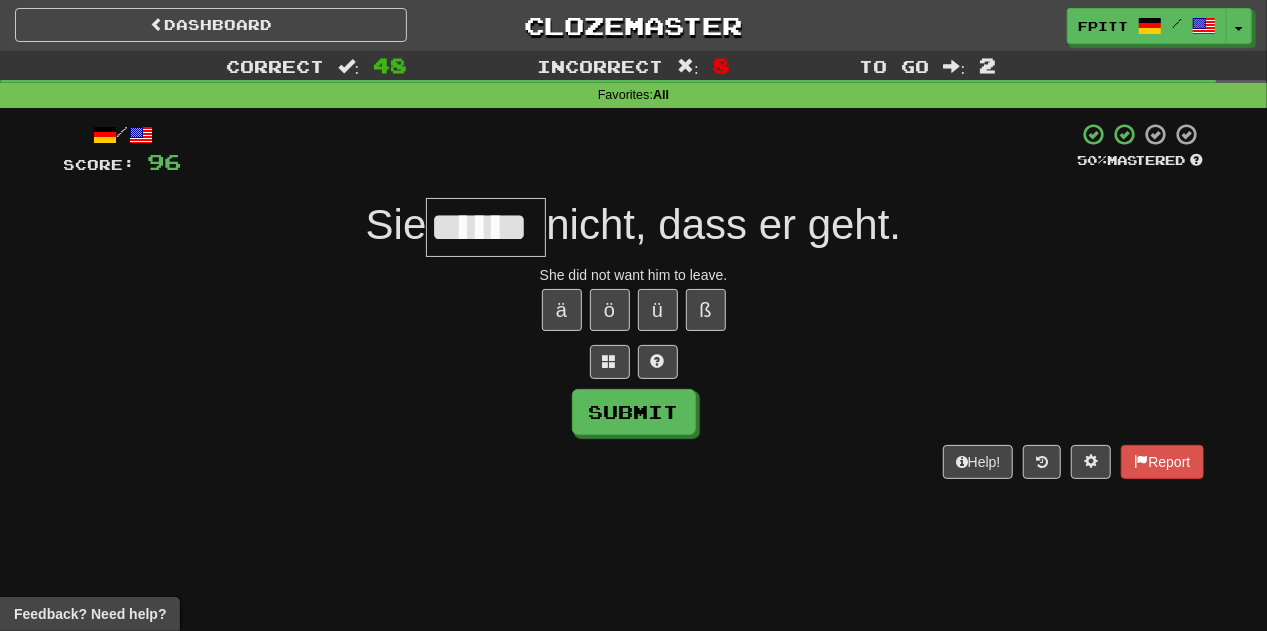 type on "******" 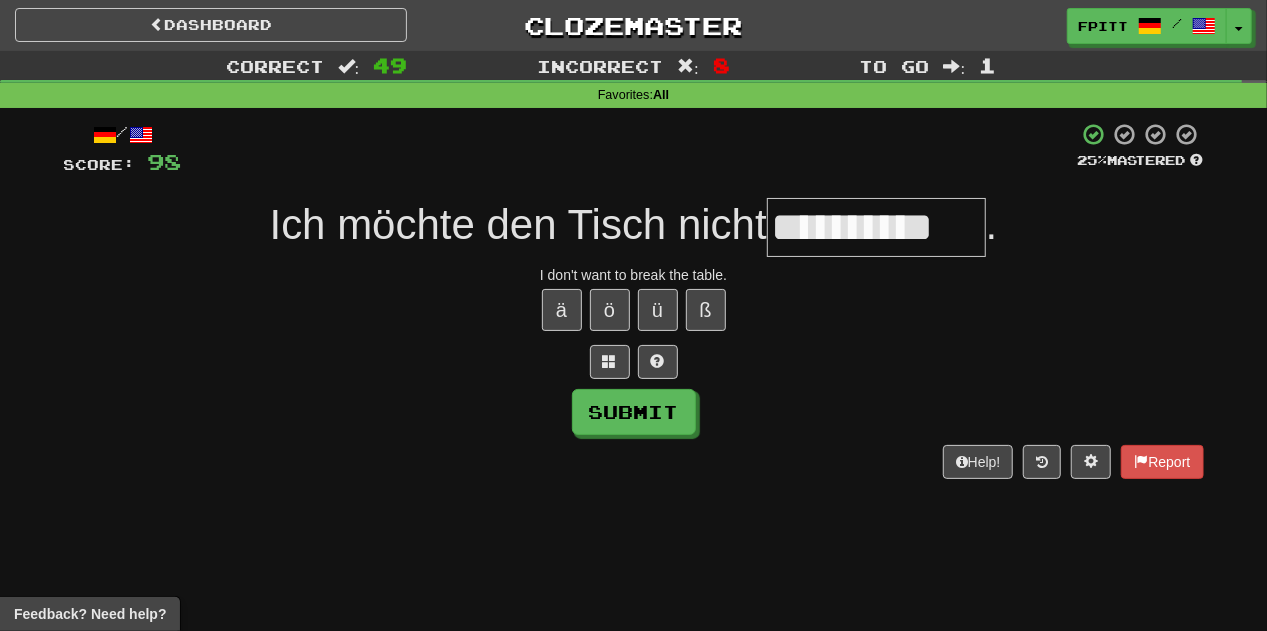 type on "**********" 